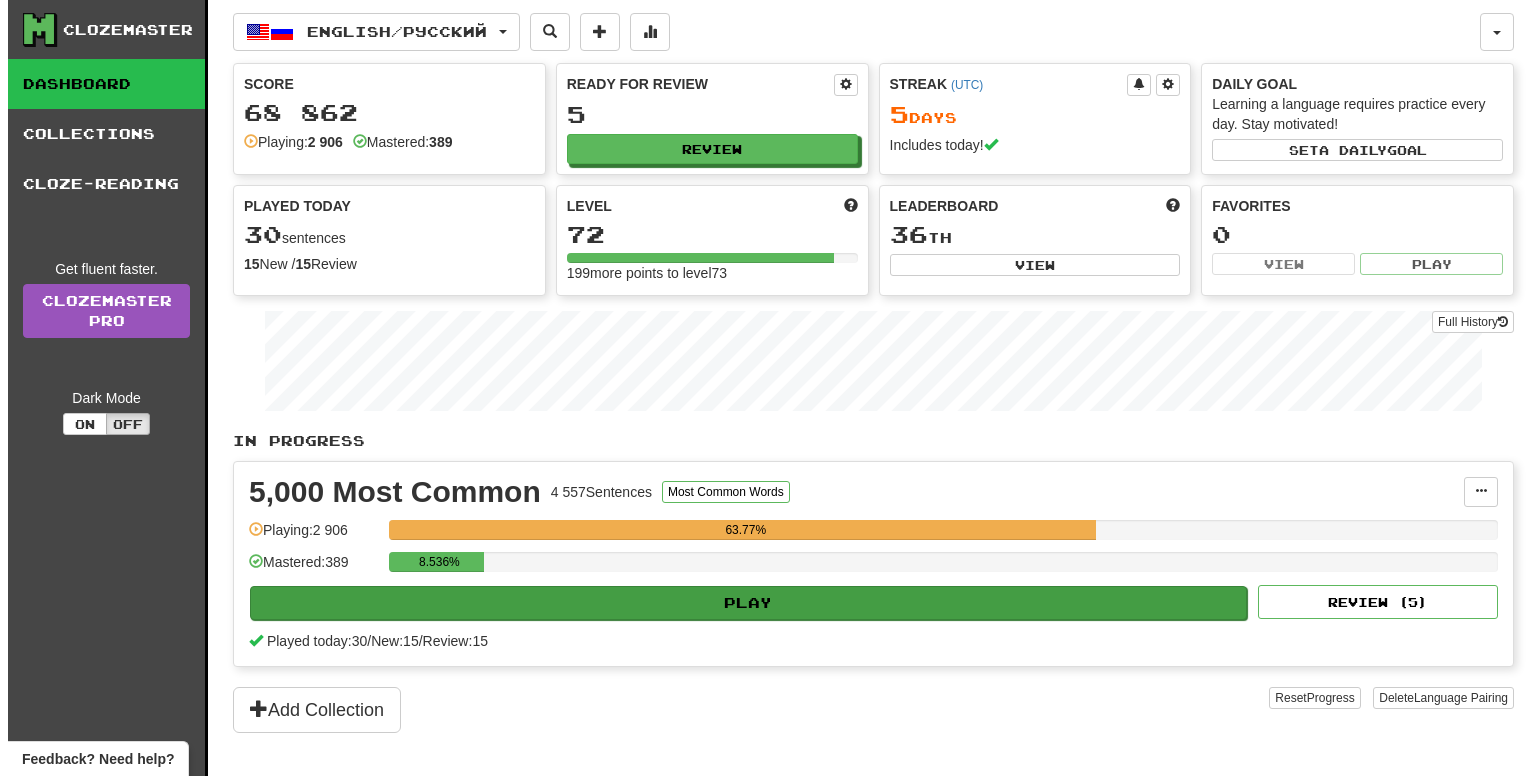 scroll, scrollTop: 0, scrollLeft: 0, axis: both 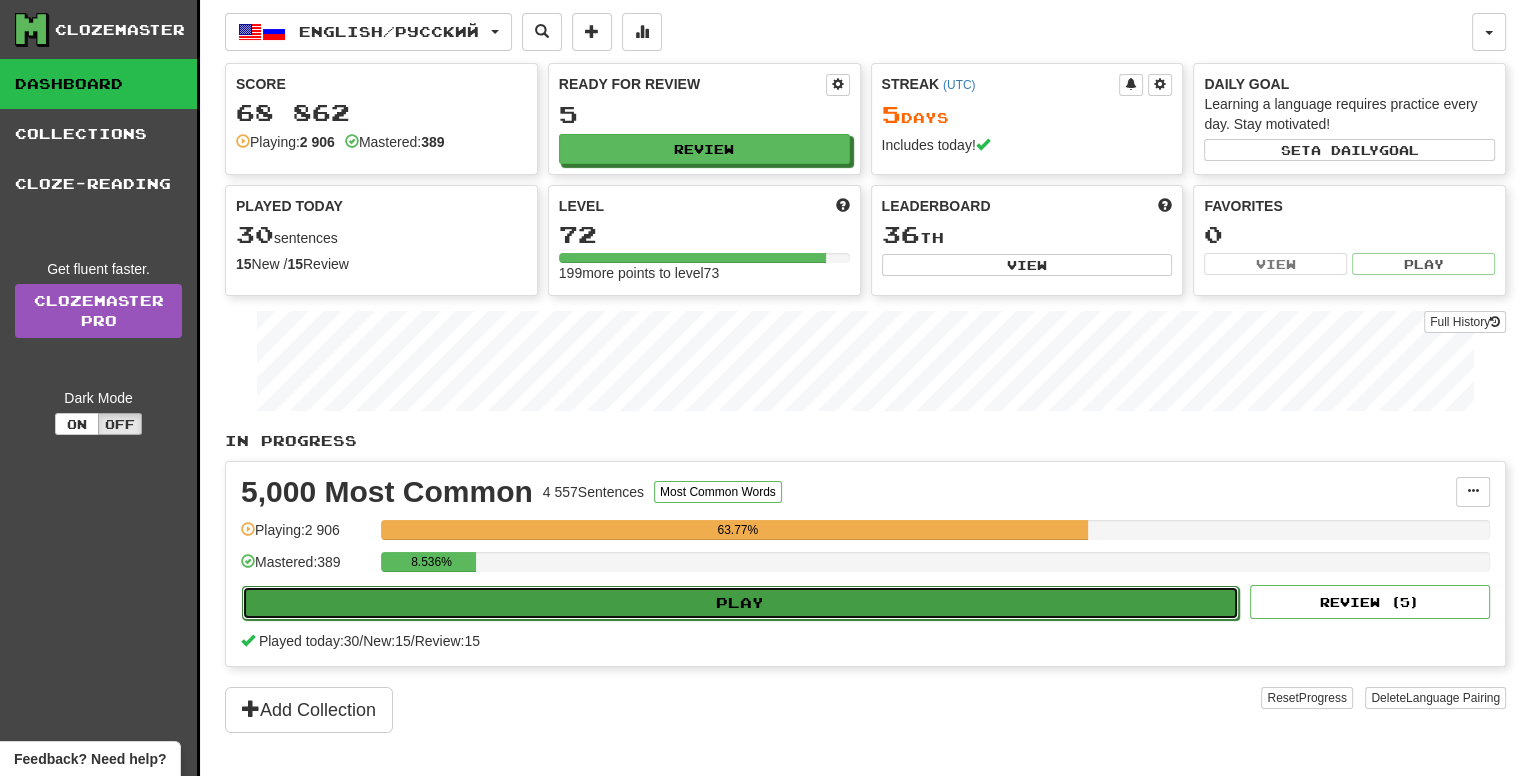 click on "Play" at bounding box center (740, 603) 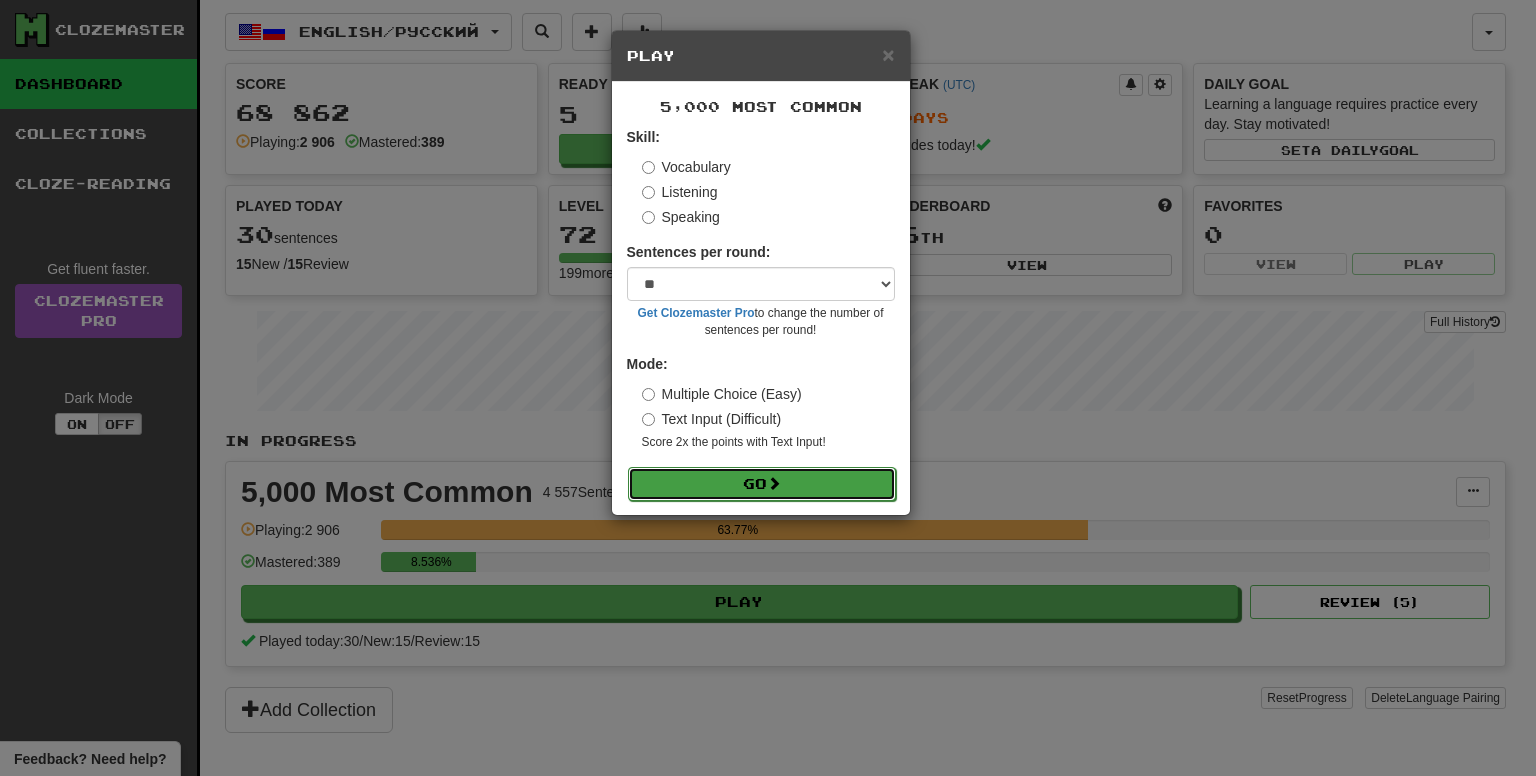 click on "Go" at bounding box center [762, 484] 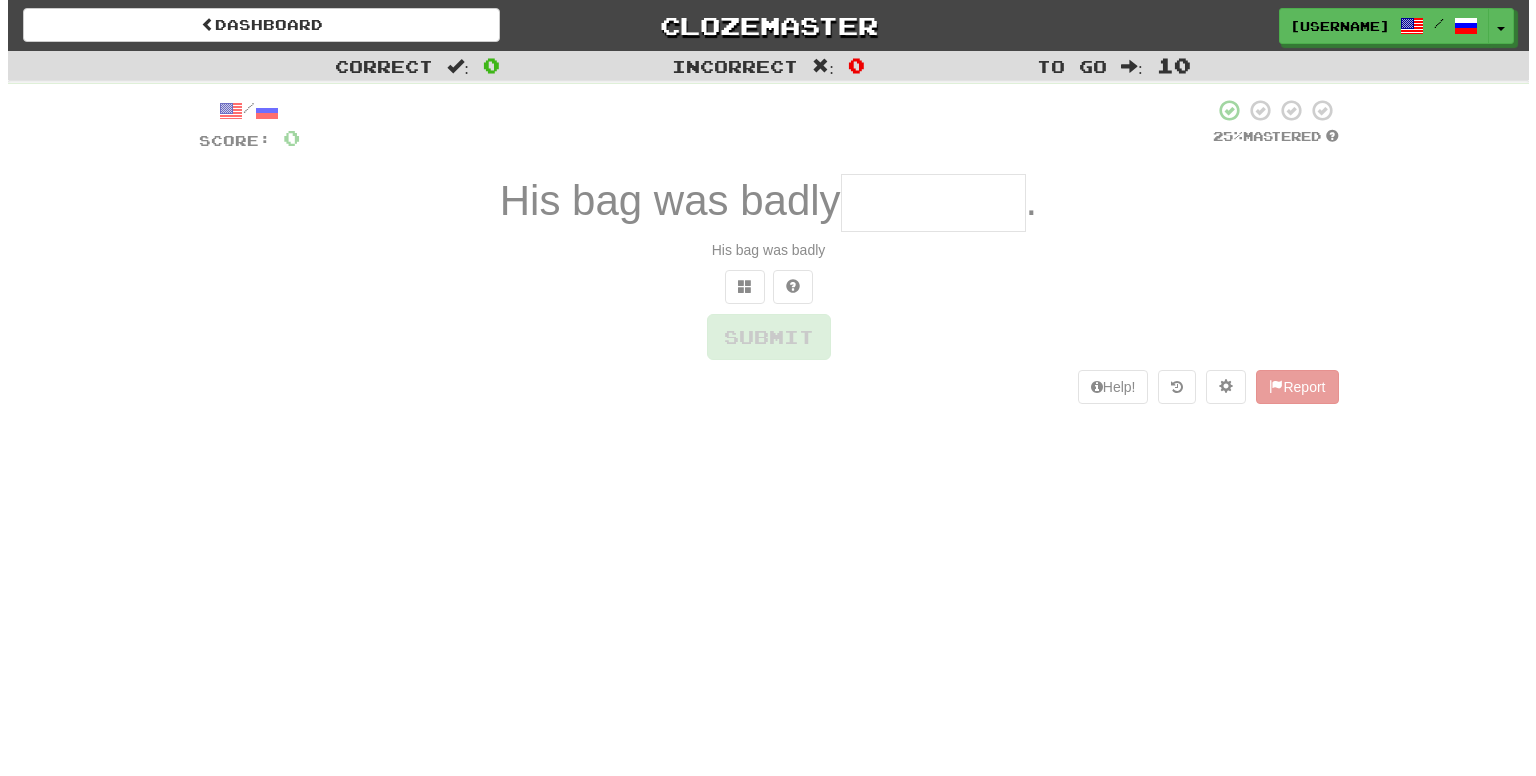 scroll, scrollTop: 0, scrollLeft: 0, axis: both 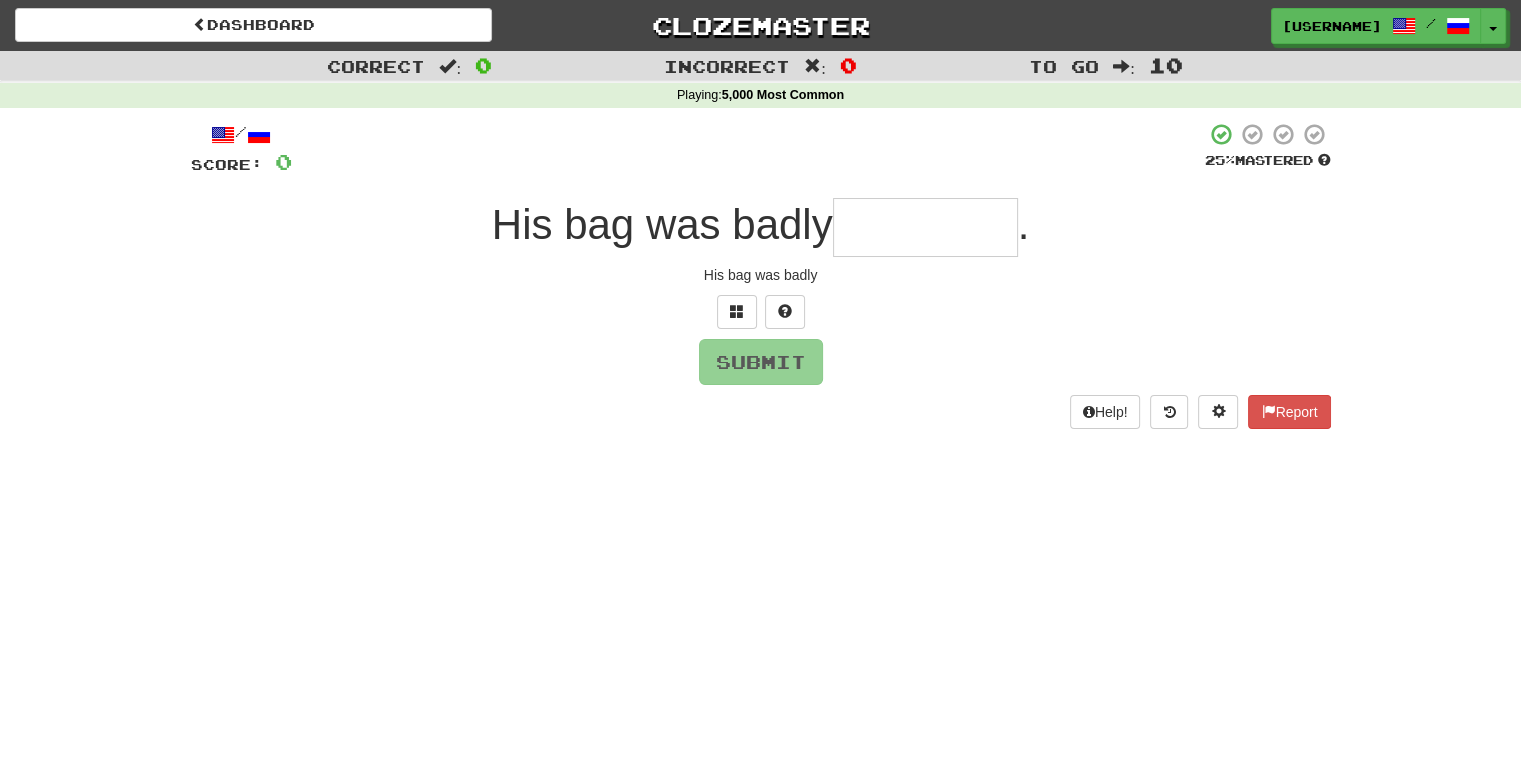 click on "clozemaster / Score: 0 25 % Mastered His bag was badly . Его сумка была сильно повреждена. Submit Help! Report" at bounding box center (760, 388) 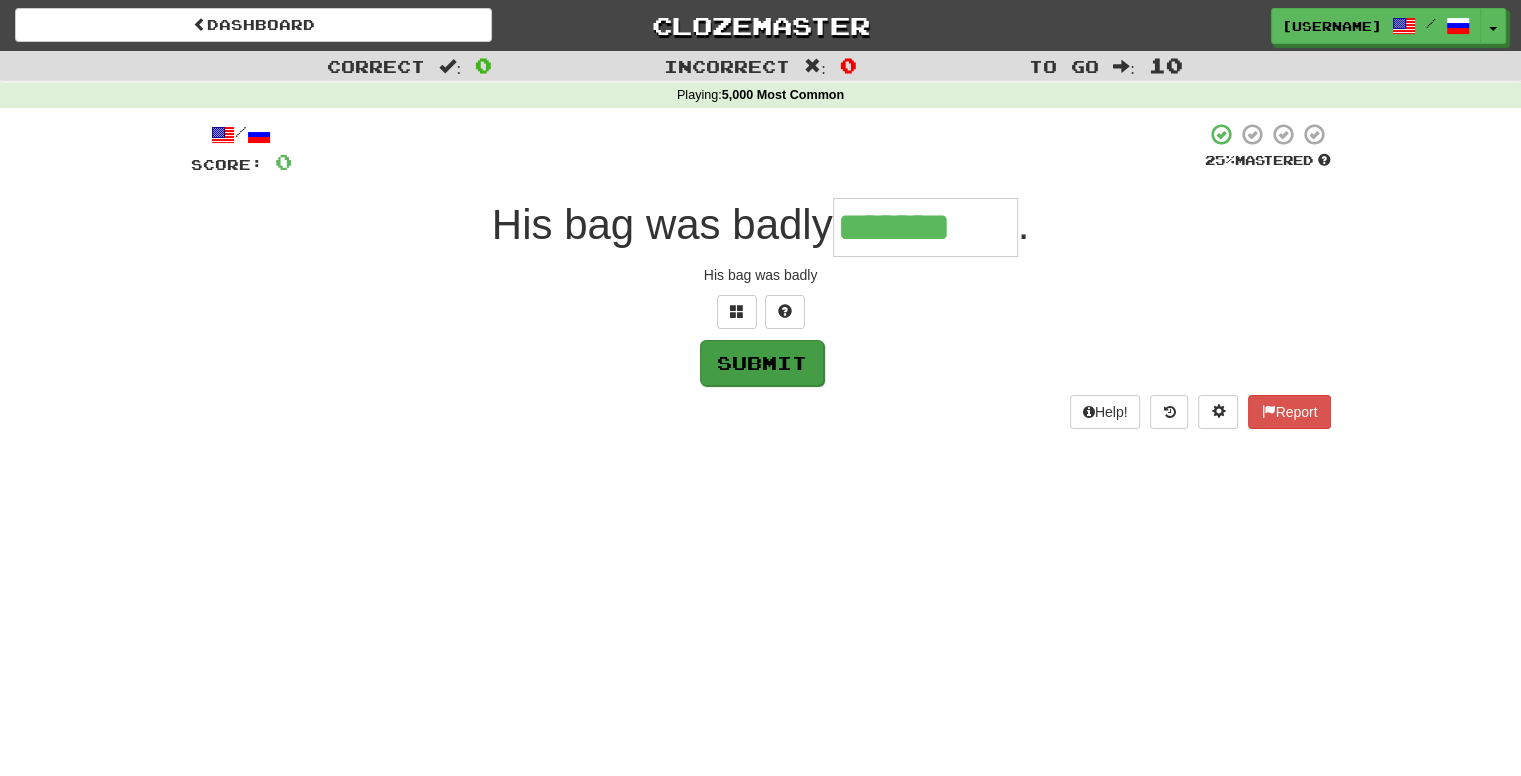 type on "*******" 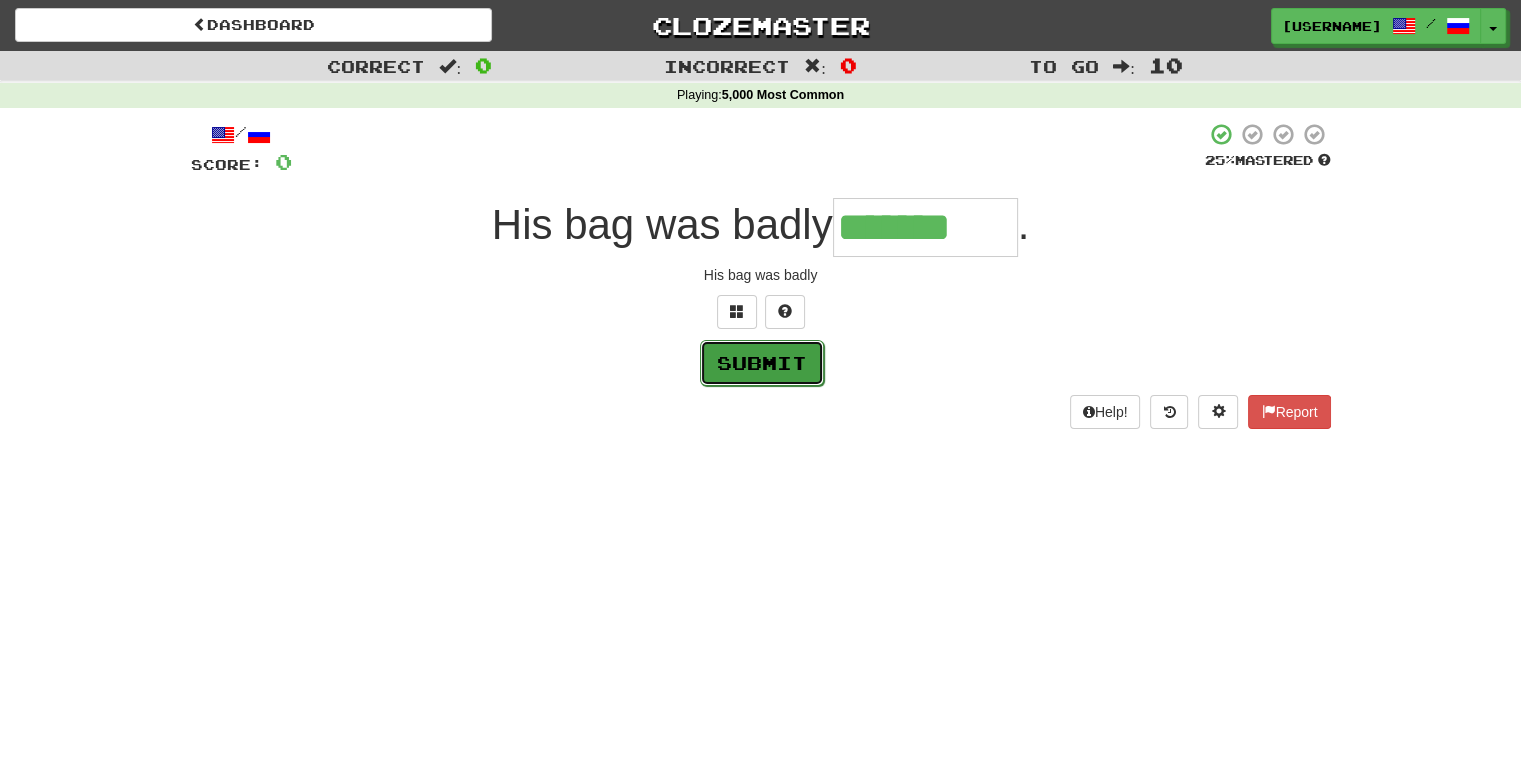 click on "Submit" at bounding box center [762, 363] 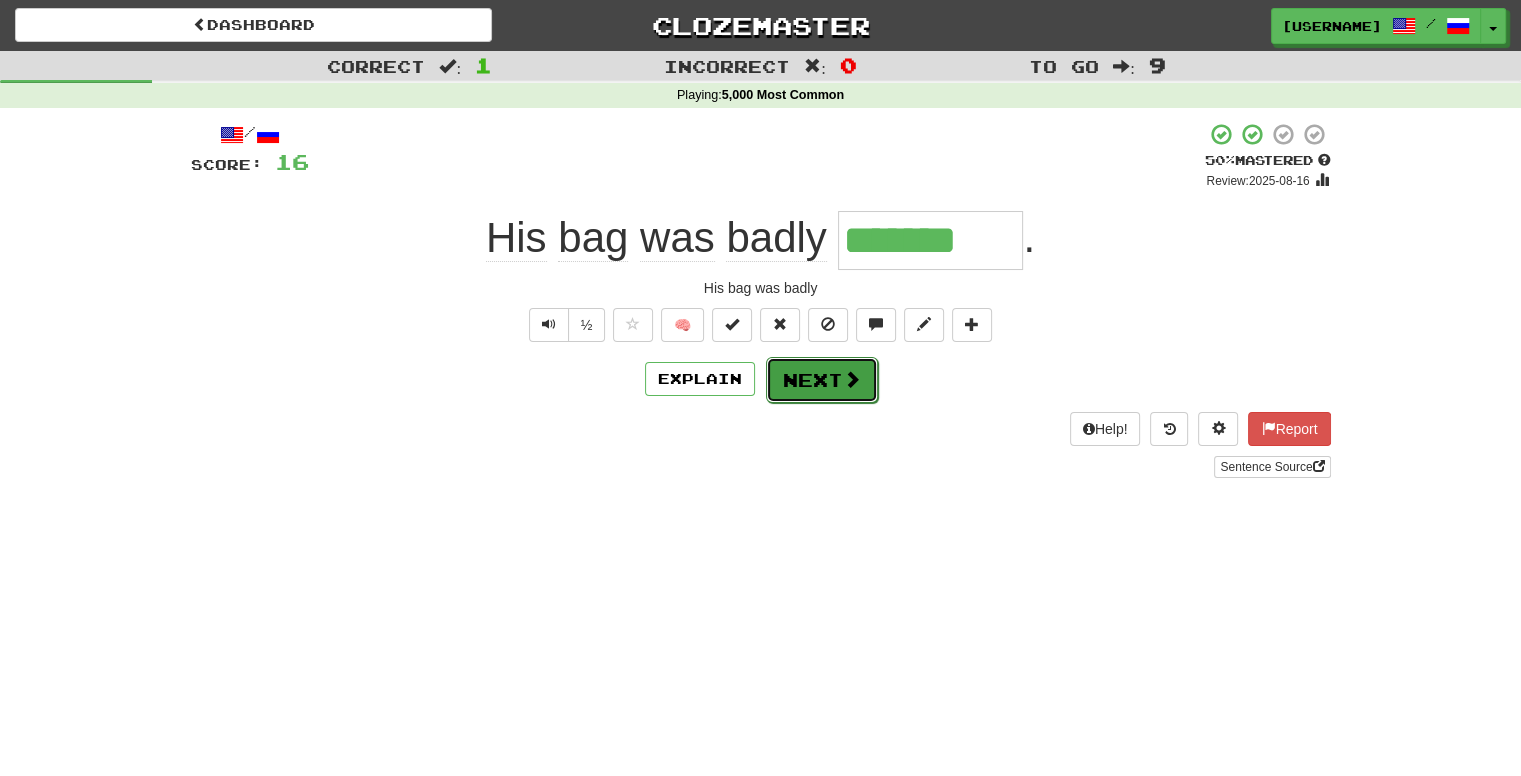 click on "Next" at bounding box center (822, 380) 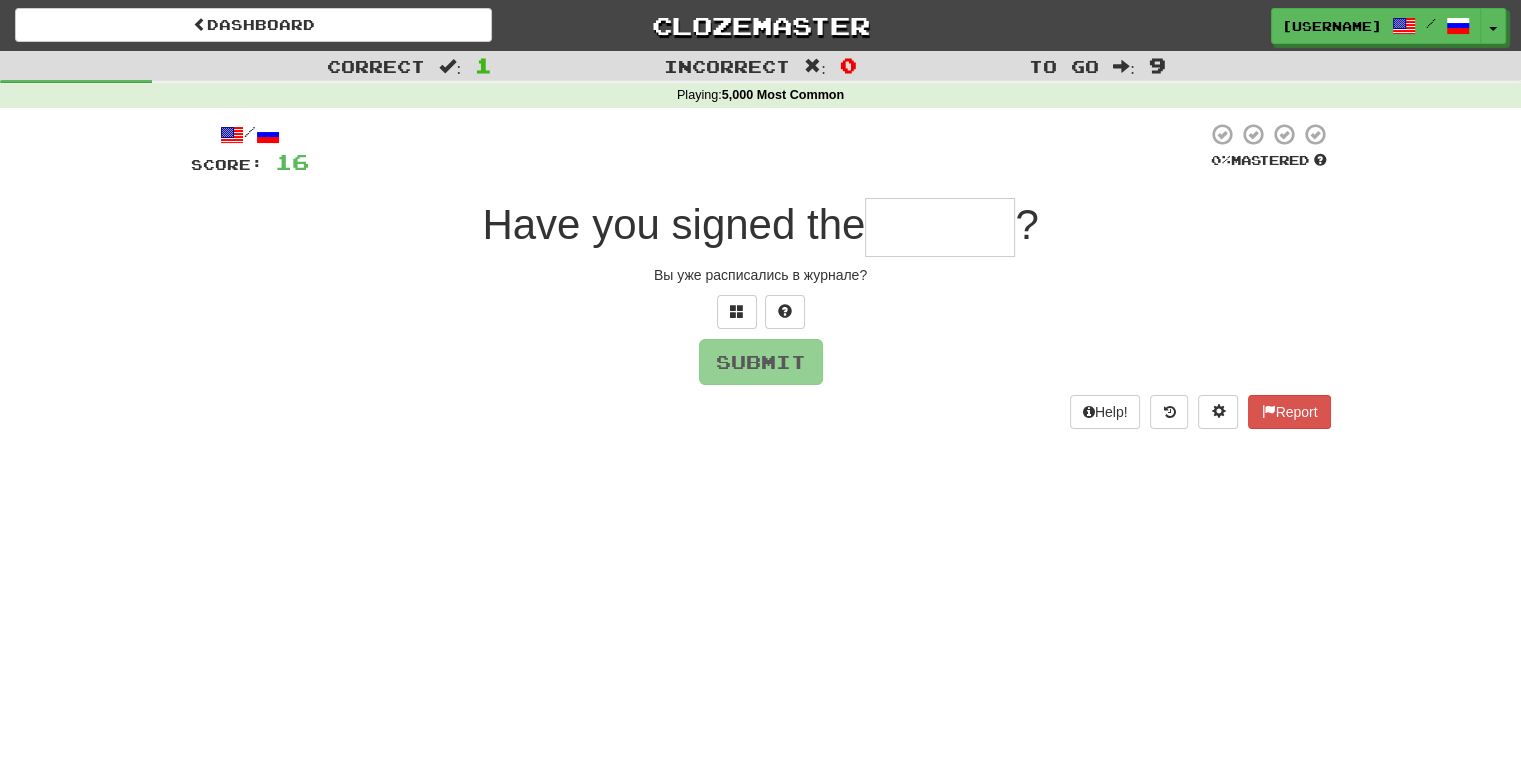 type on "*" 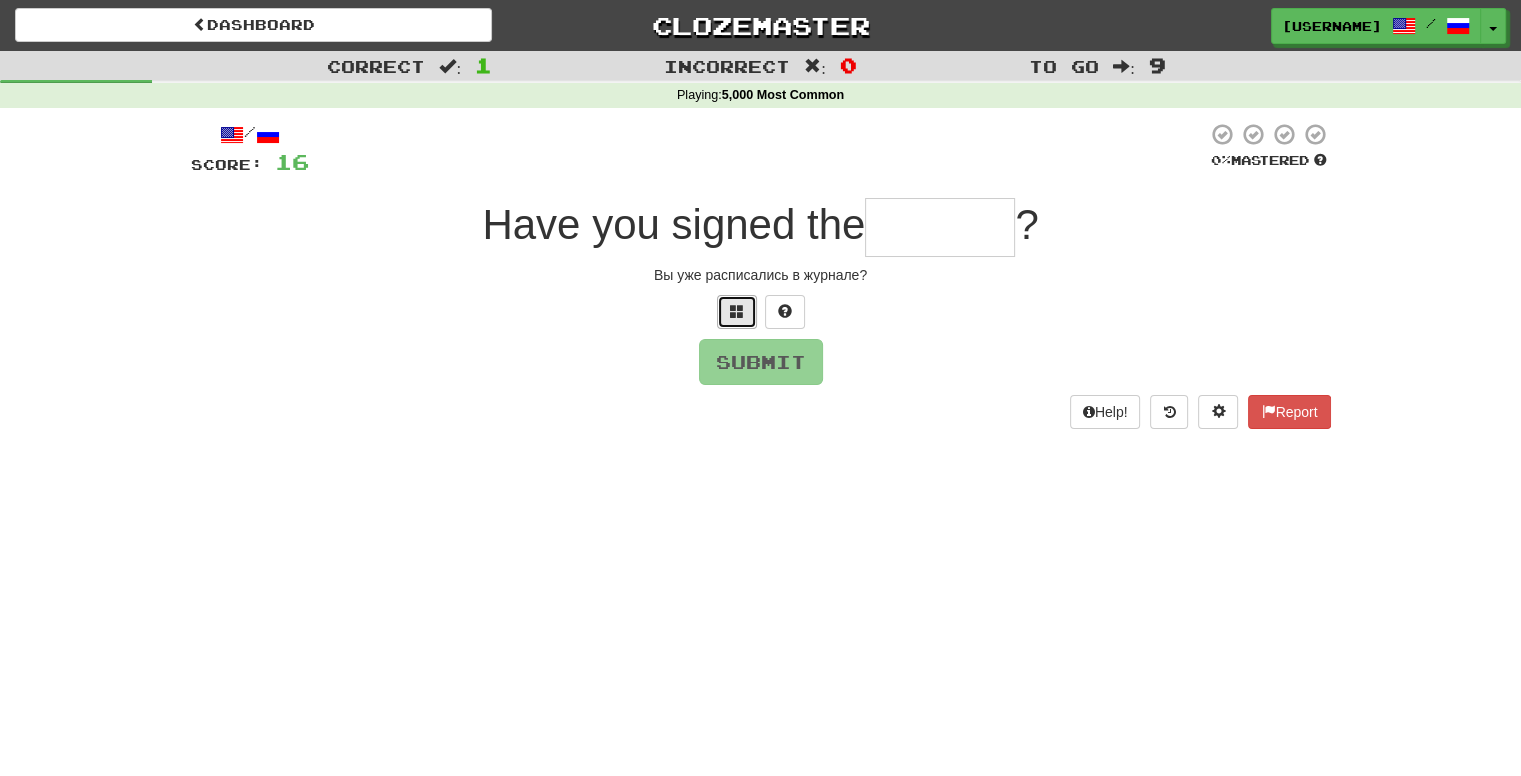 click at bounding box center [737, 311] 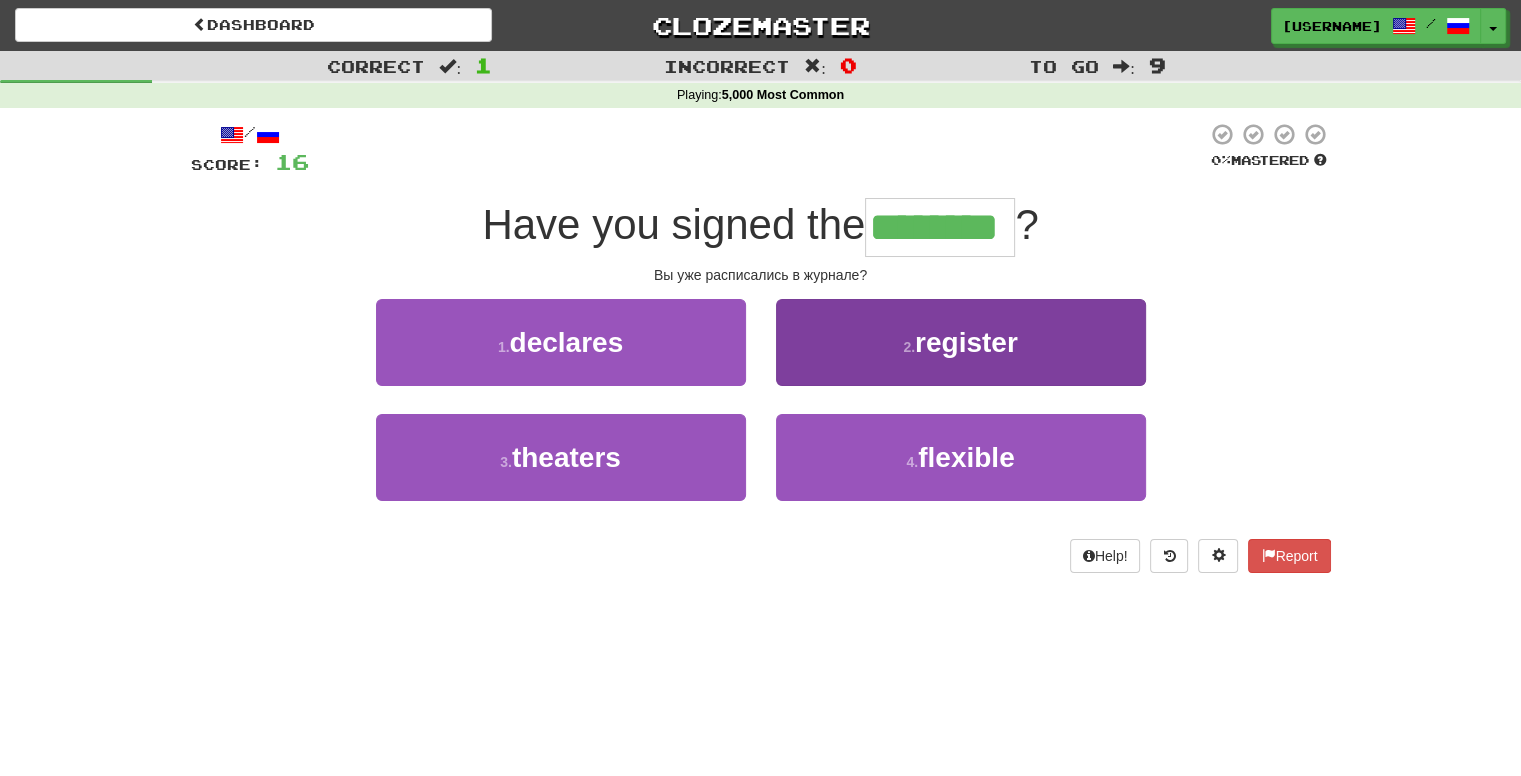 type on "********" 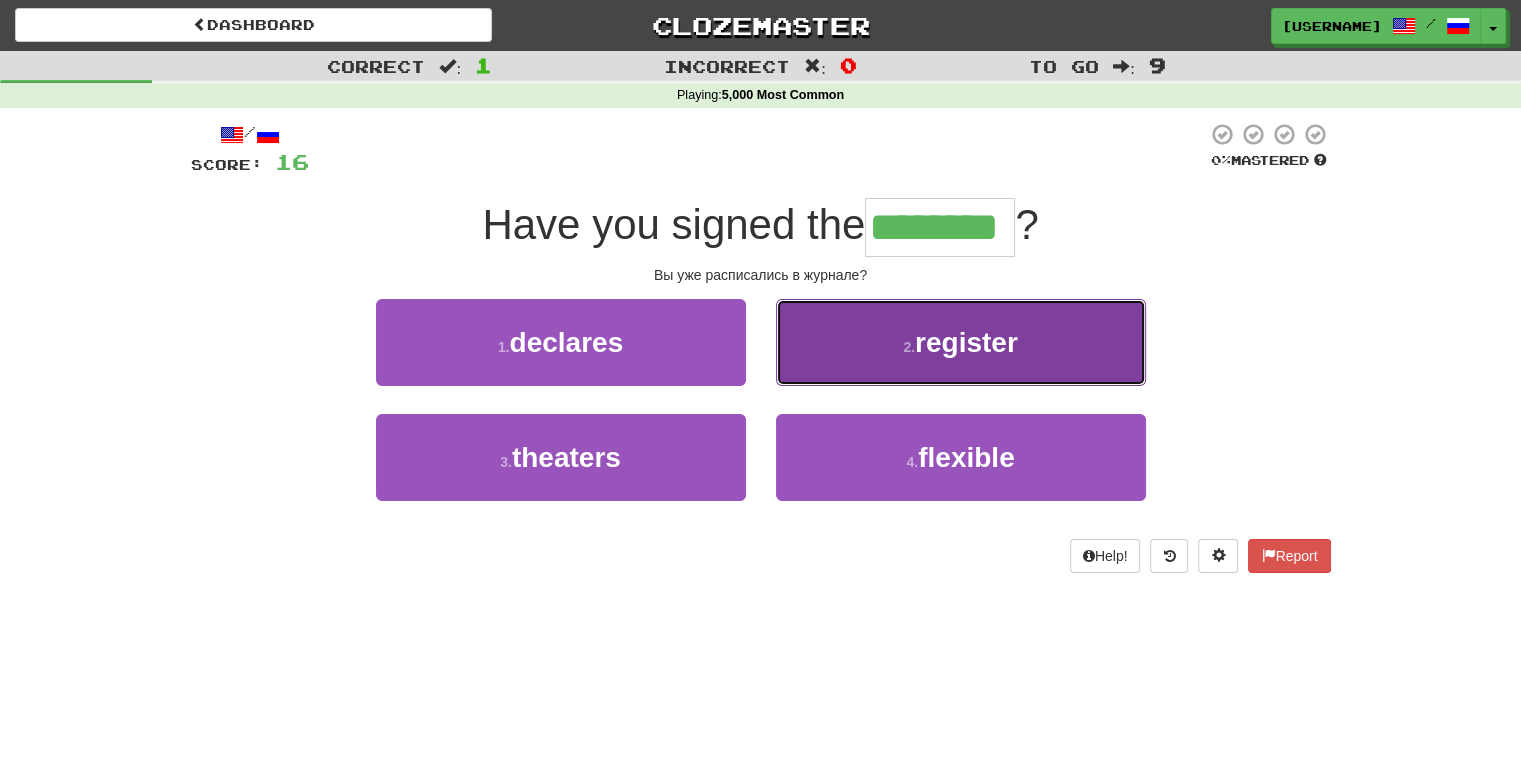 click on "2 .  register" at bounding box center (961, 342) 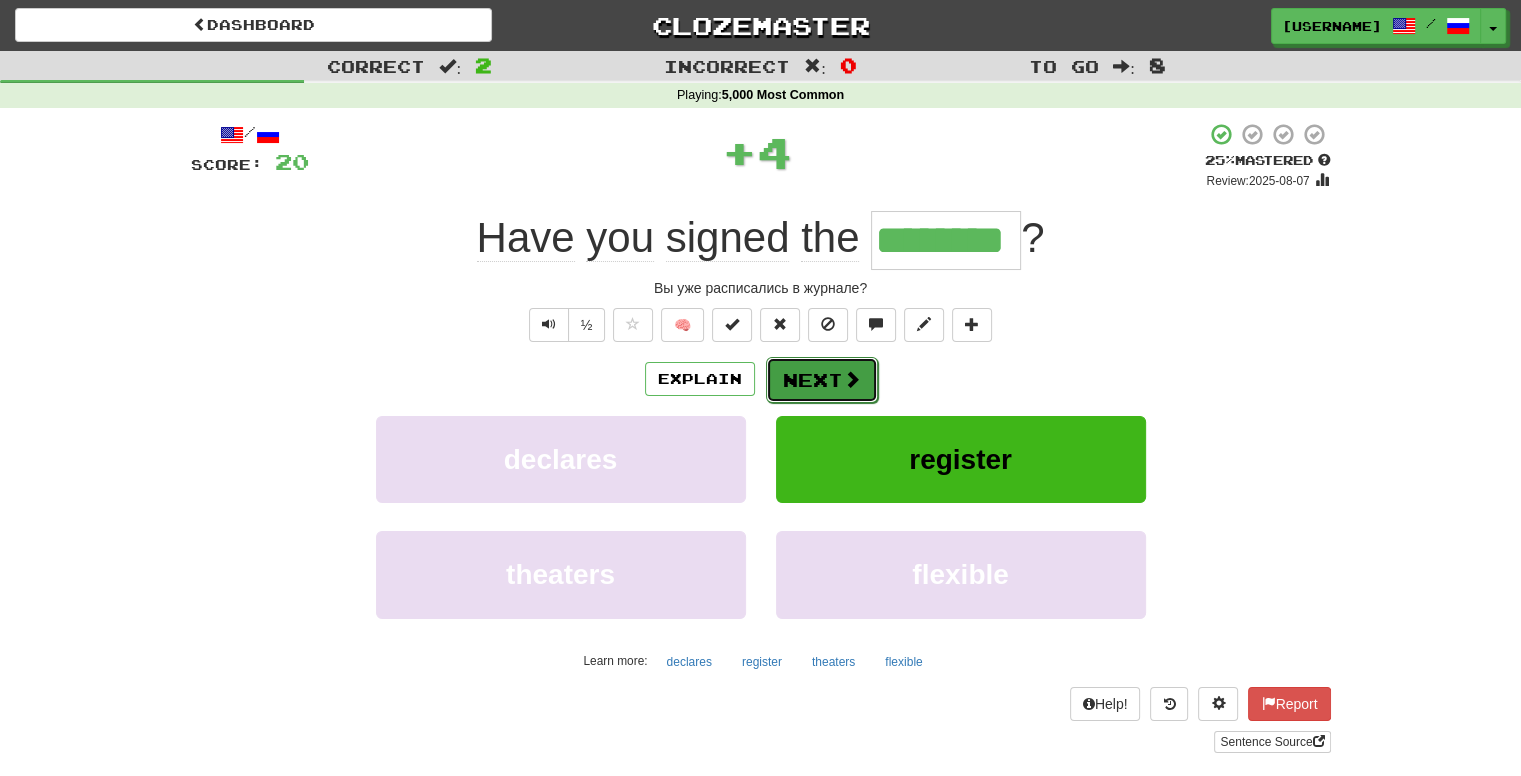 click on "Next" at bounding box center [822, 380] 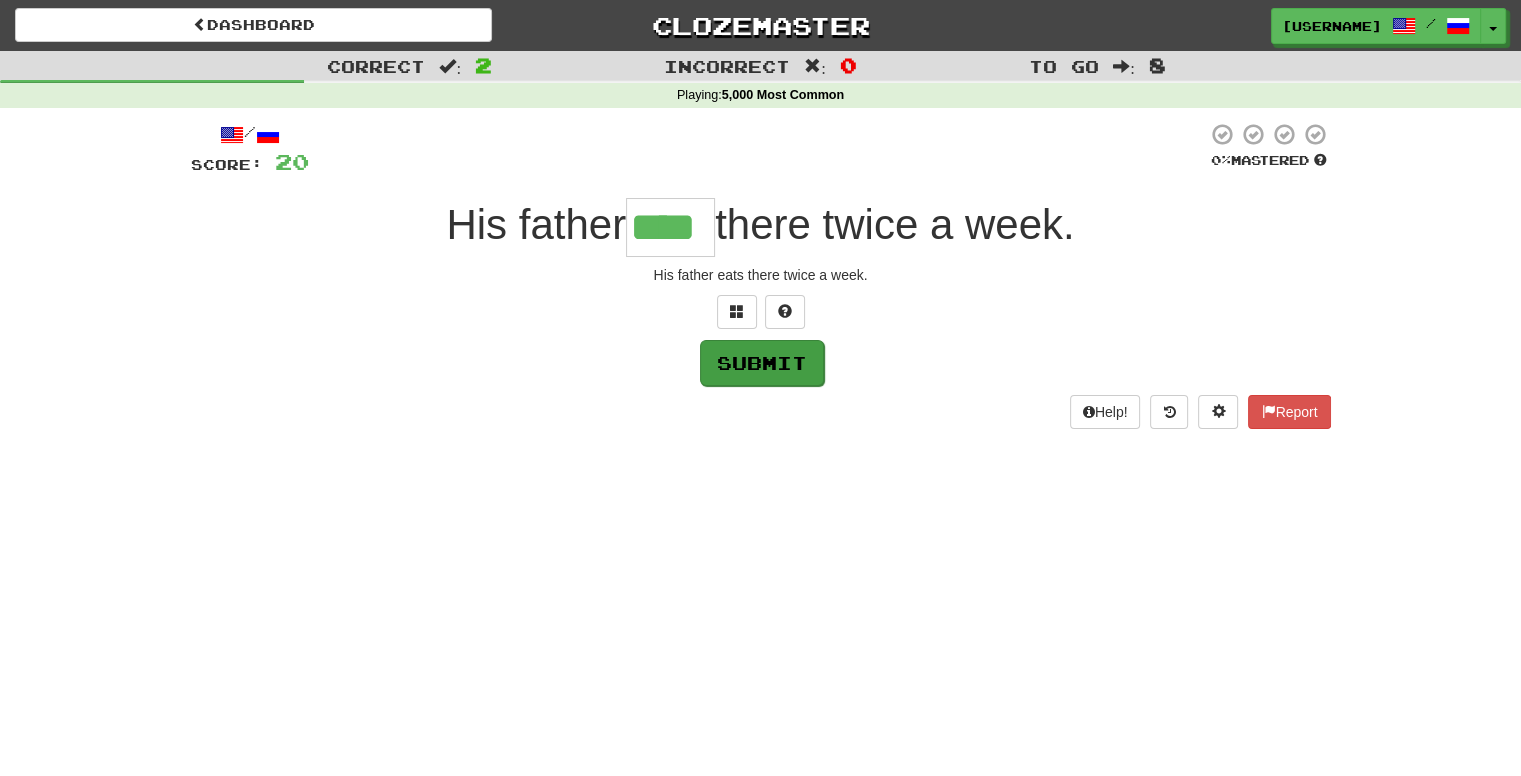 type on "****" 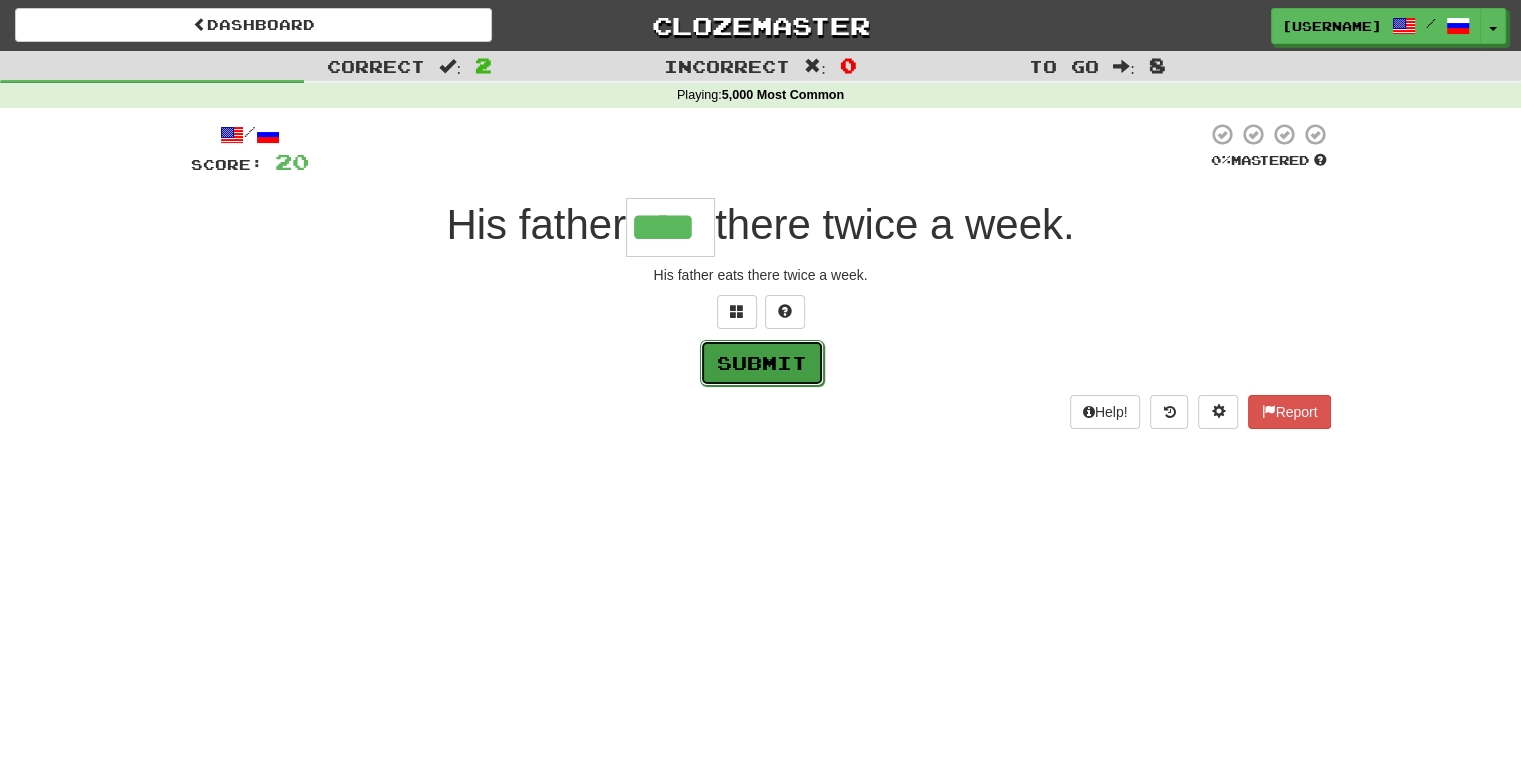 click on "Submit" at bounding box center (762, 363) 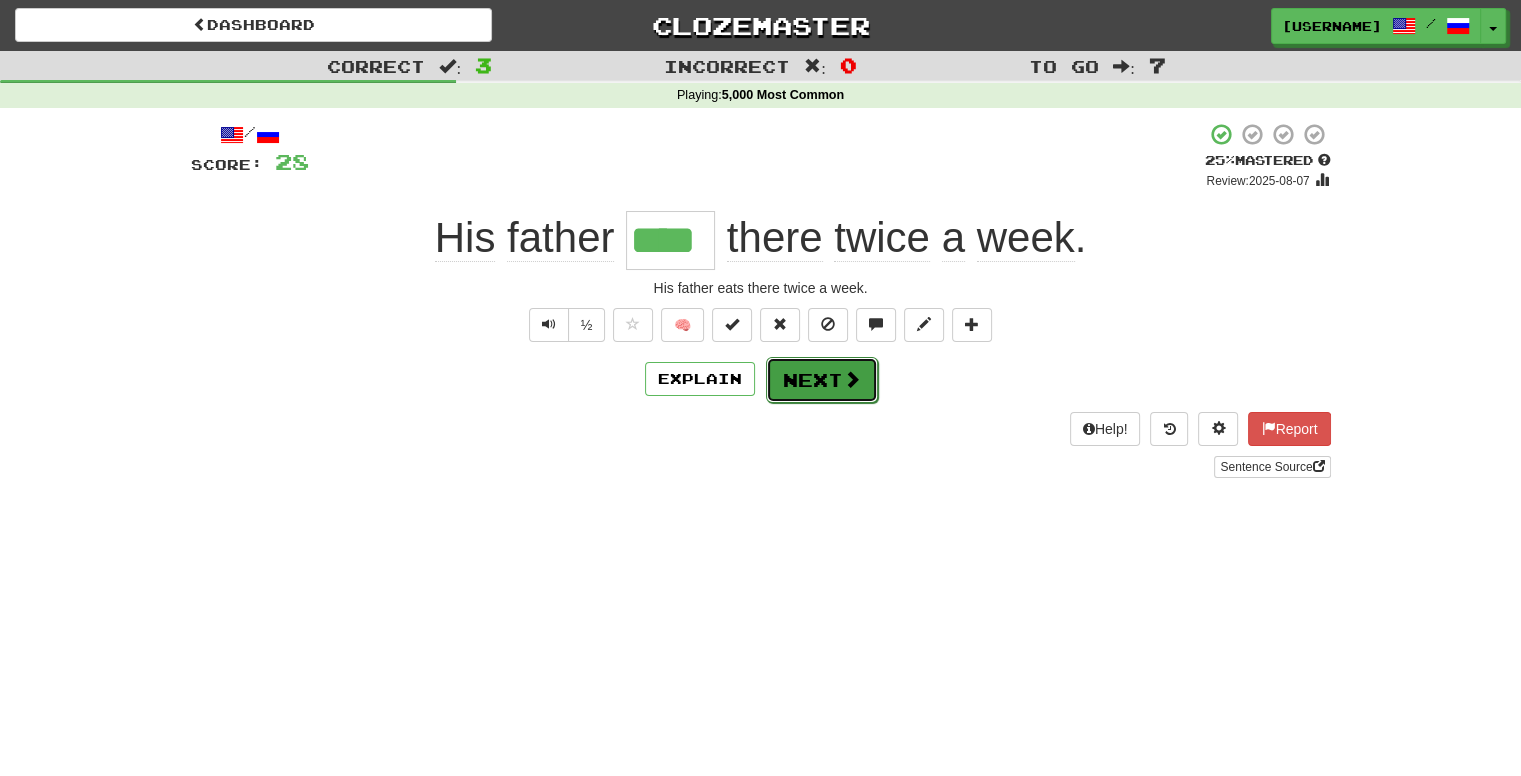 click on "Next" at bounding box center [822, 380] 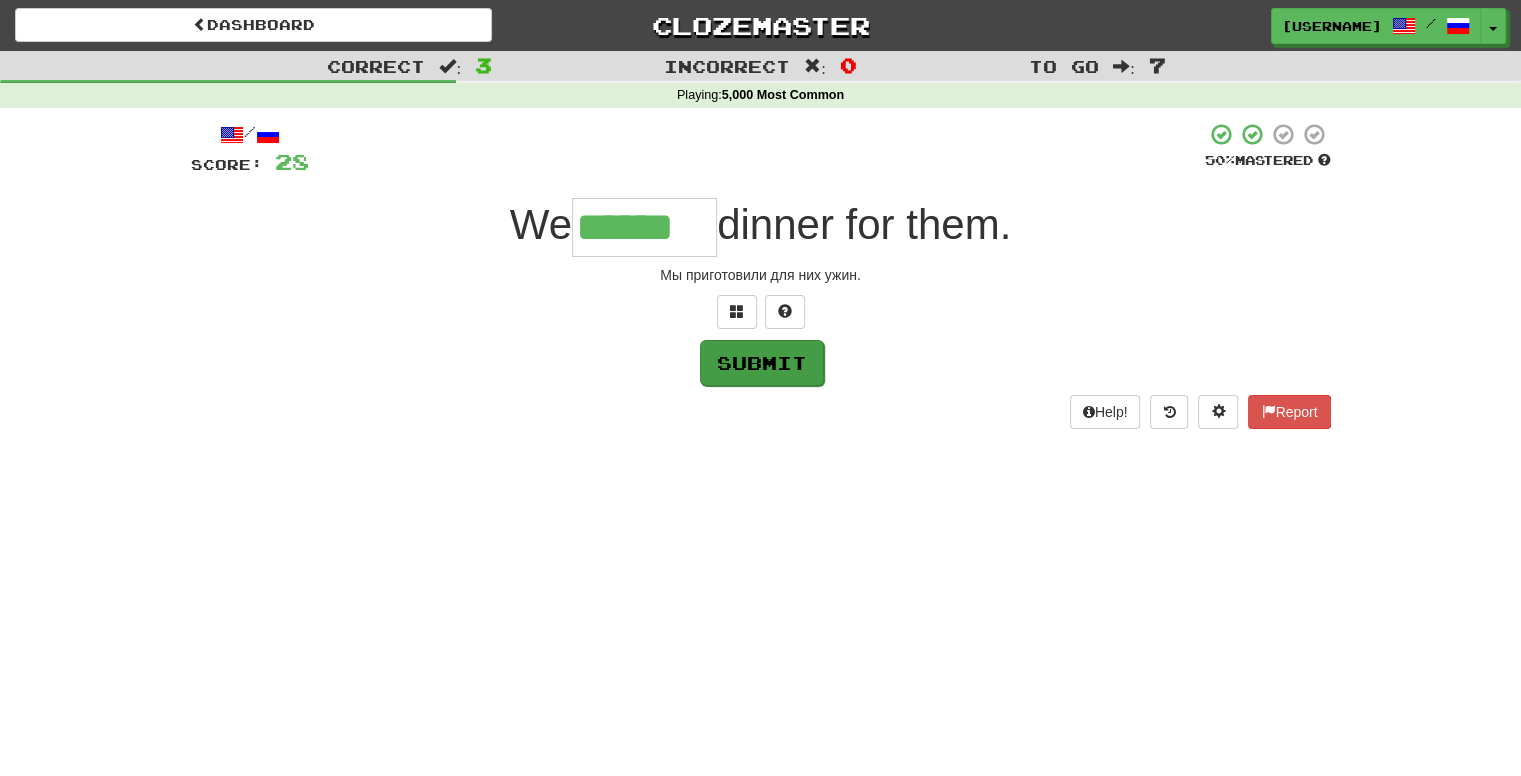 type on "******" 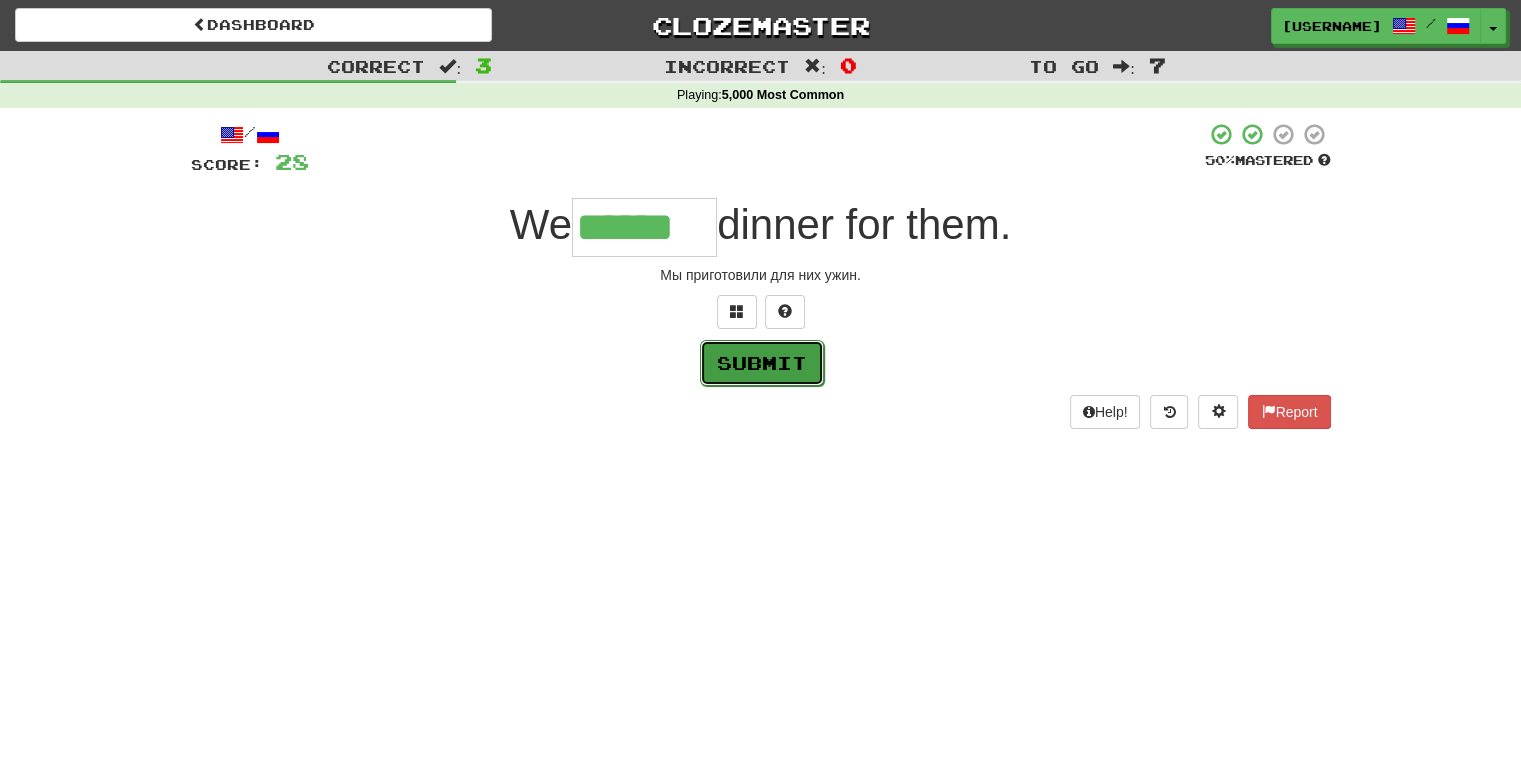 click on "Submit" at bounding box center [762, 363] 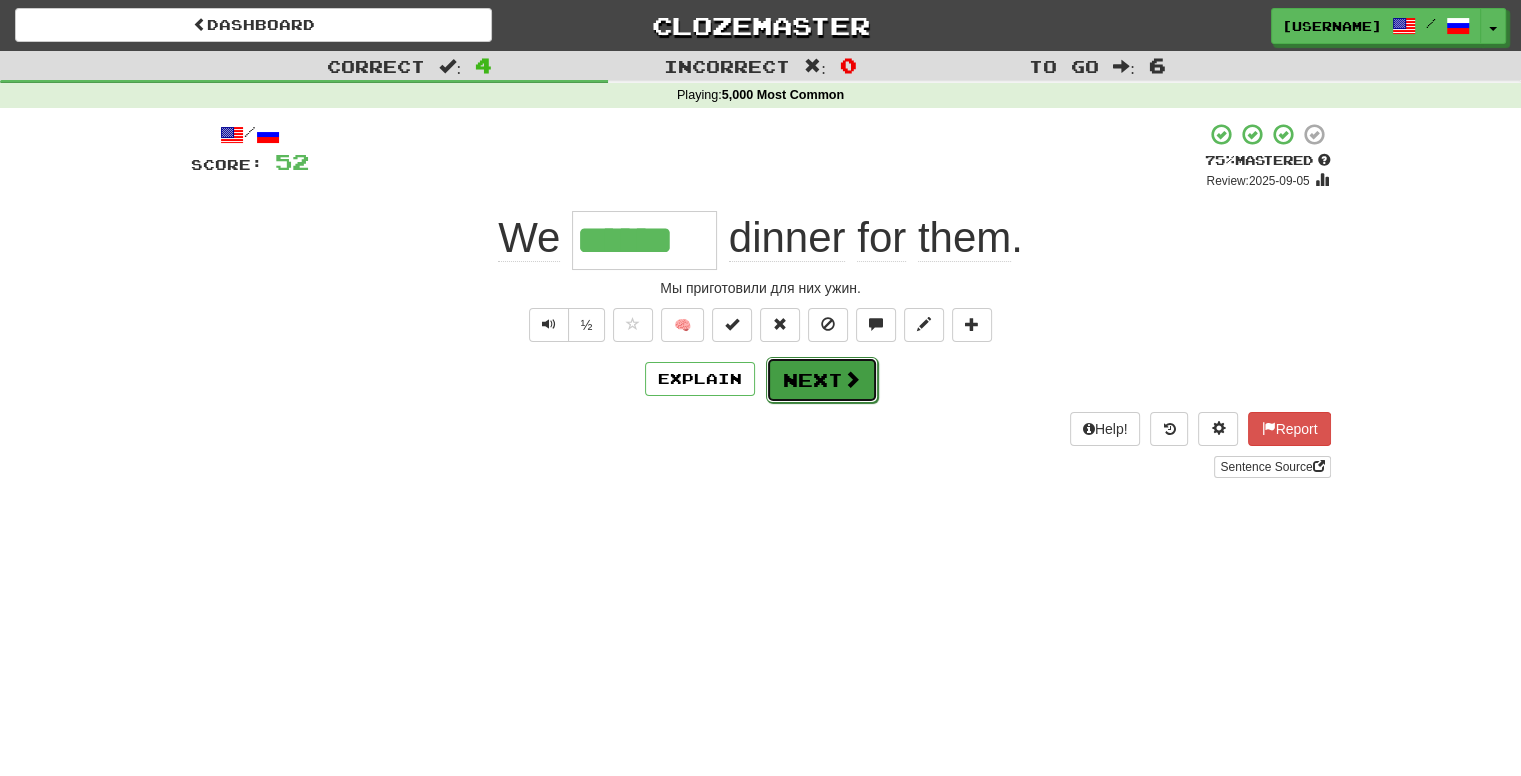 click at bounding box center [852, 379] 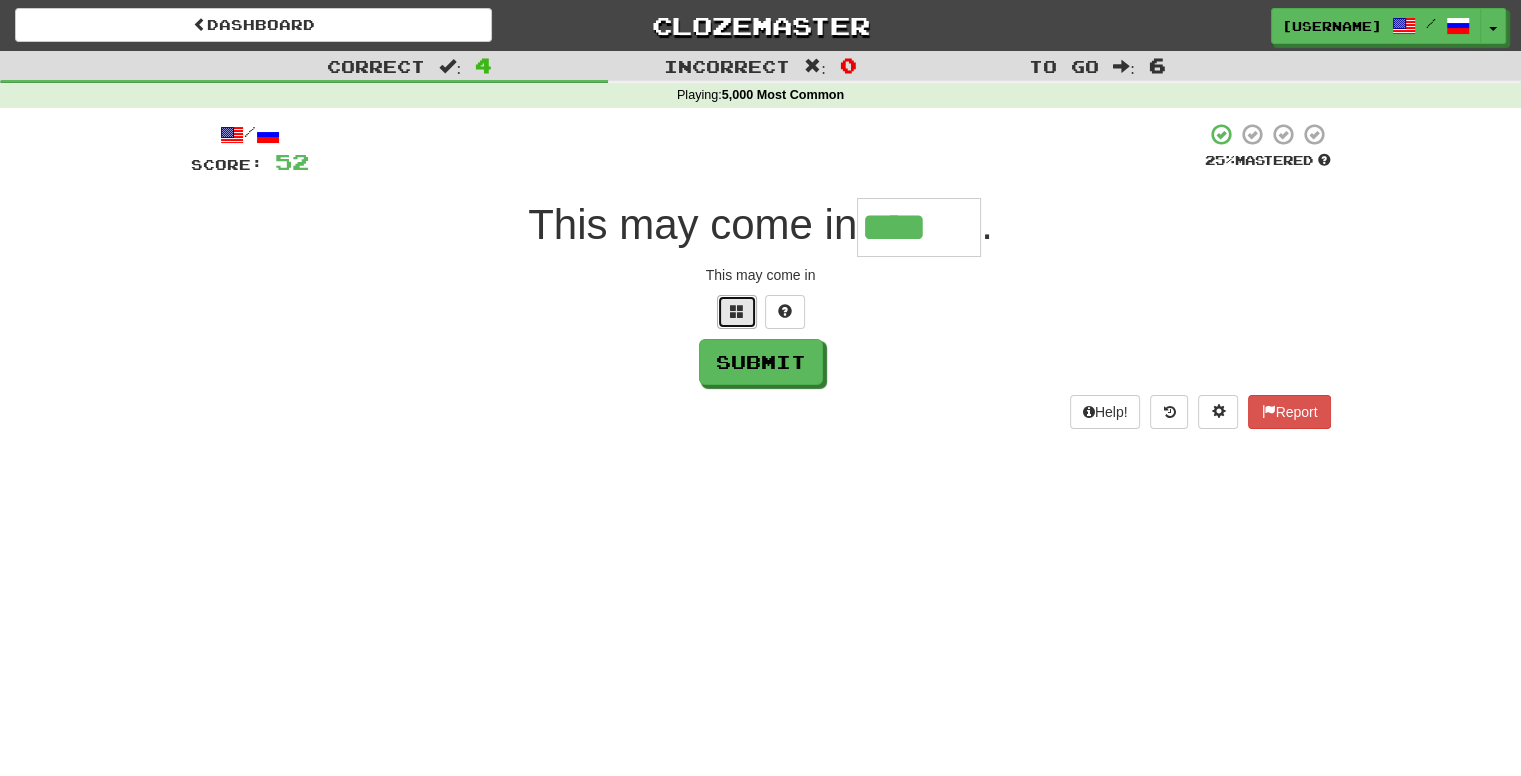 click at bounding box center [737, 312] 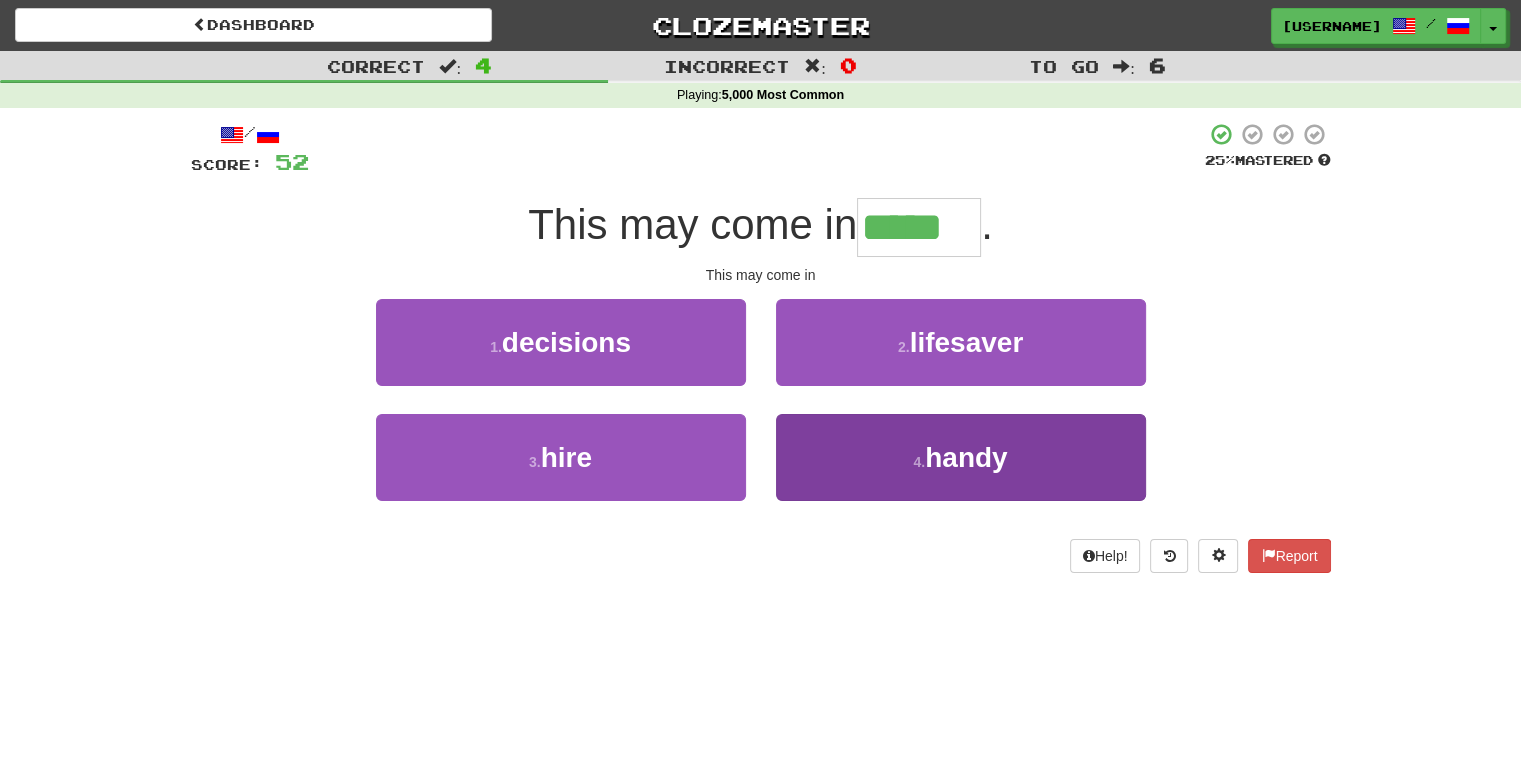 type on "*****" 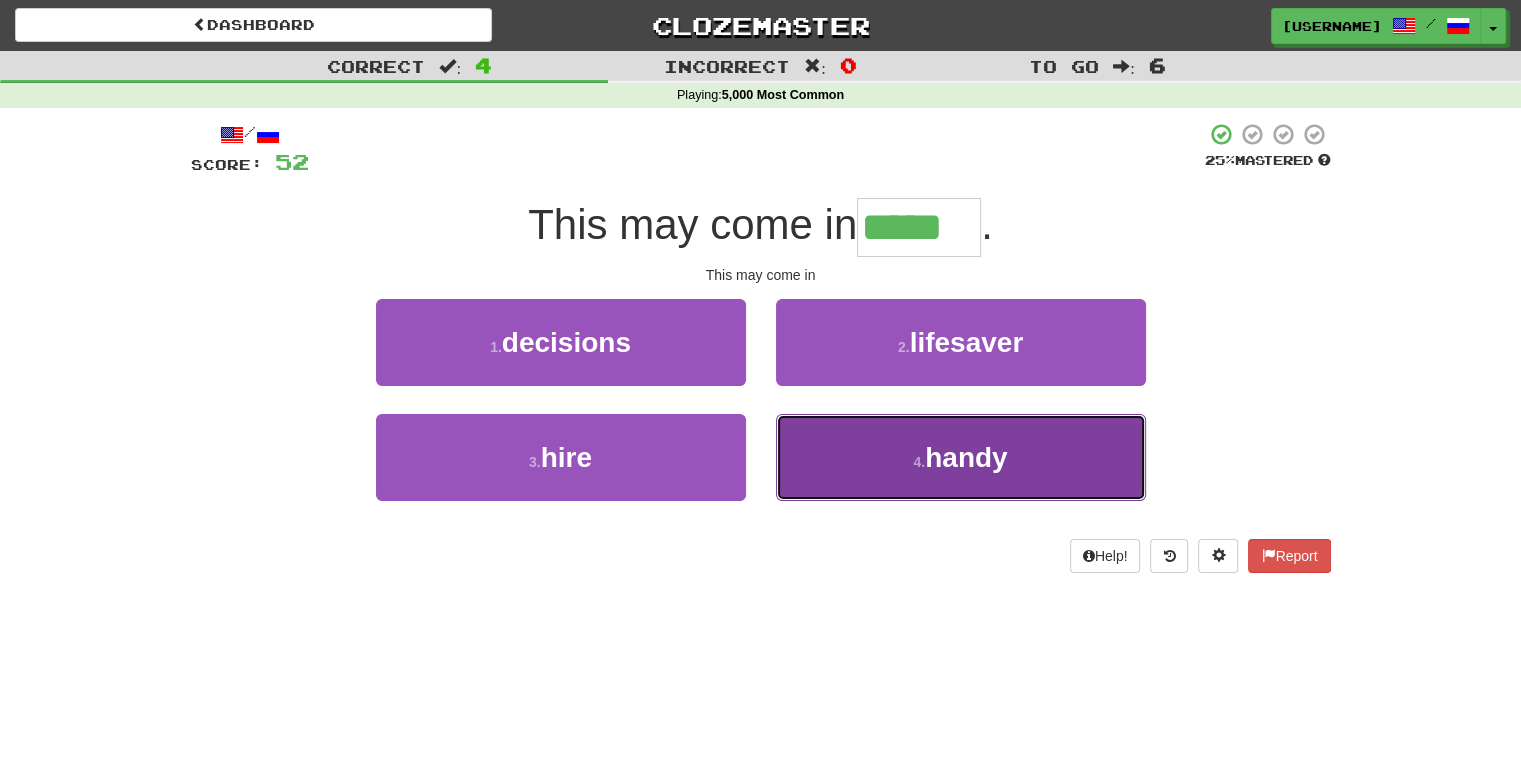 click on "handy" at bounding box center [966, 457] 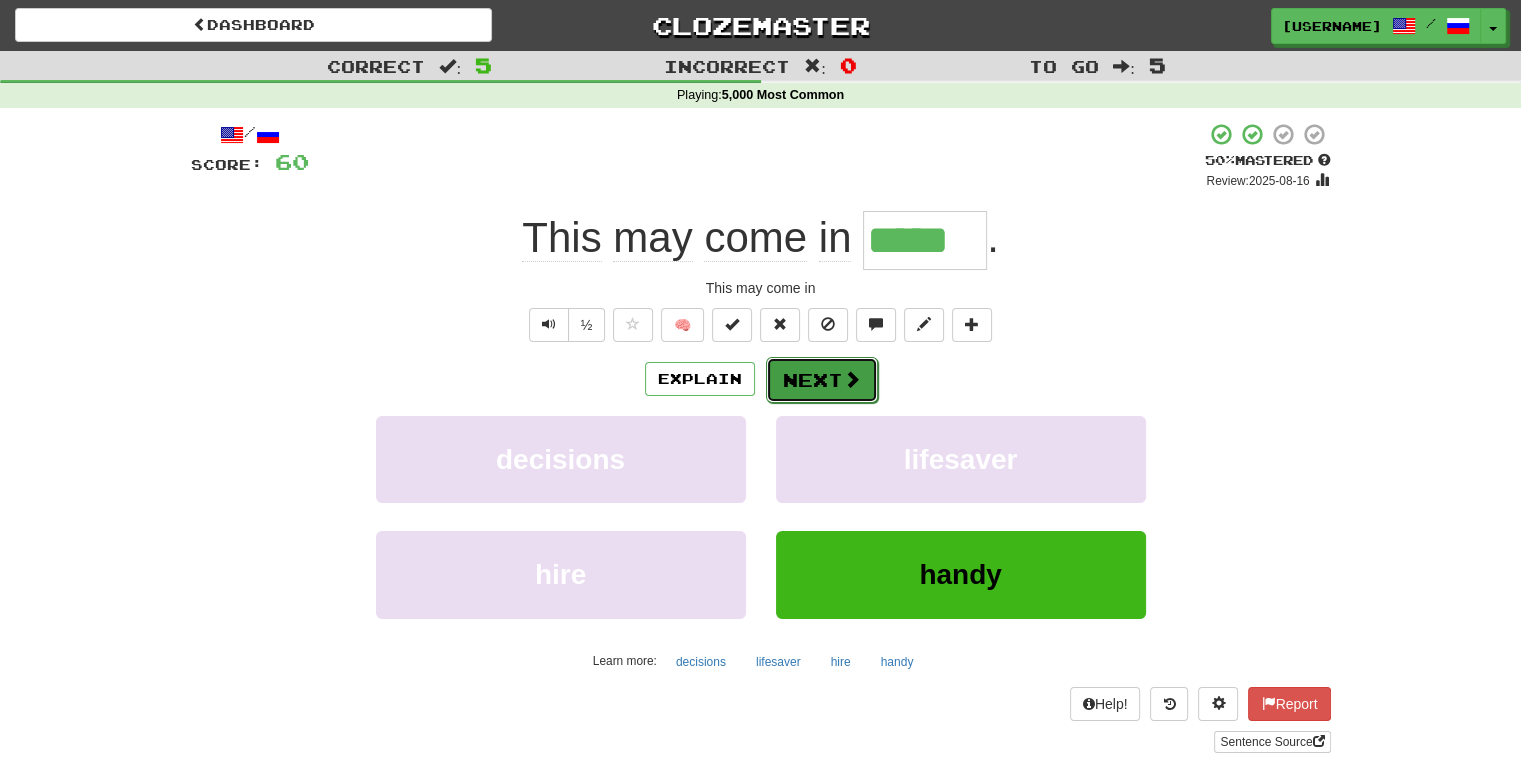 click on "Next" at bounding box center (822, 380) 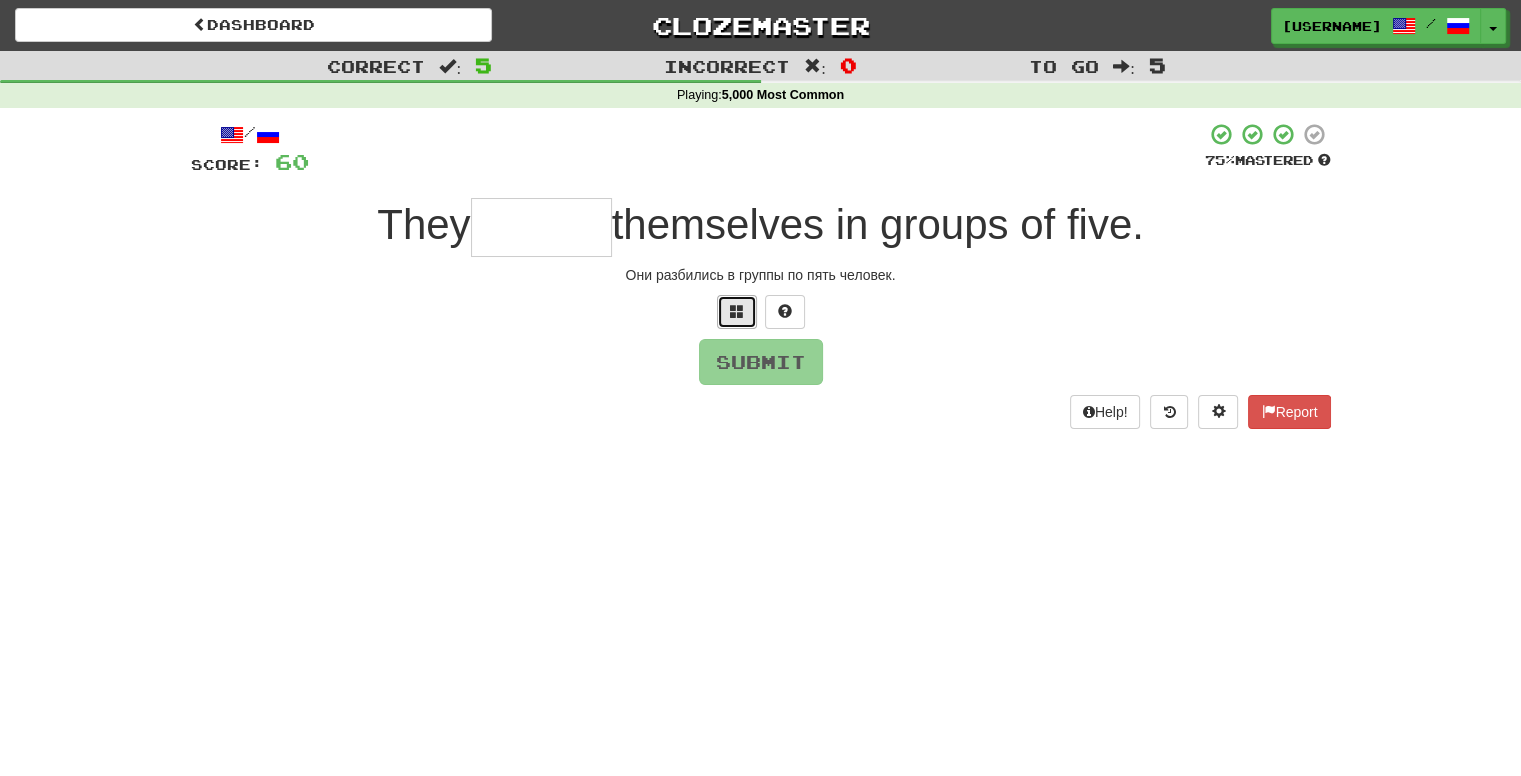 click at bounding box center (737, 312) 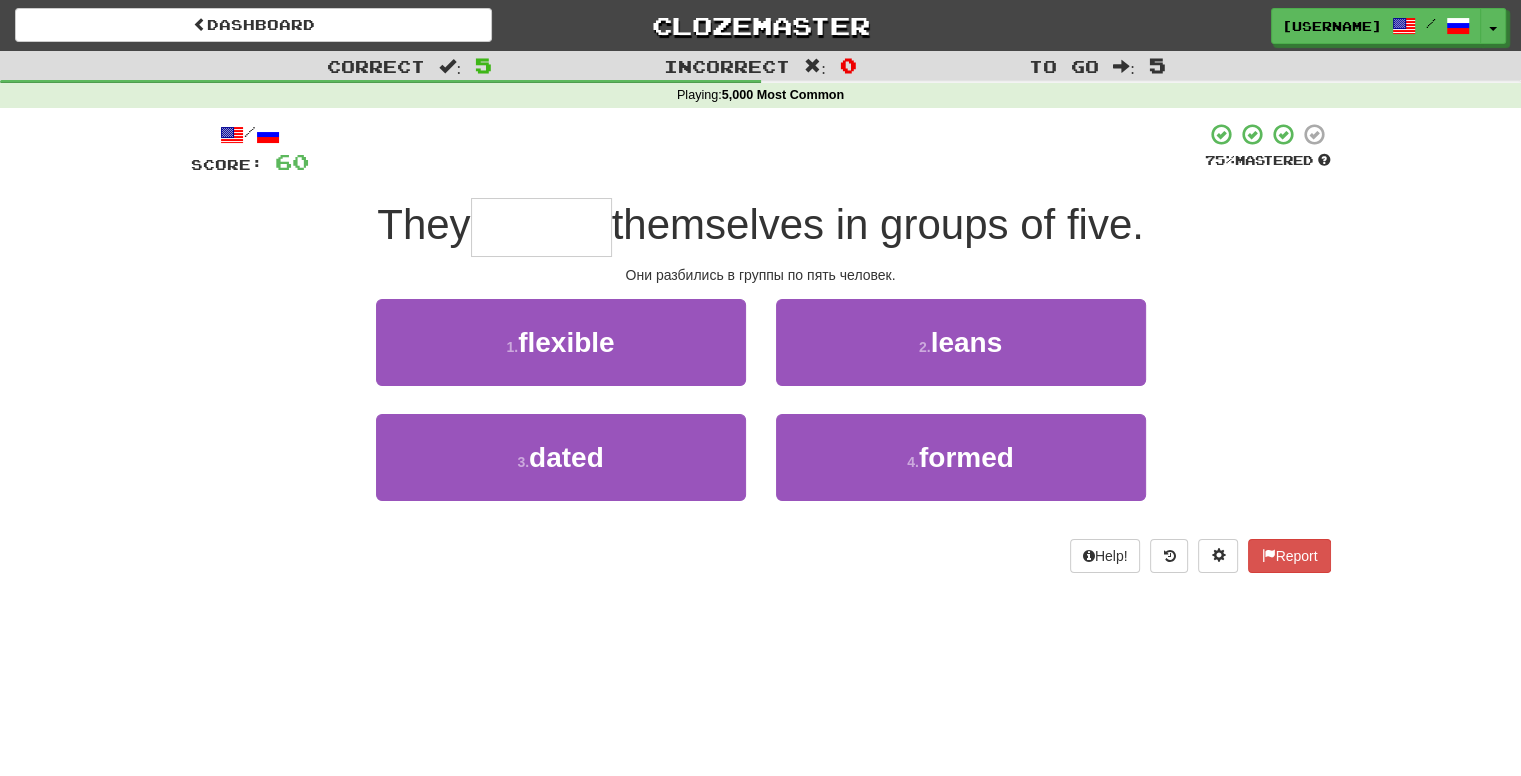 type on "*" 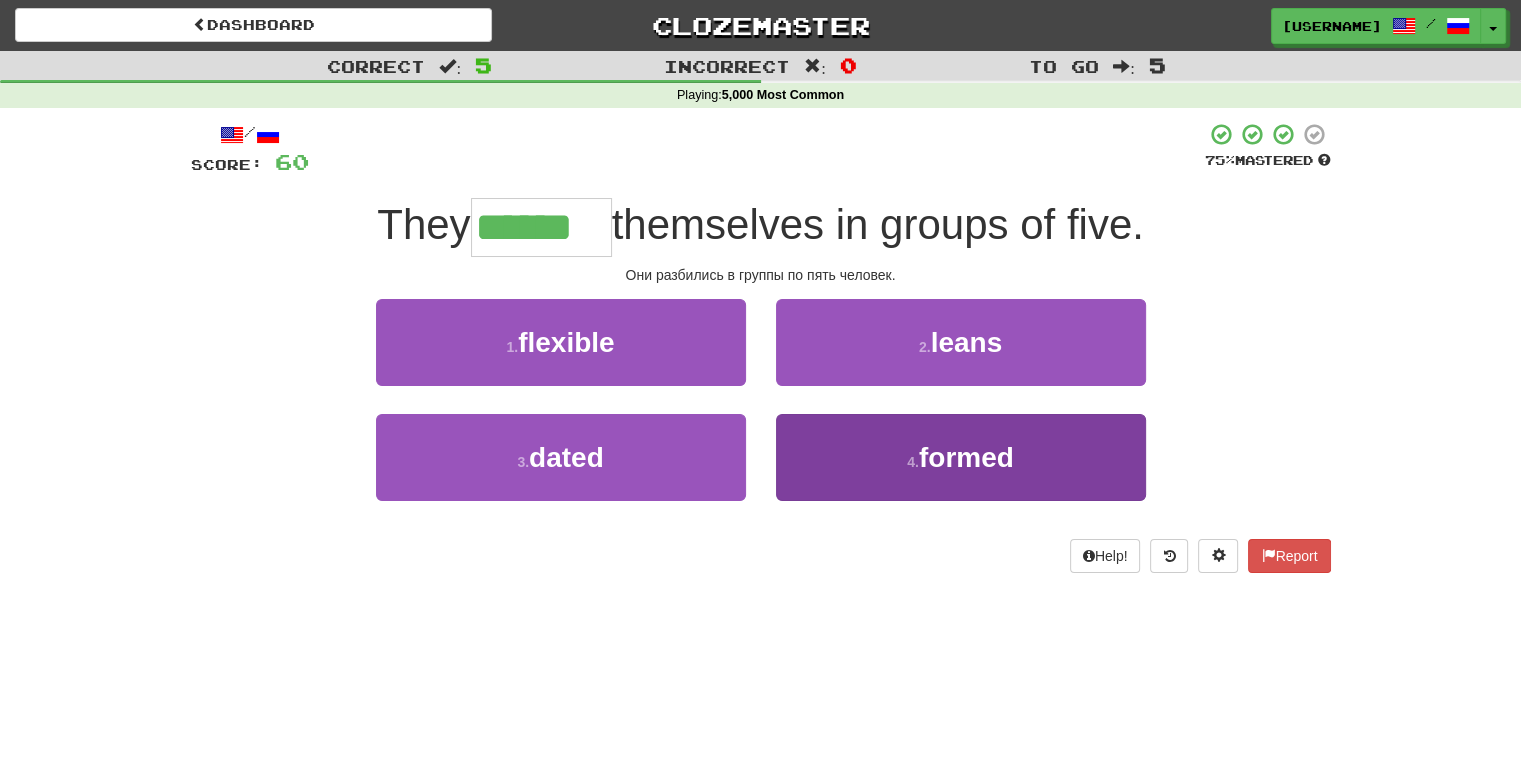 type on "******" 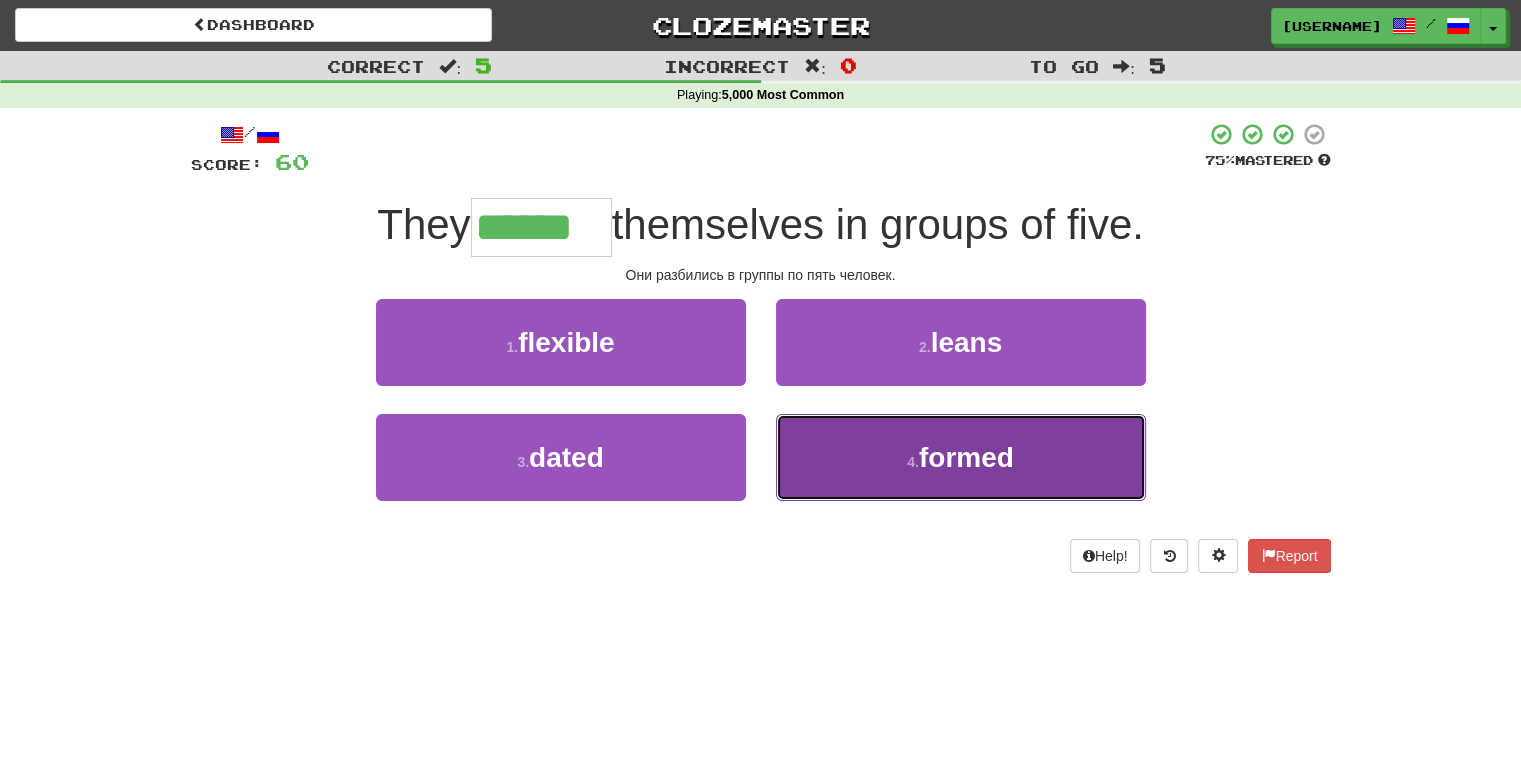 click on "formed" at bounding box center (966, 457) 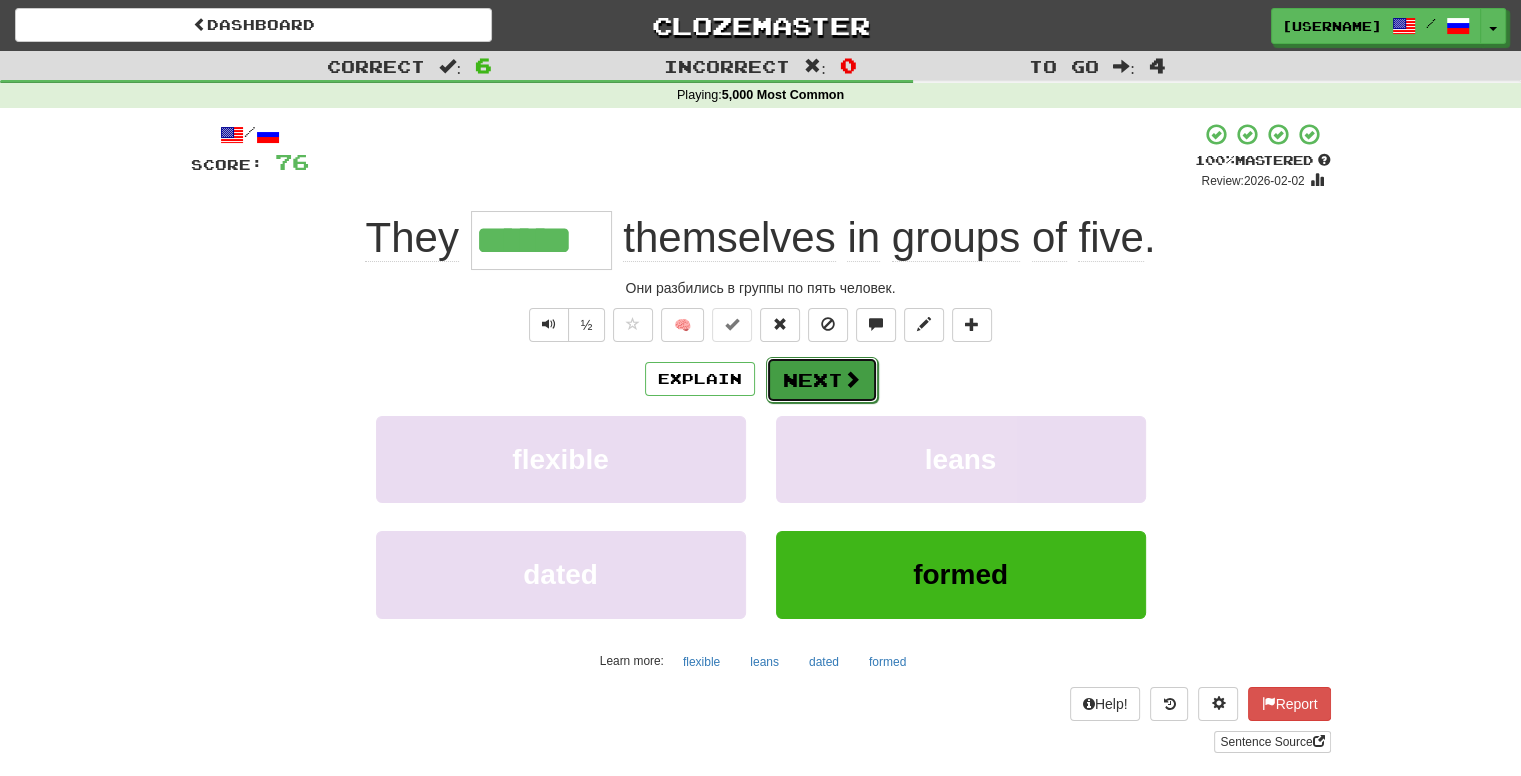 click at bounding box center [852, 379] 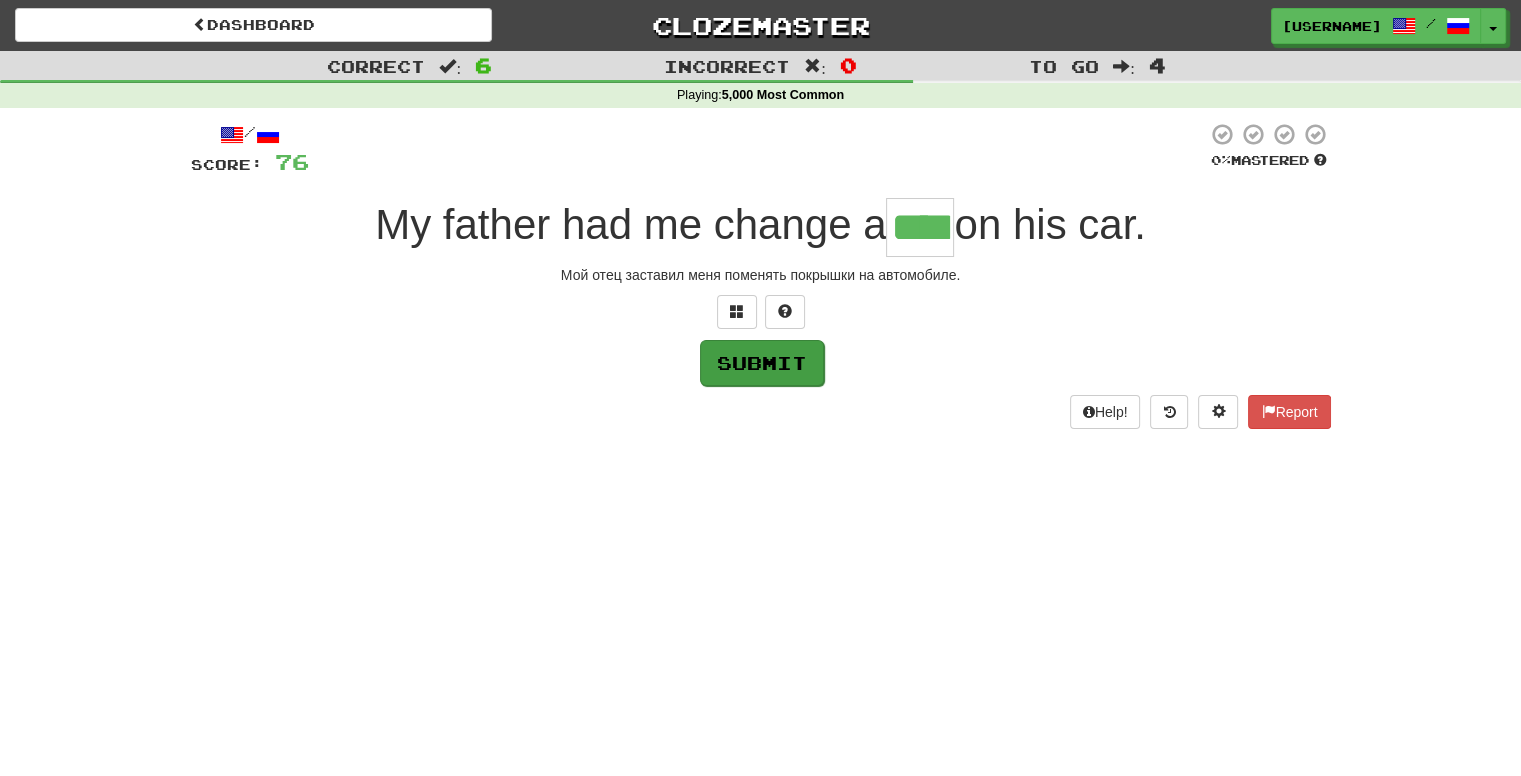 type on "****" 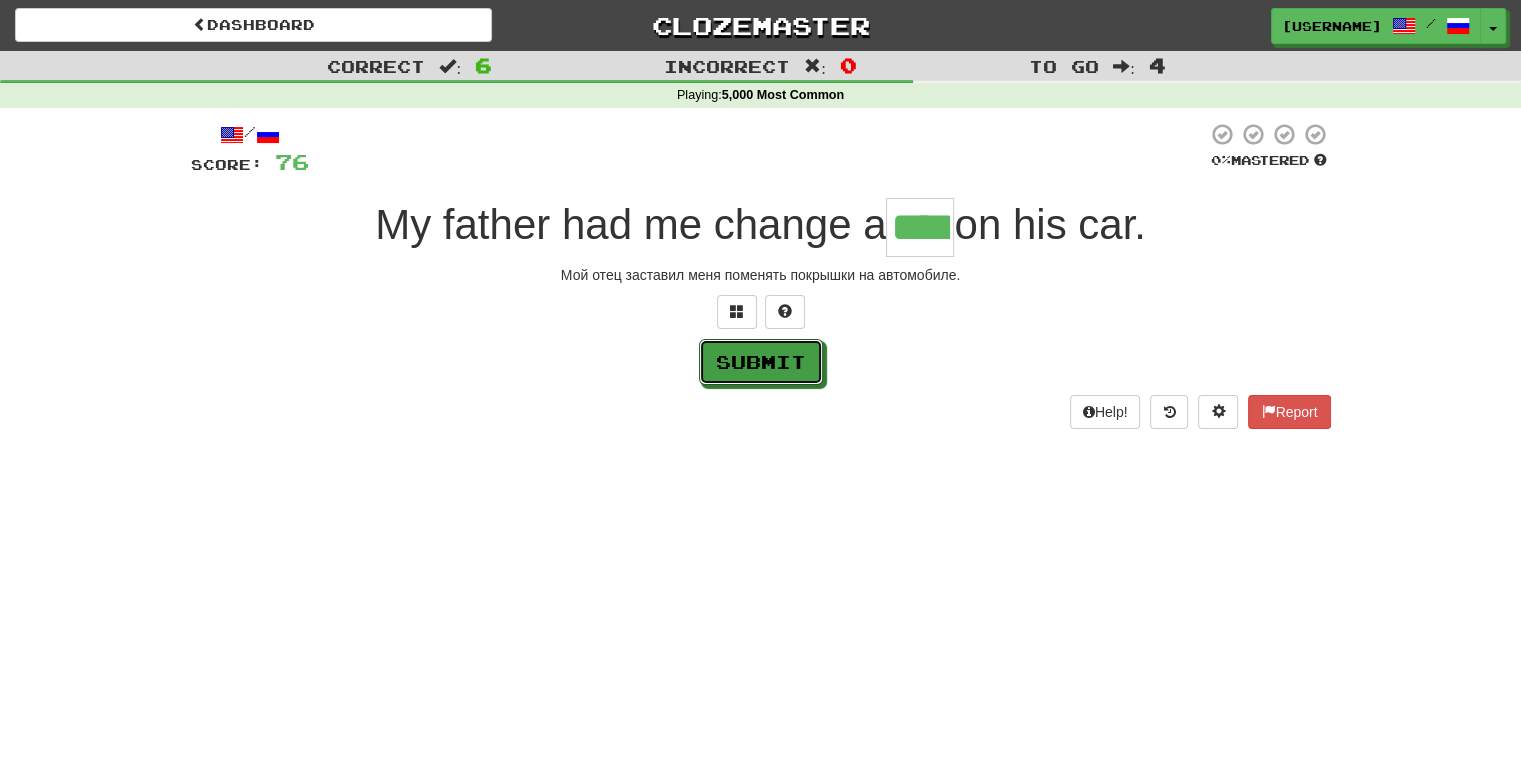 drag, startPoint x: 769, startPoint y: 374, endPoint x: 772, endPoint y: 437, distance: 63.07139 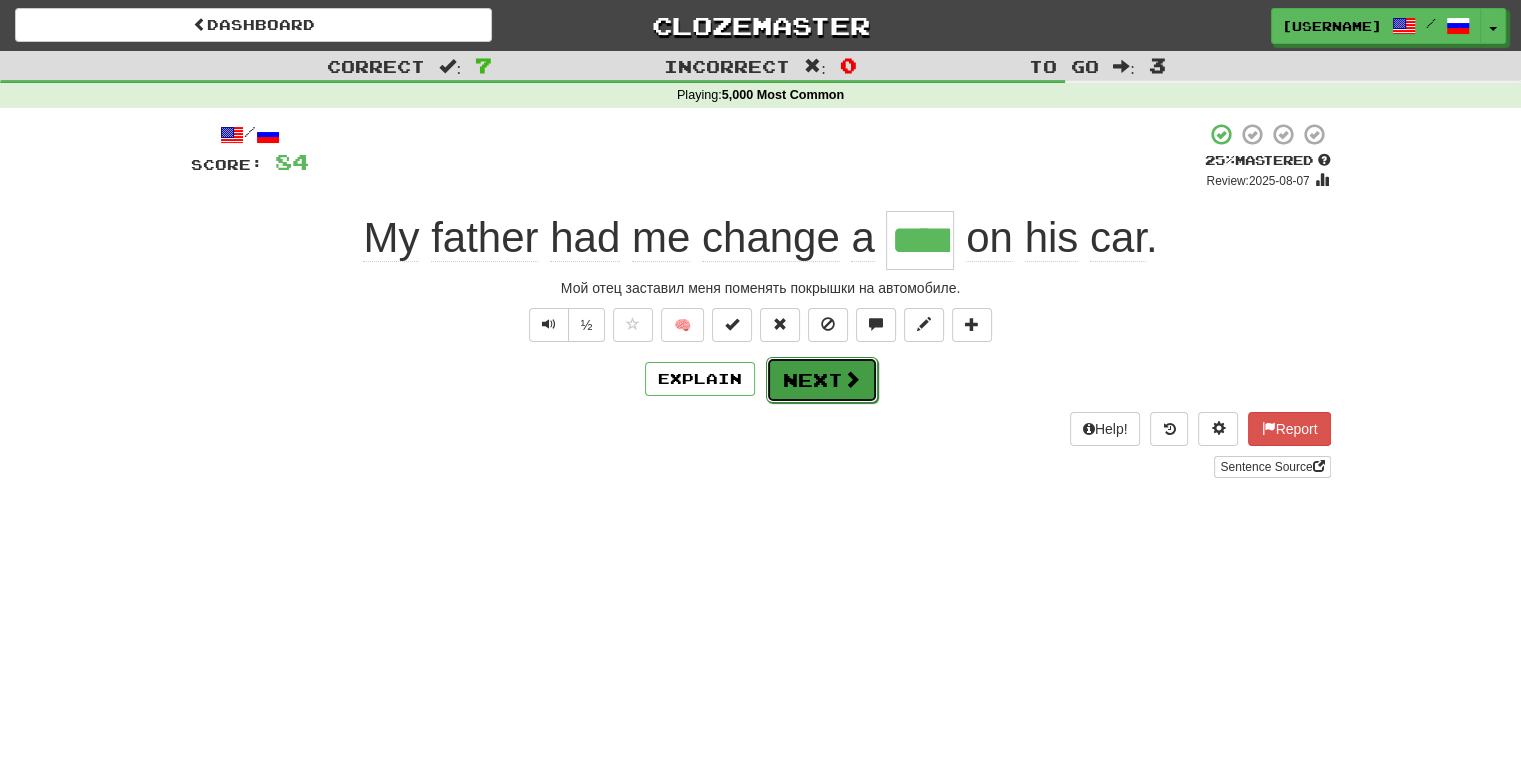 click on "Next" at bounding box center [822, 380] 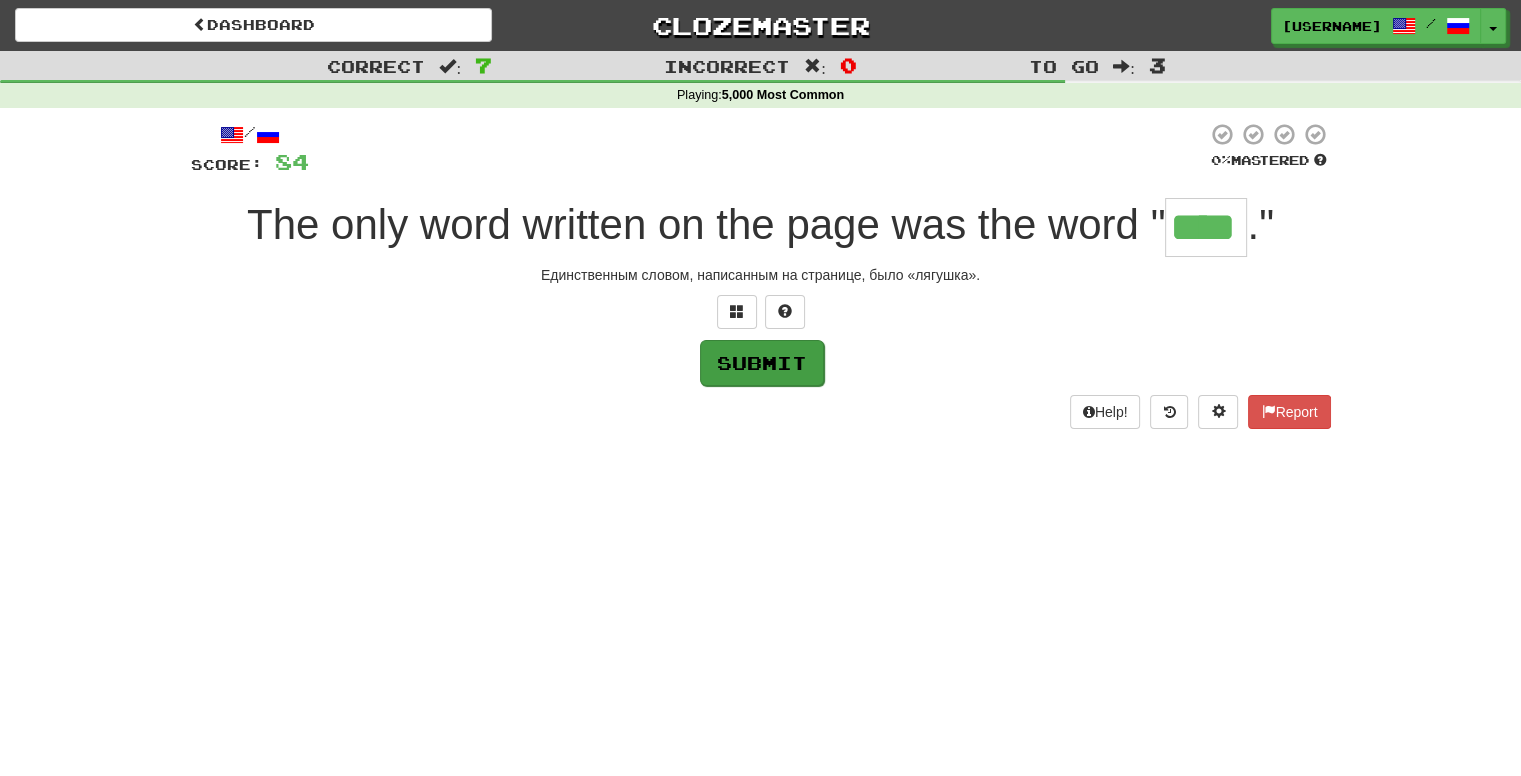 type on "****" 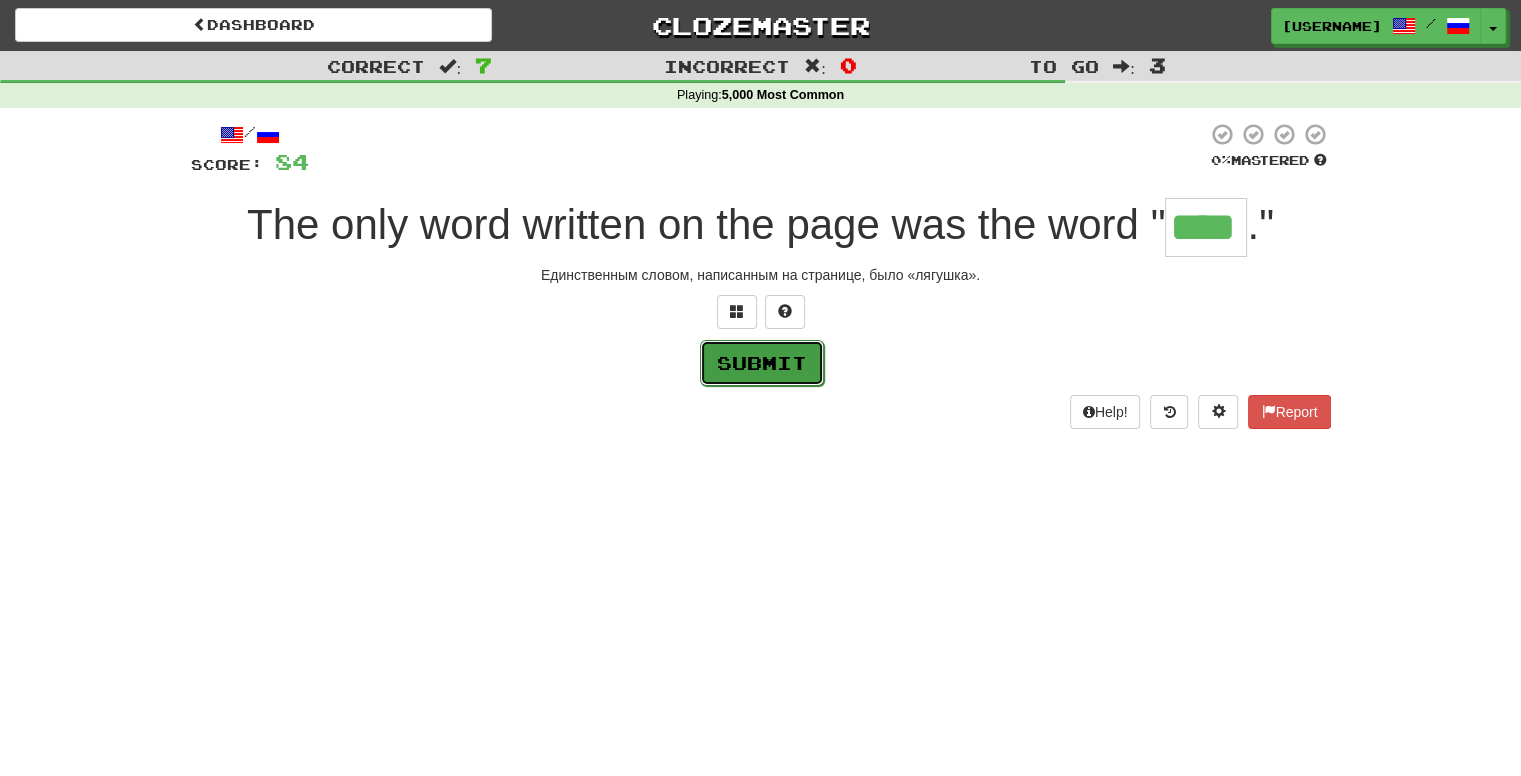 click on "Submit" at bounding box center (762, 363) 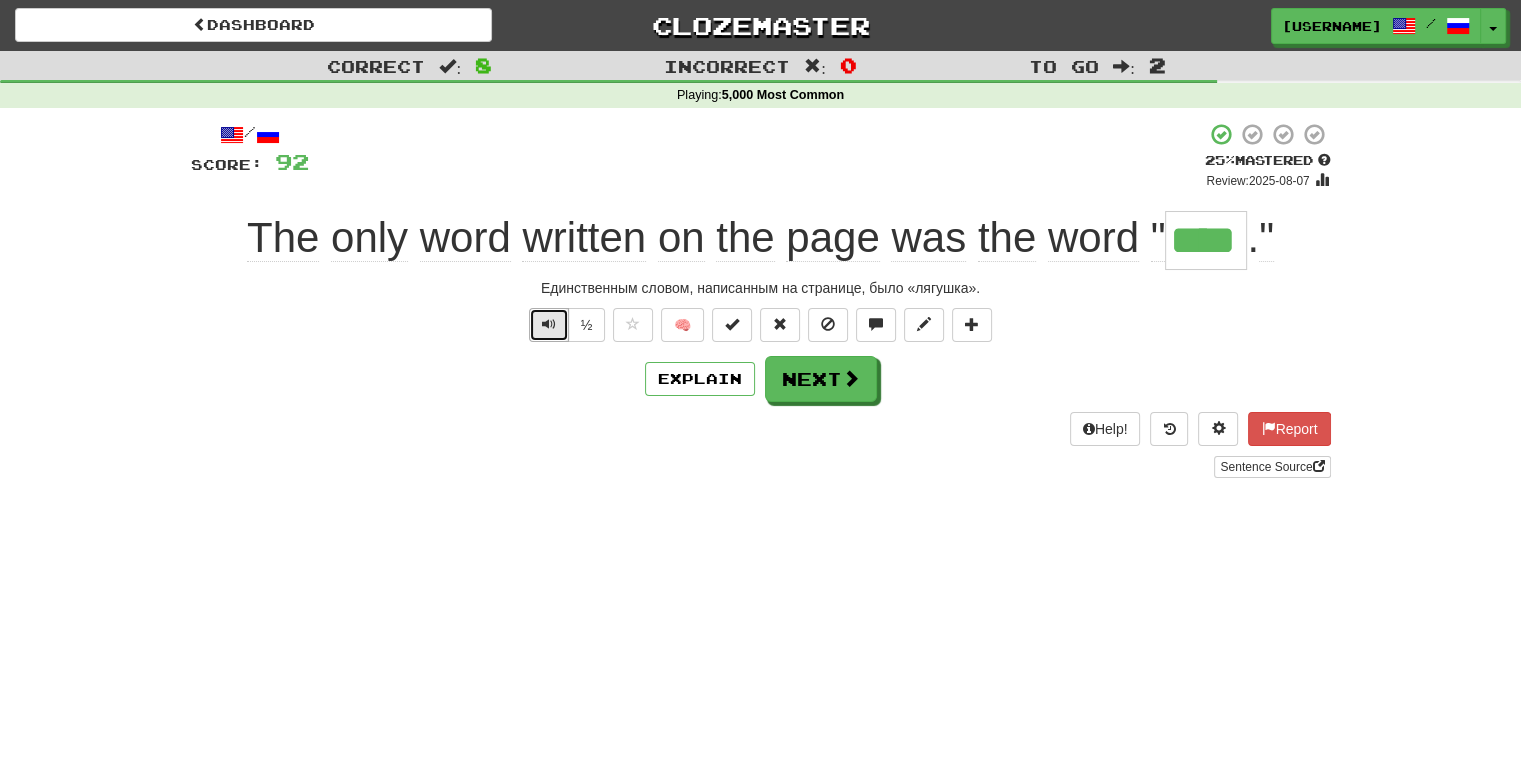 click at bounding box center (549, 324) 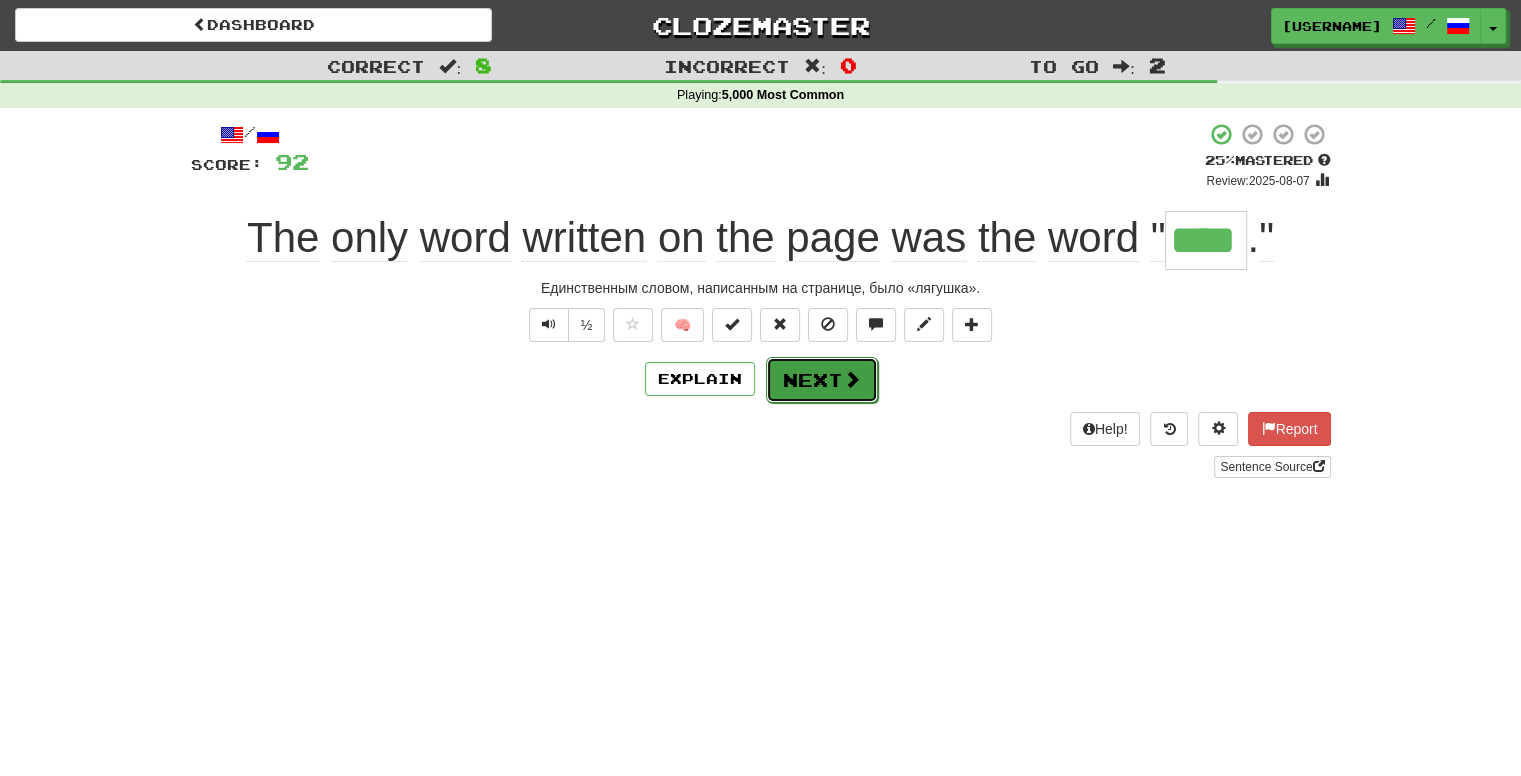 click on "Next" at bounding box center [822, 380] 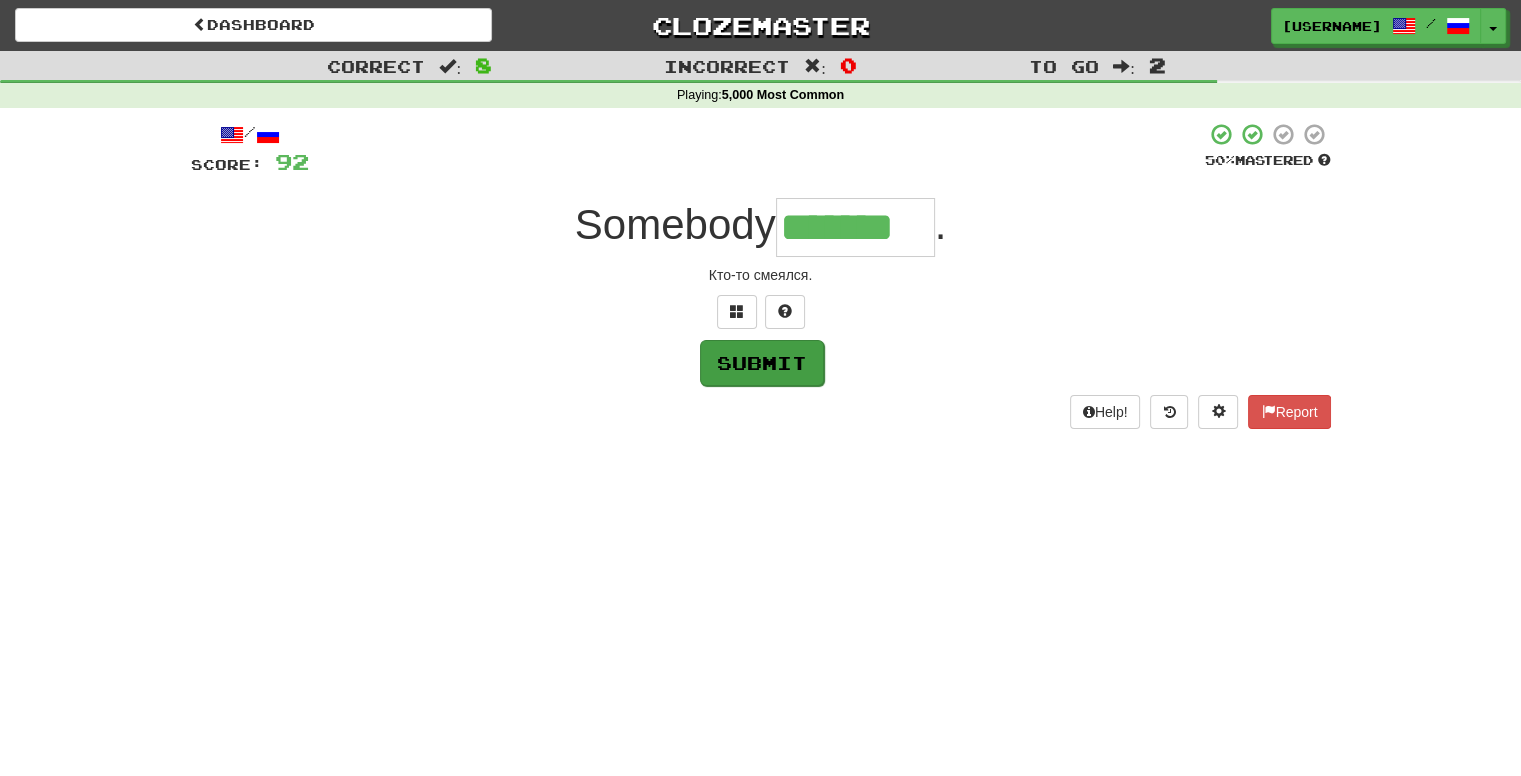 type on "*******" 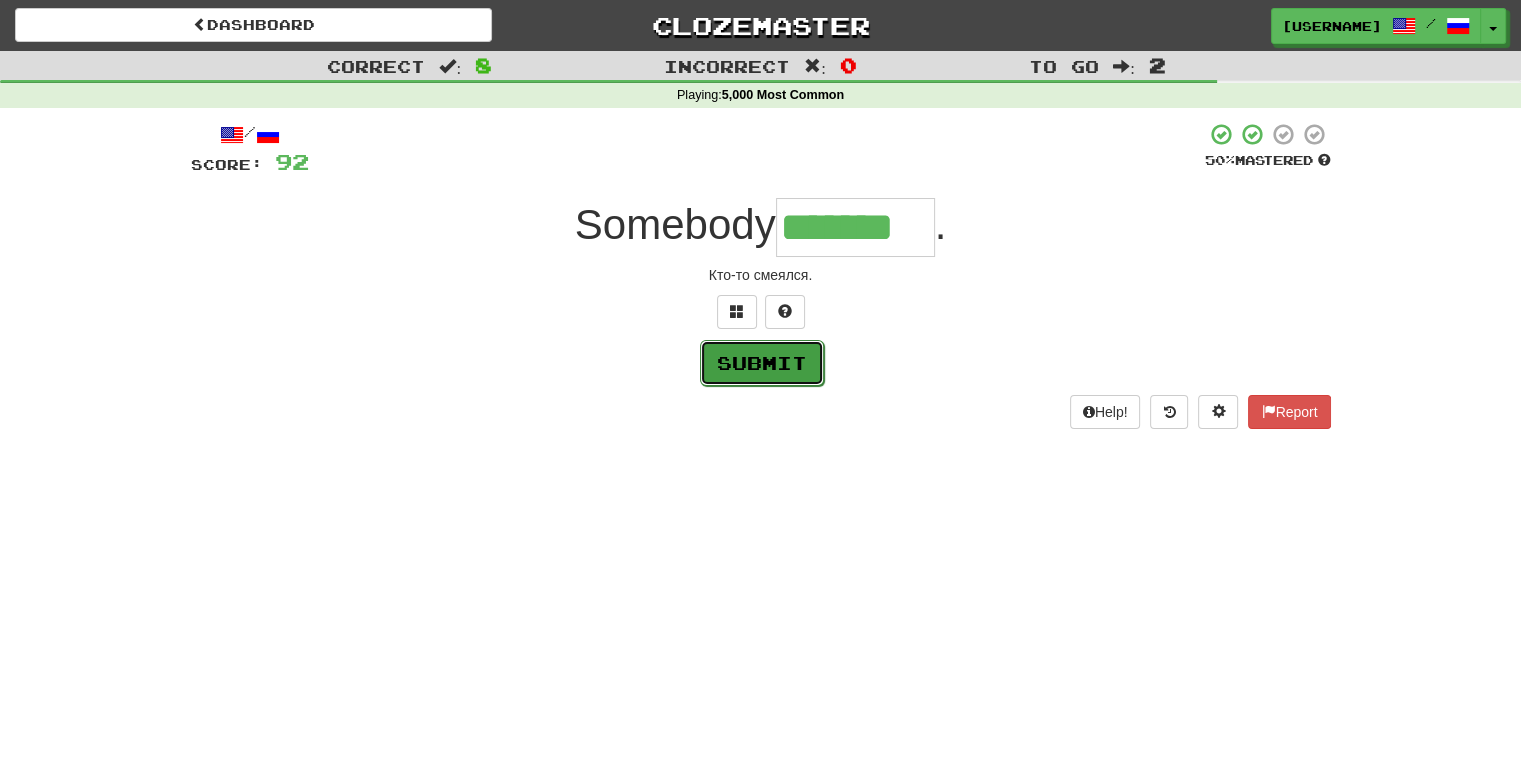 click on "Submit" at bounding box center (762, 363) 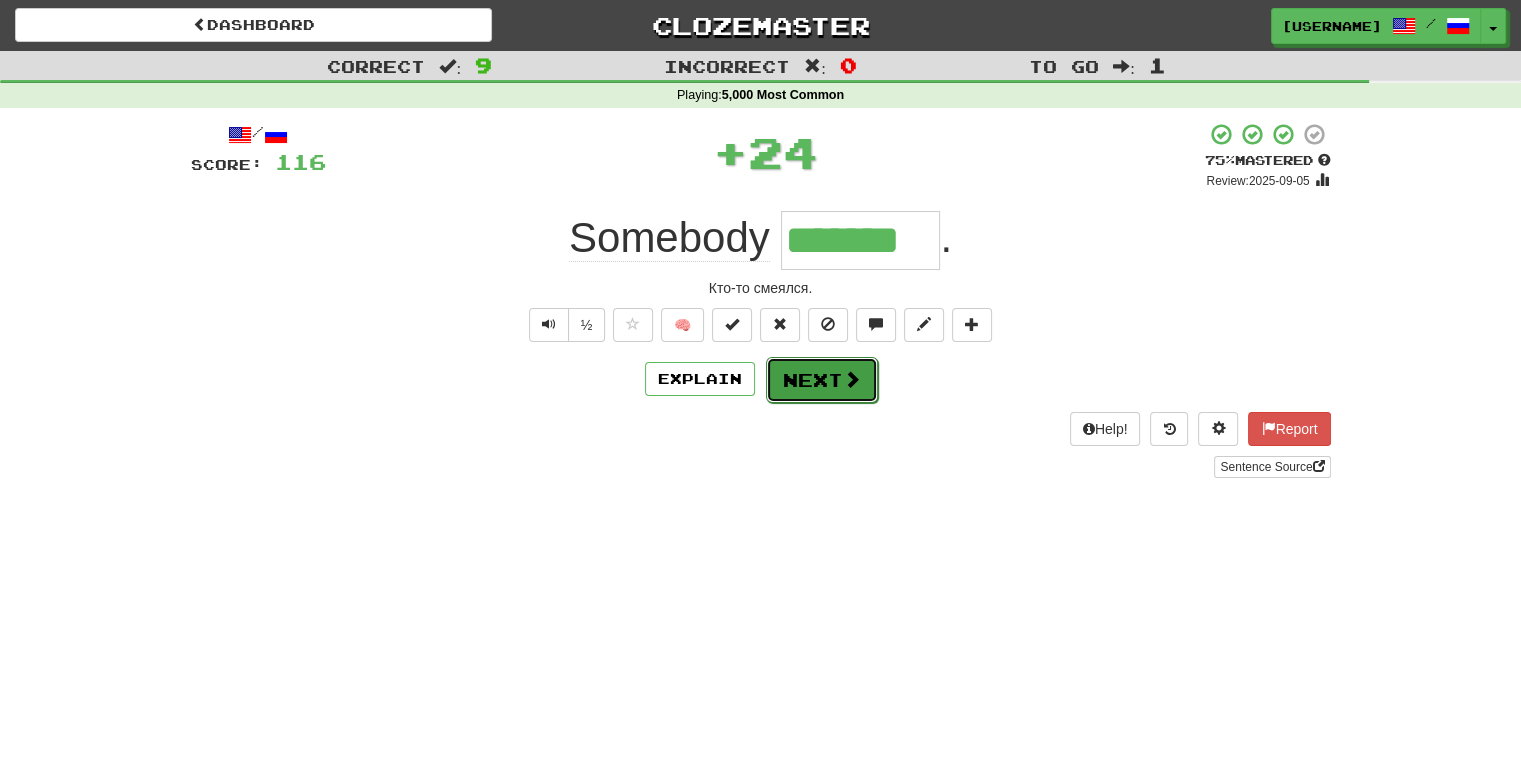 click on "Next" at bounding box center [822, 380] 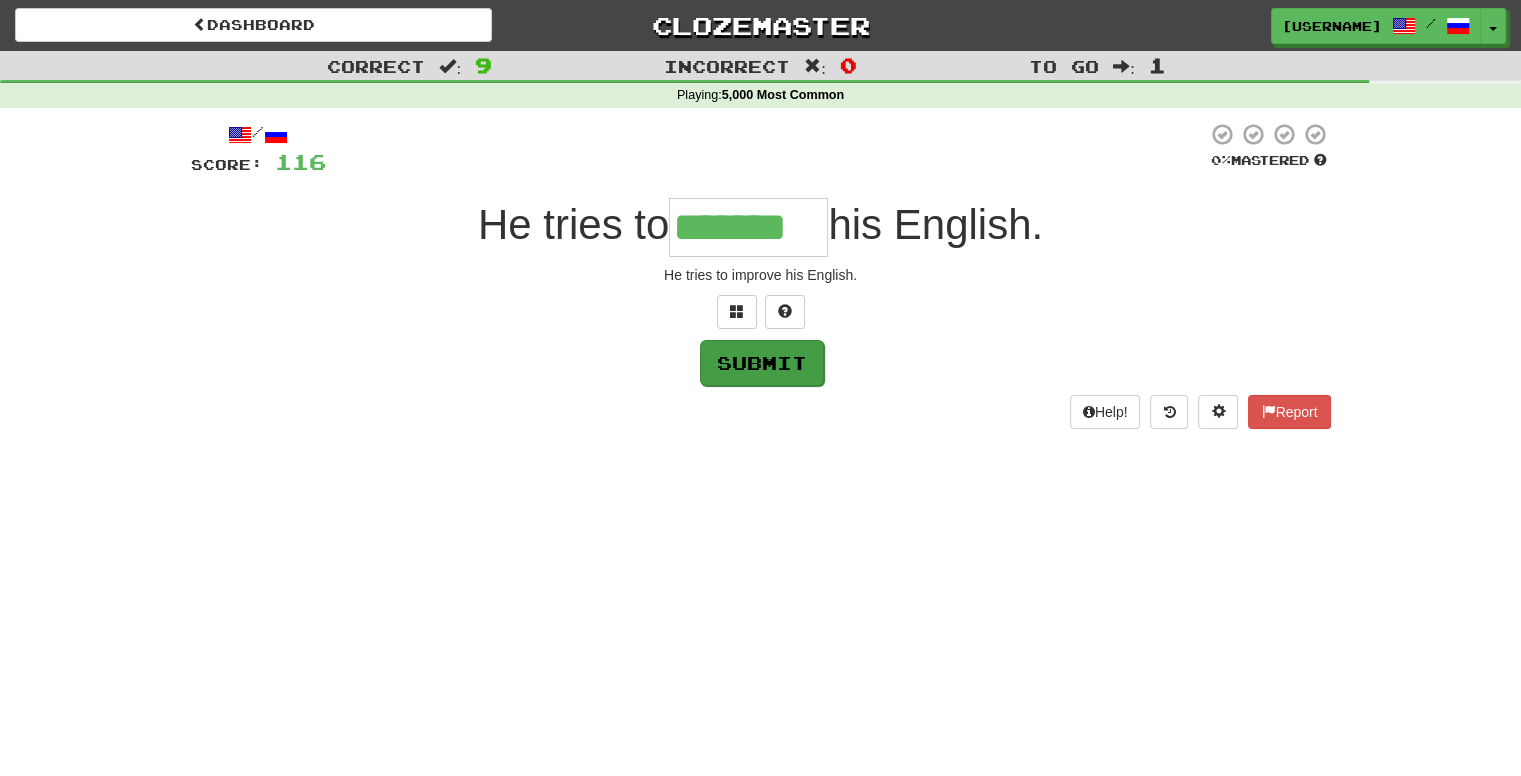 type on "*******" 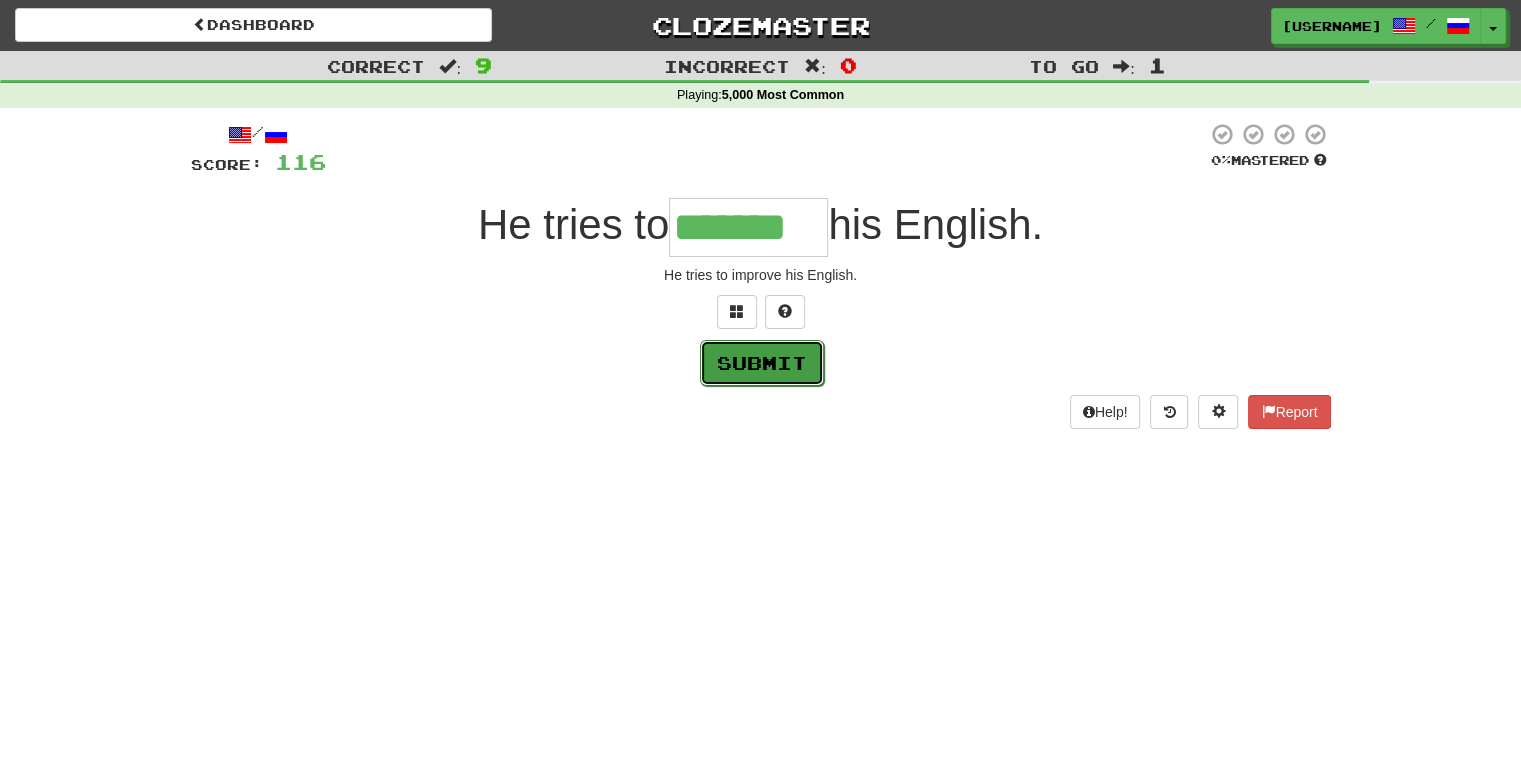 click on "Submit" at bounding box center (762, 363) 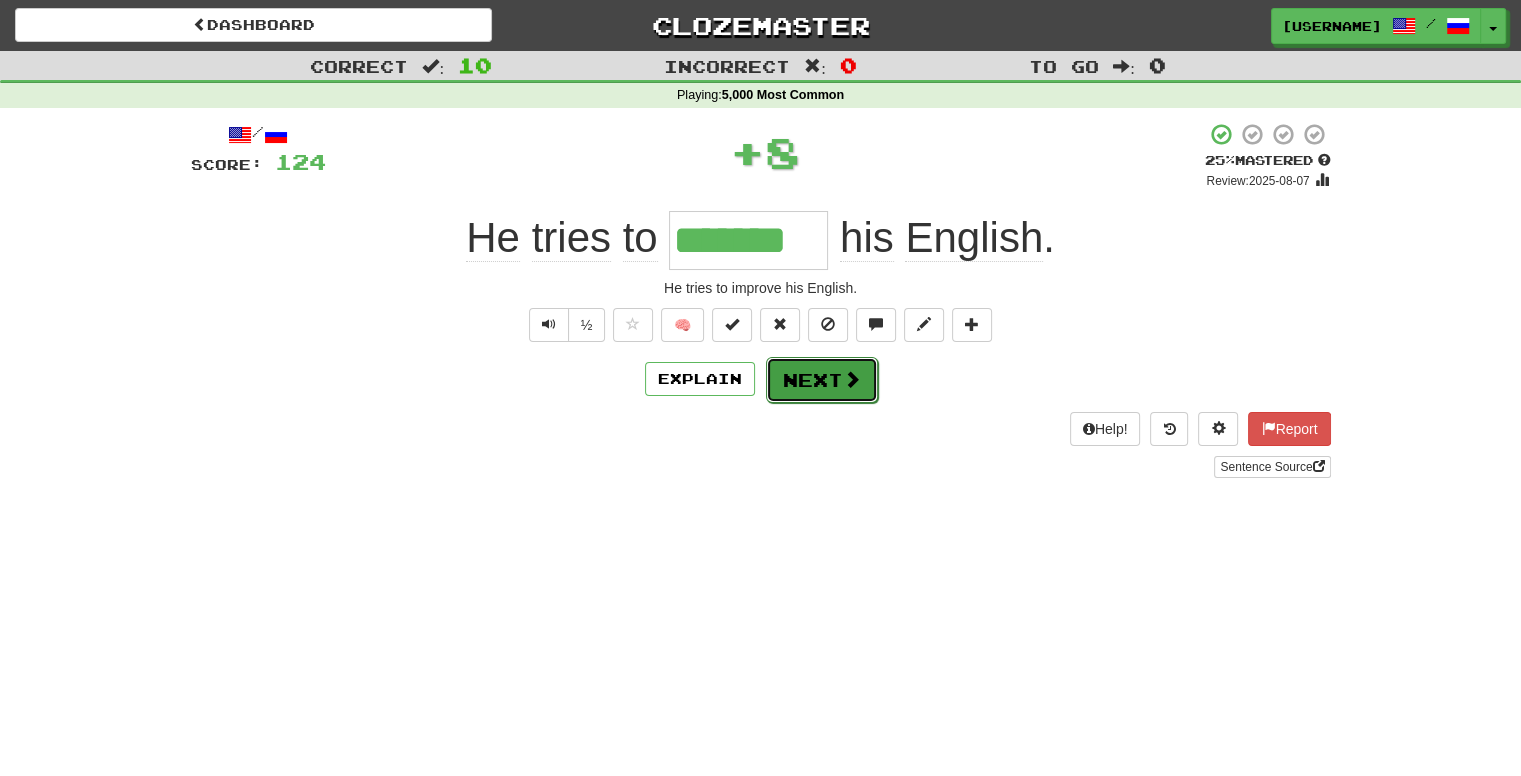 click on "Next" at bounding box center [822, 380] 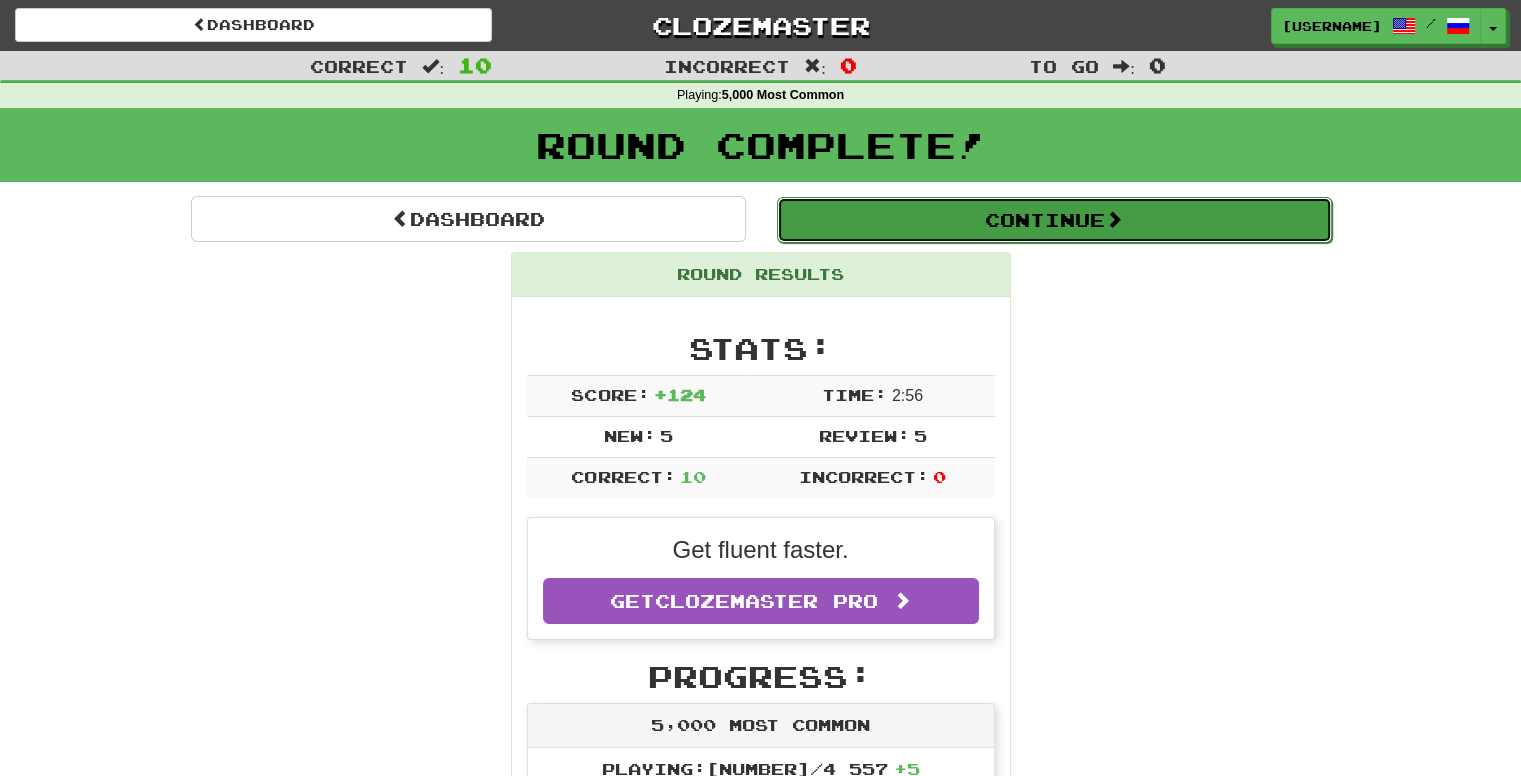 drag, startPoint x: 1078, startPoint y: 219, endPoint x: 1063, endPoint y: 286, distance: 68.65858 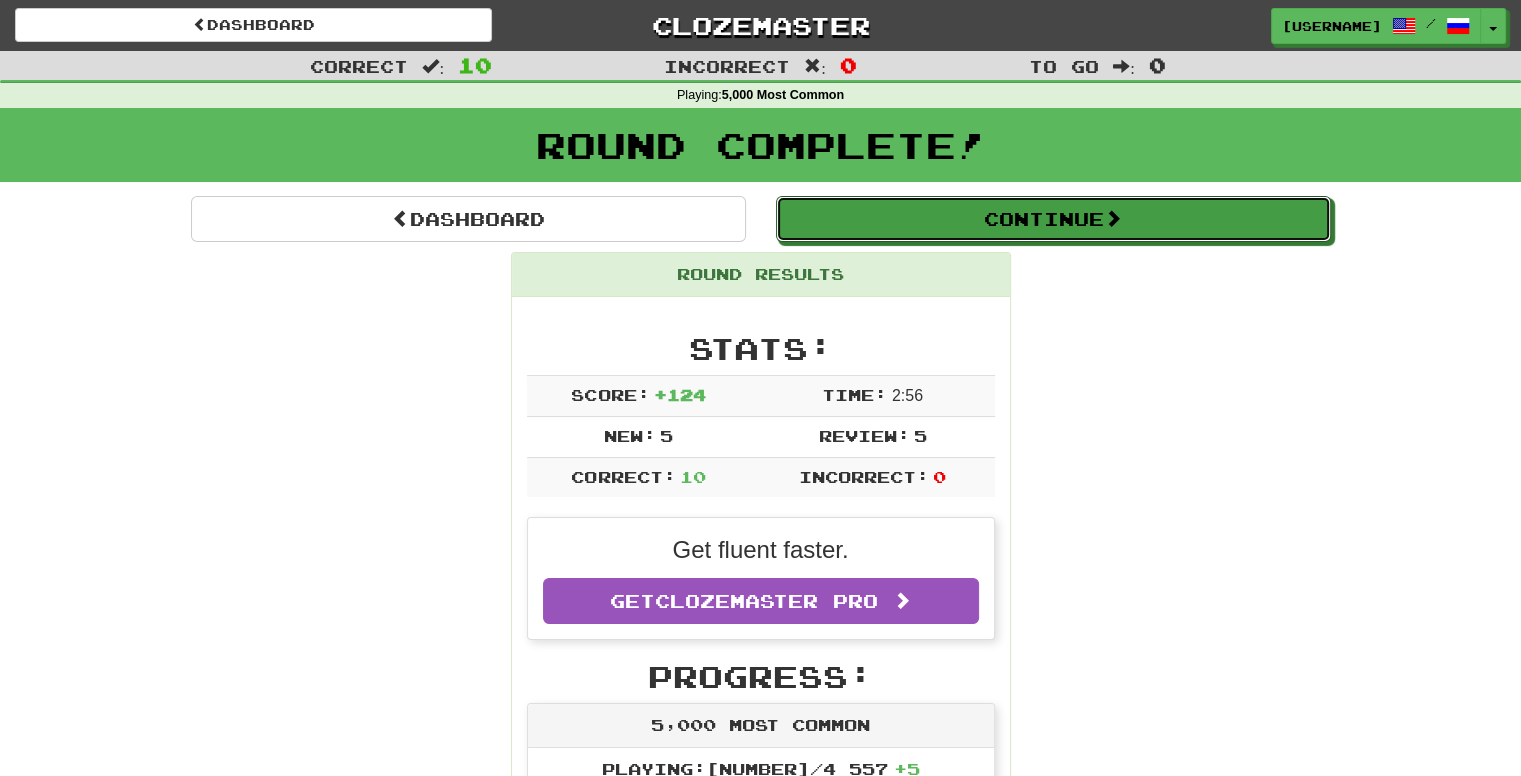 click on "Continue" at bounding box center [1053, 219] 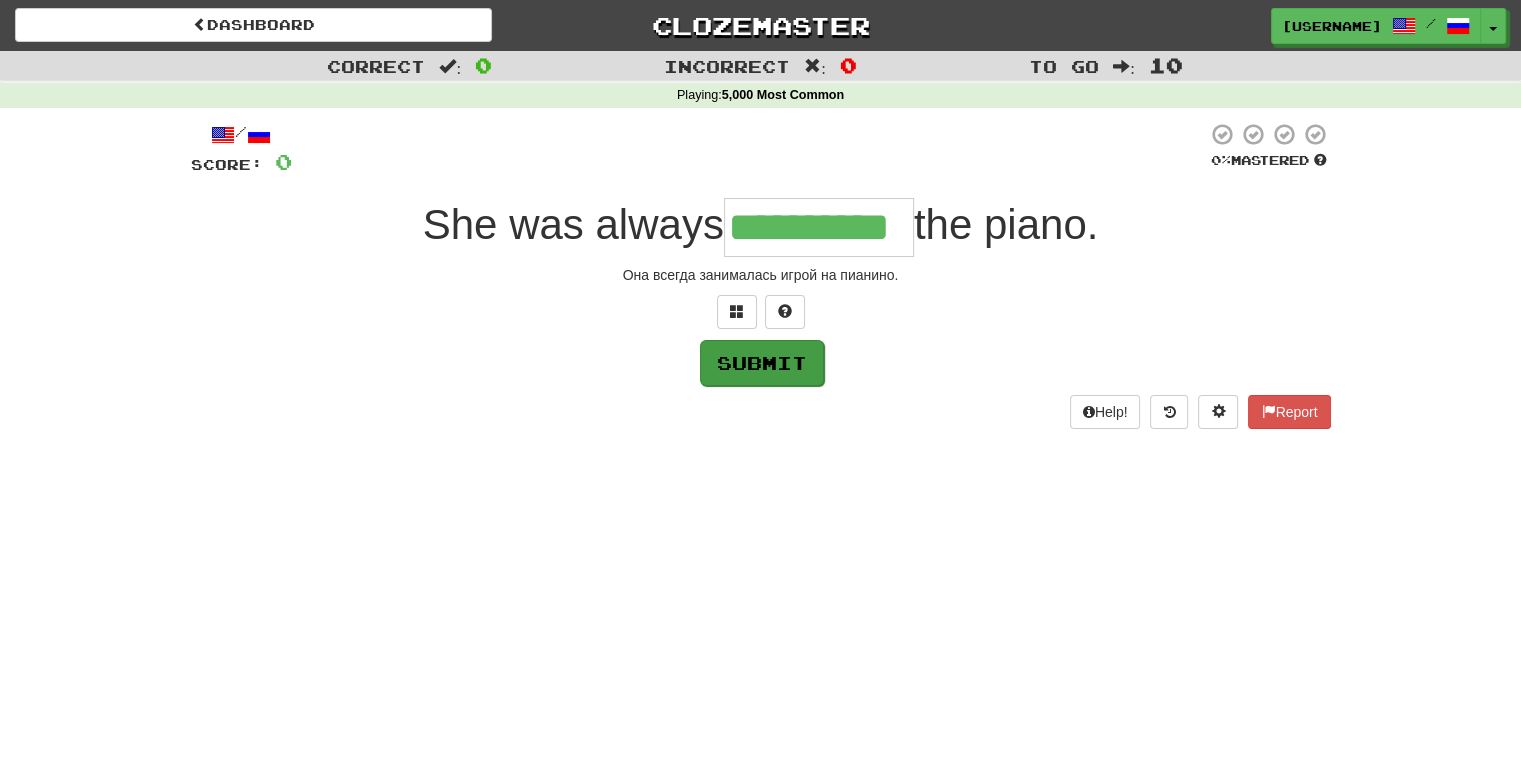 type on "**********" 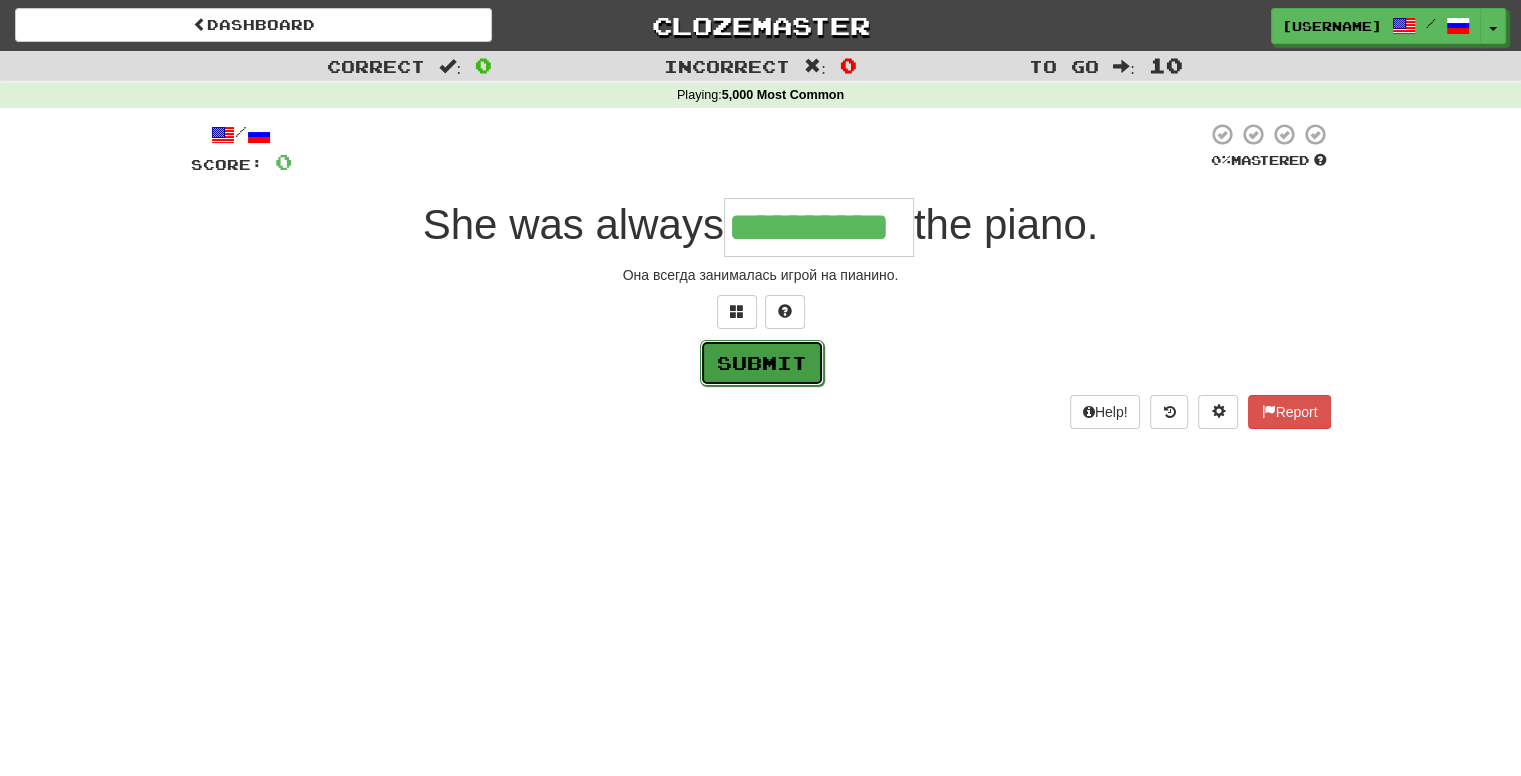 click on "Submit" at bounding box center (762, 363) 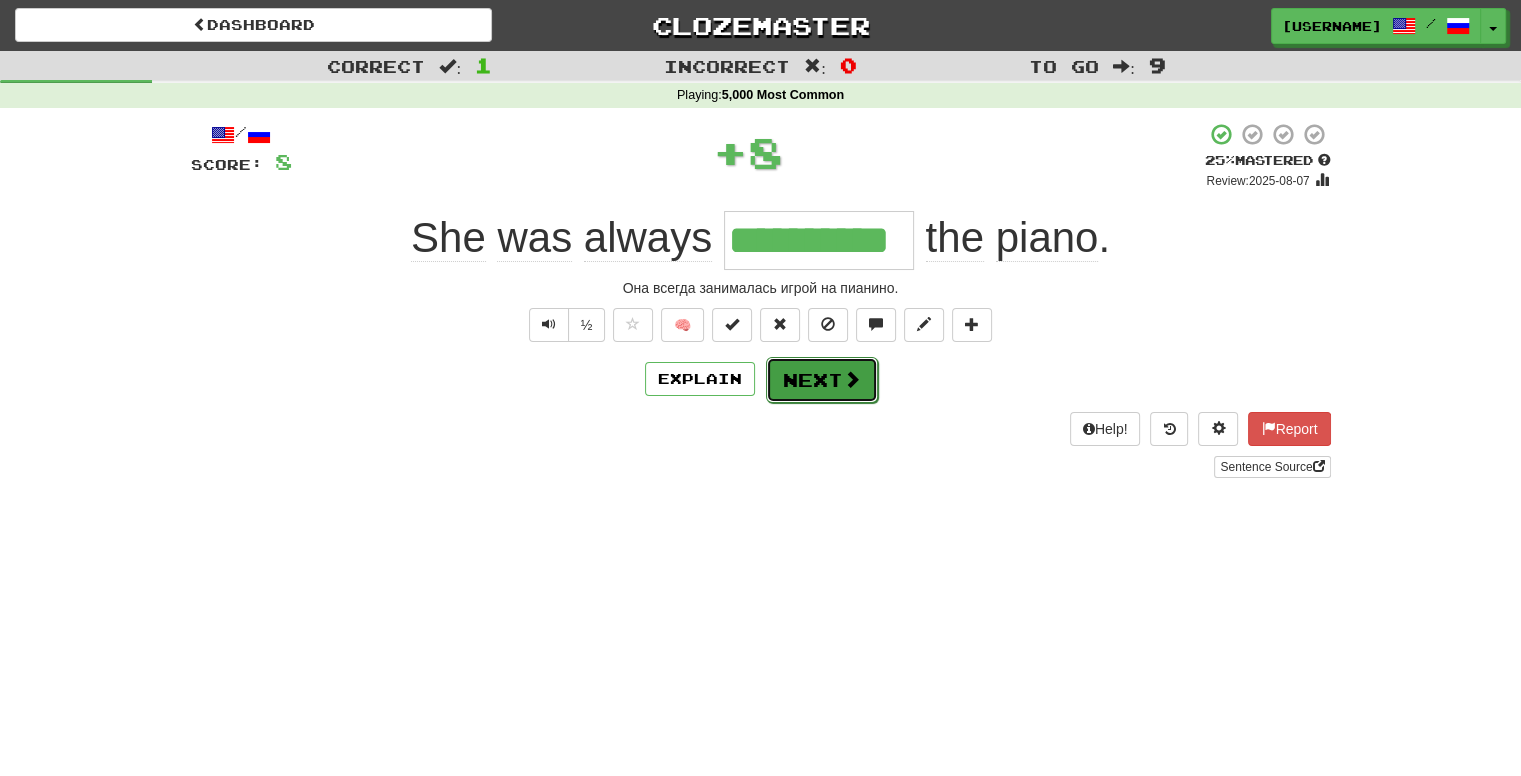 drag, startPoint x: 809, startPoint y: 385, endPoint x: 832, endPoint y: 507, distance: 124.1491 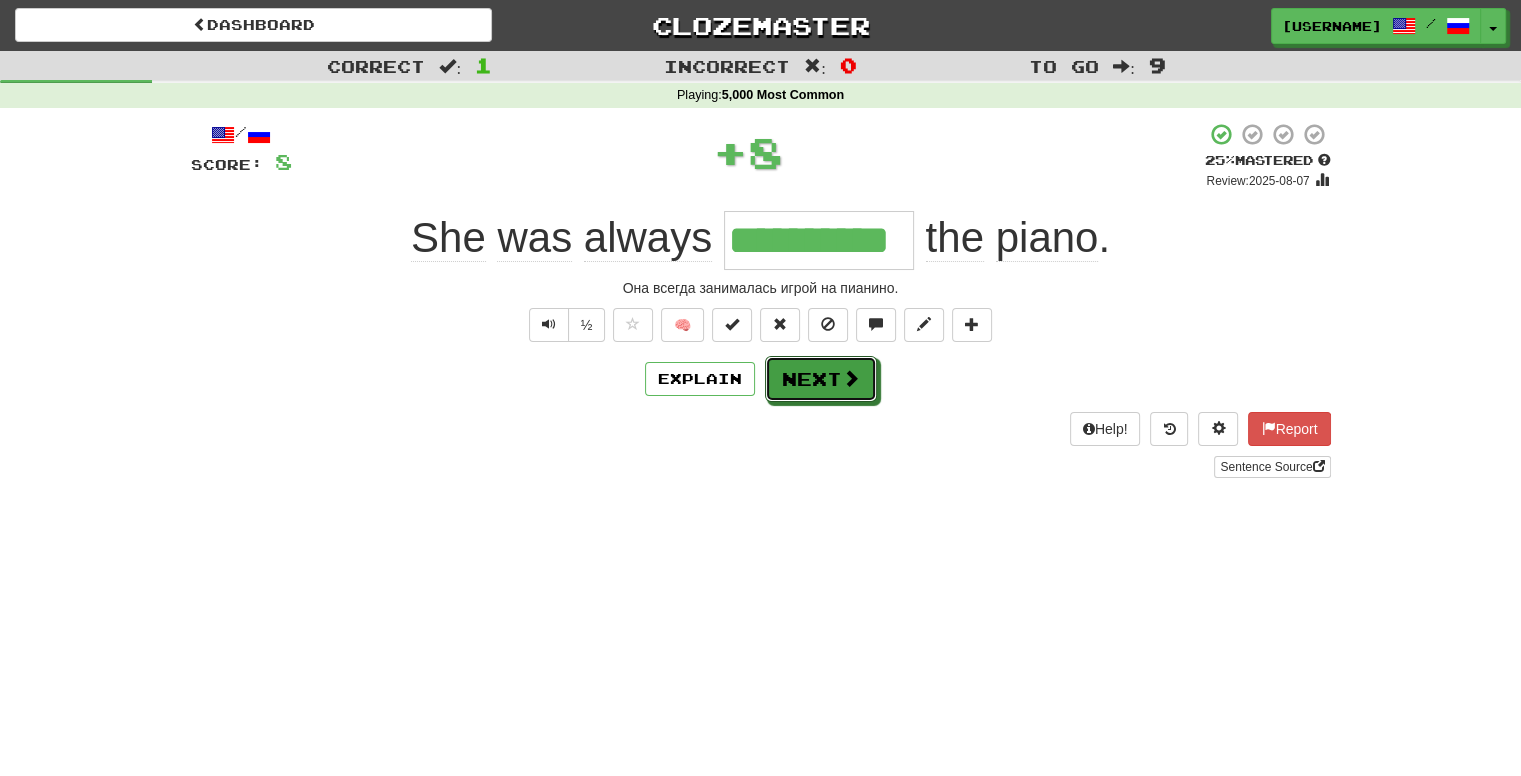 click on "Next" at bounding box center (821, 379) 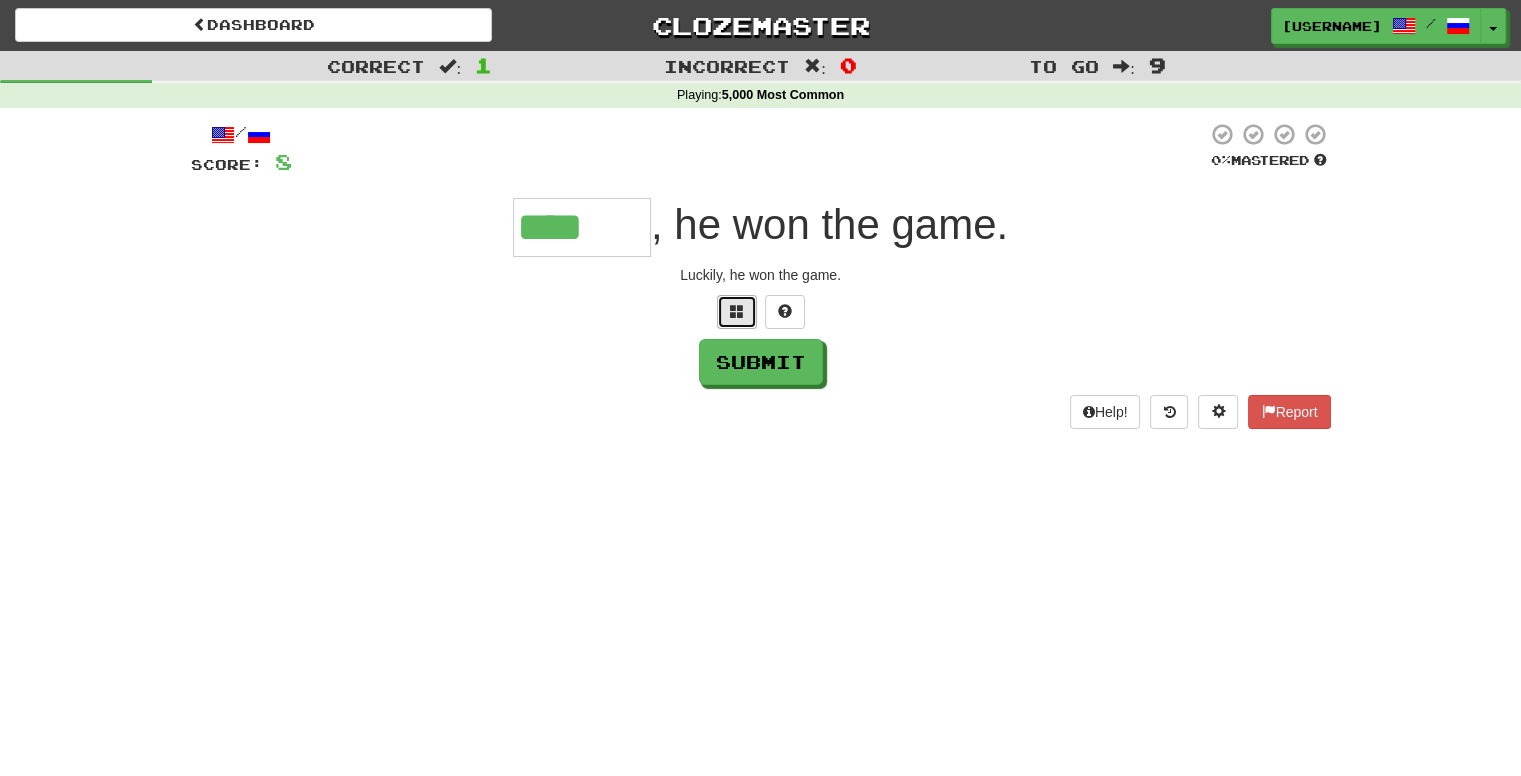click at bounding box center [737, 311] 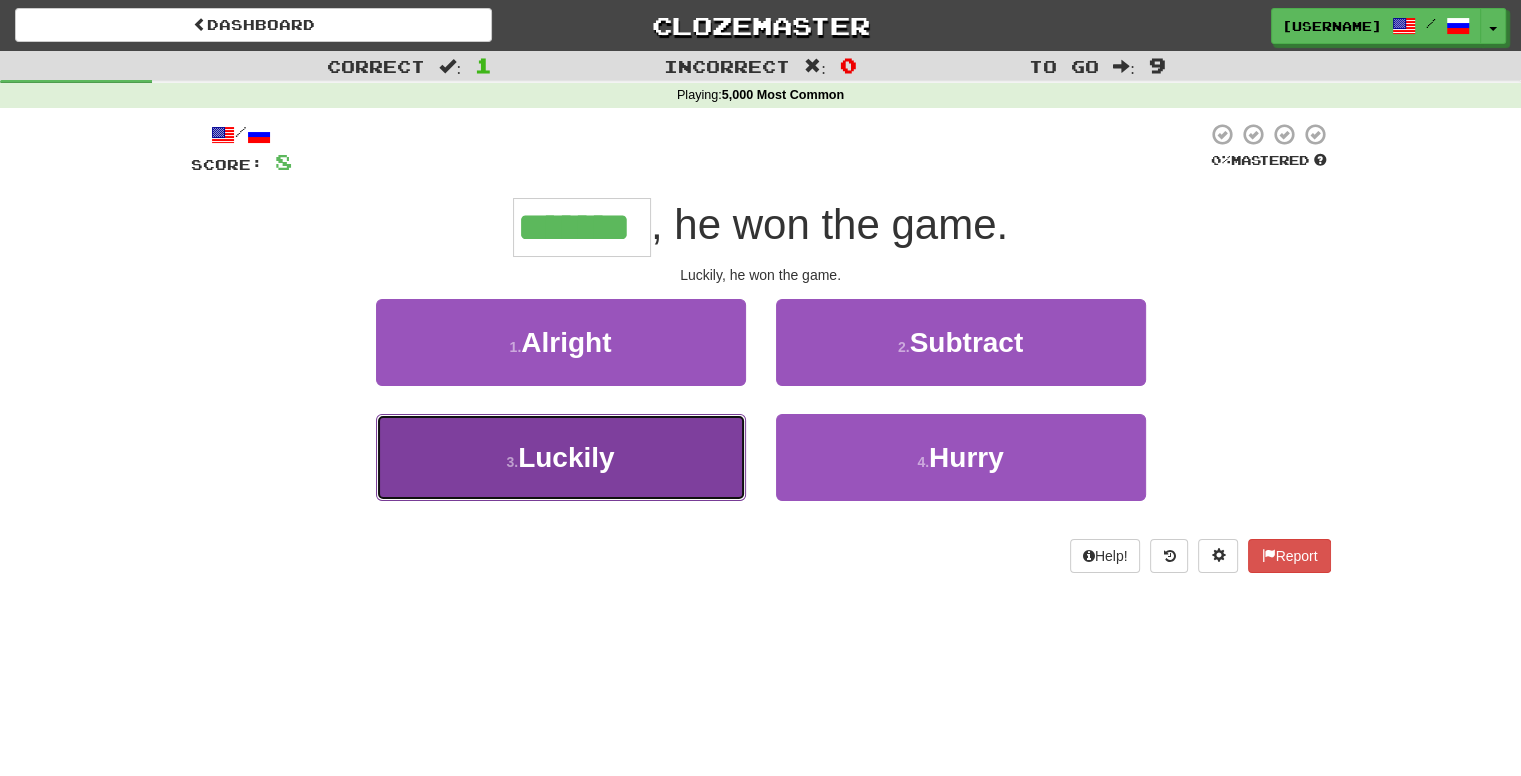 click on "Luckily" at bounding box center (566, 457) 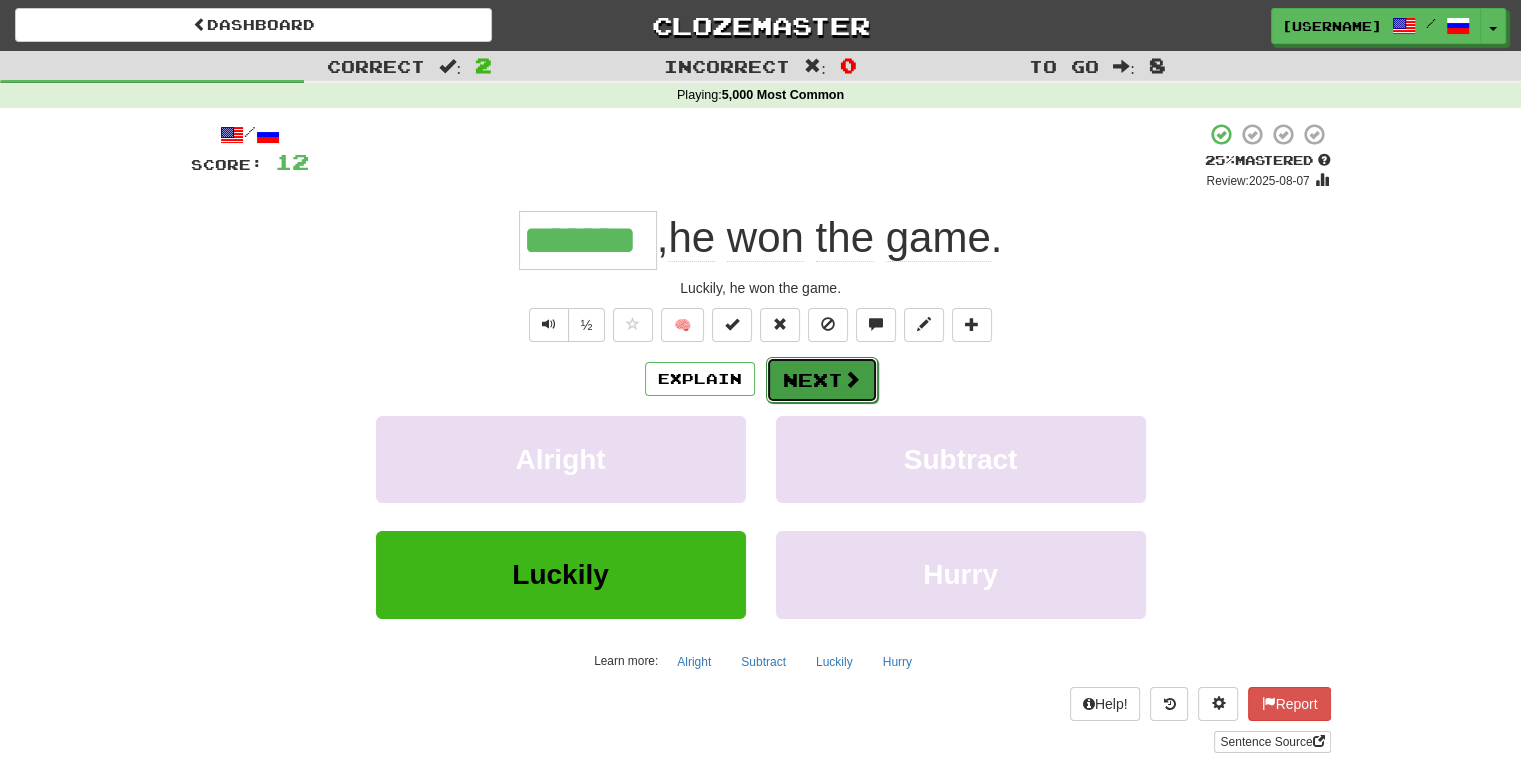 click on "Next" at bounding box center [822, 380] 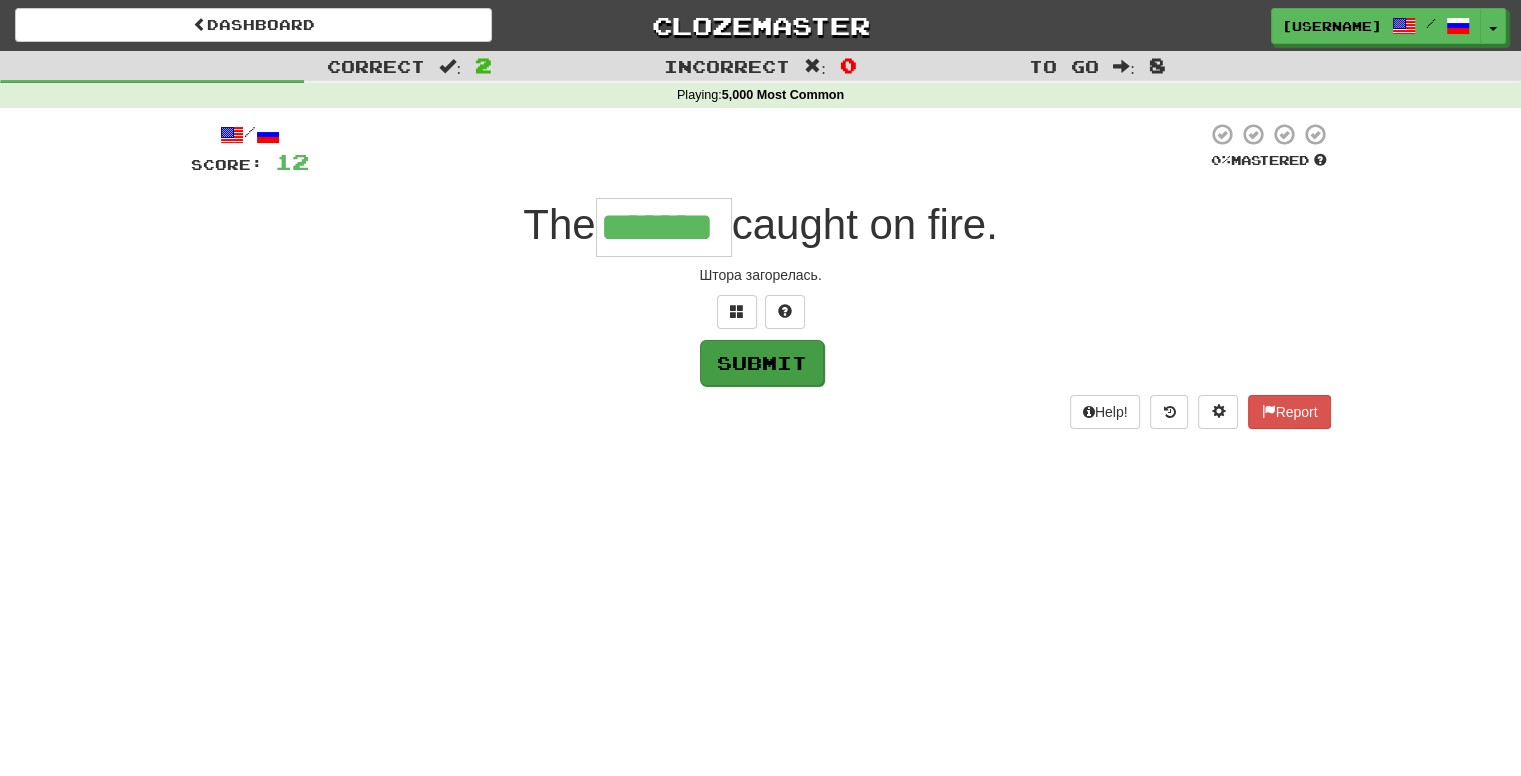 type on "*******" 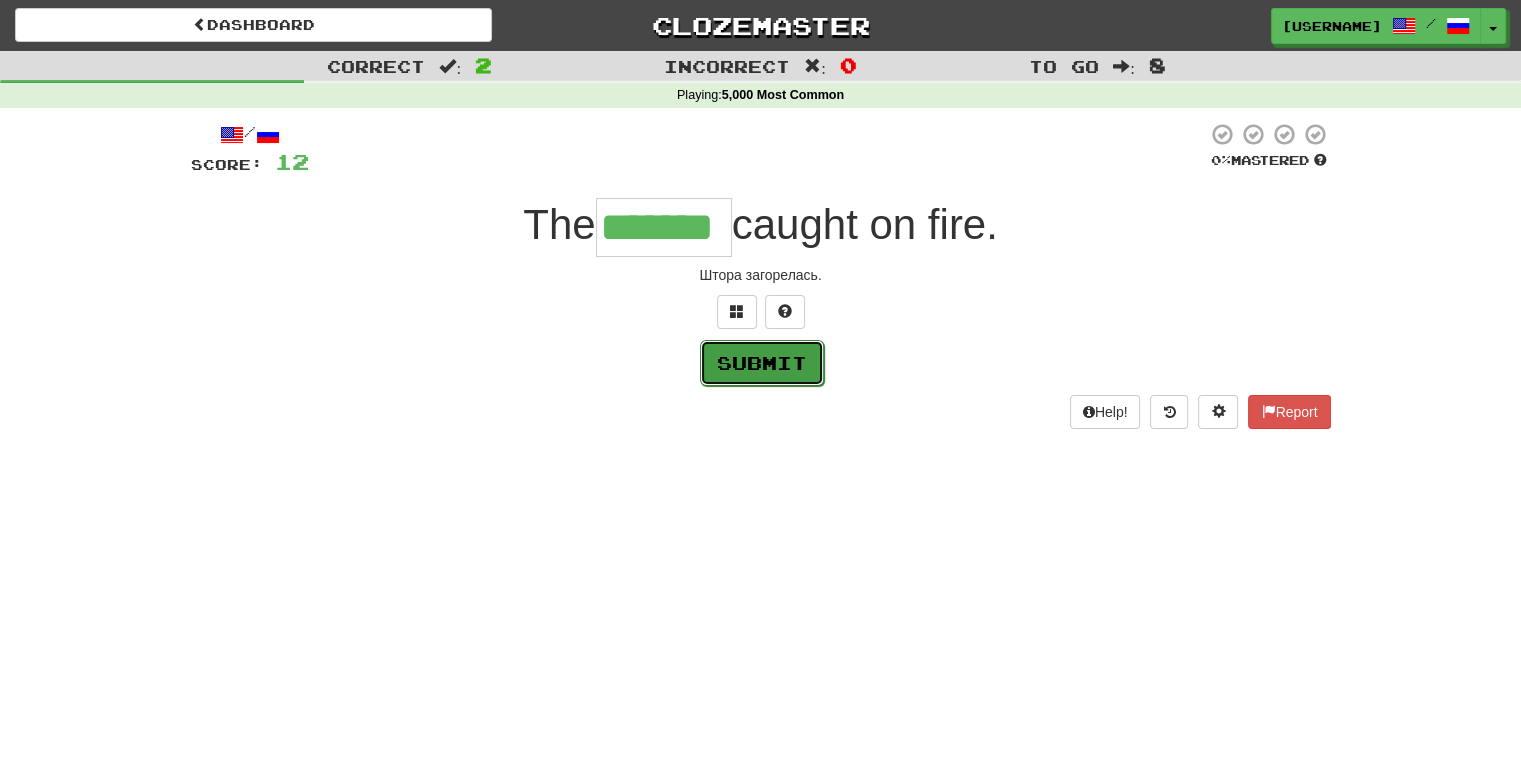 click on "Submit" at bounding box center [762, 363] 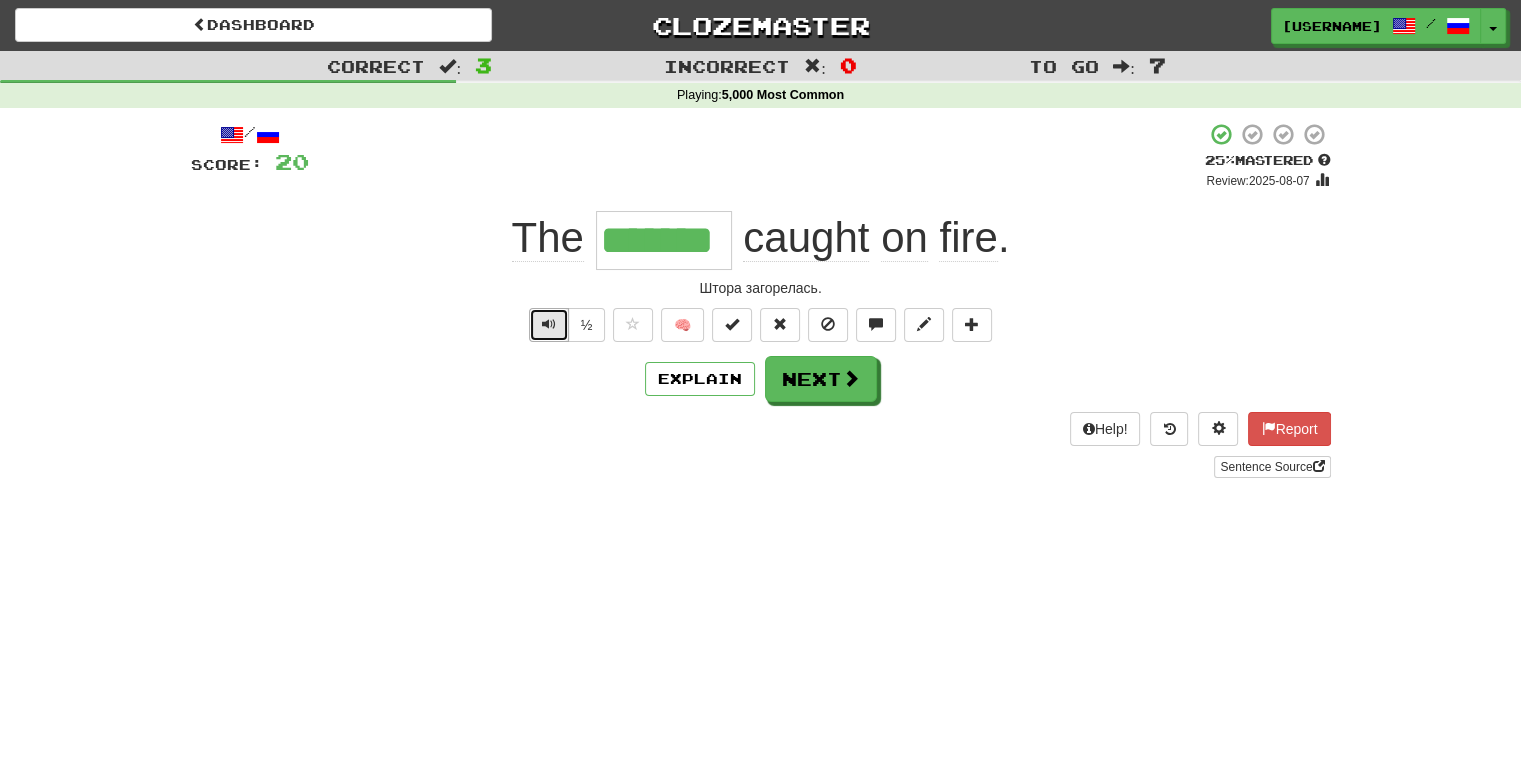 click at bounding box center (549, 325) 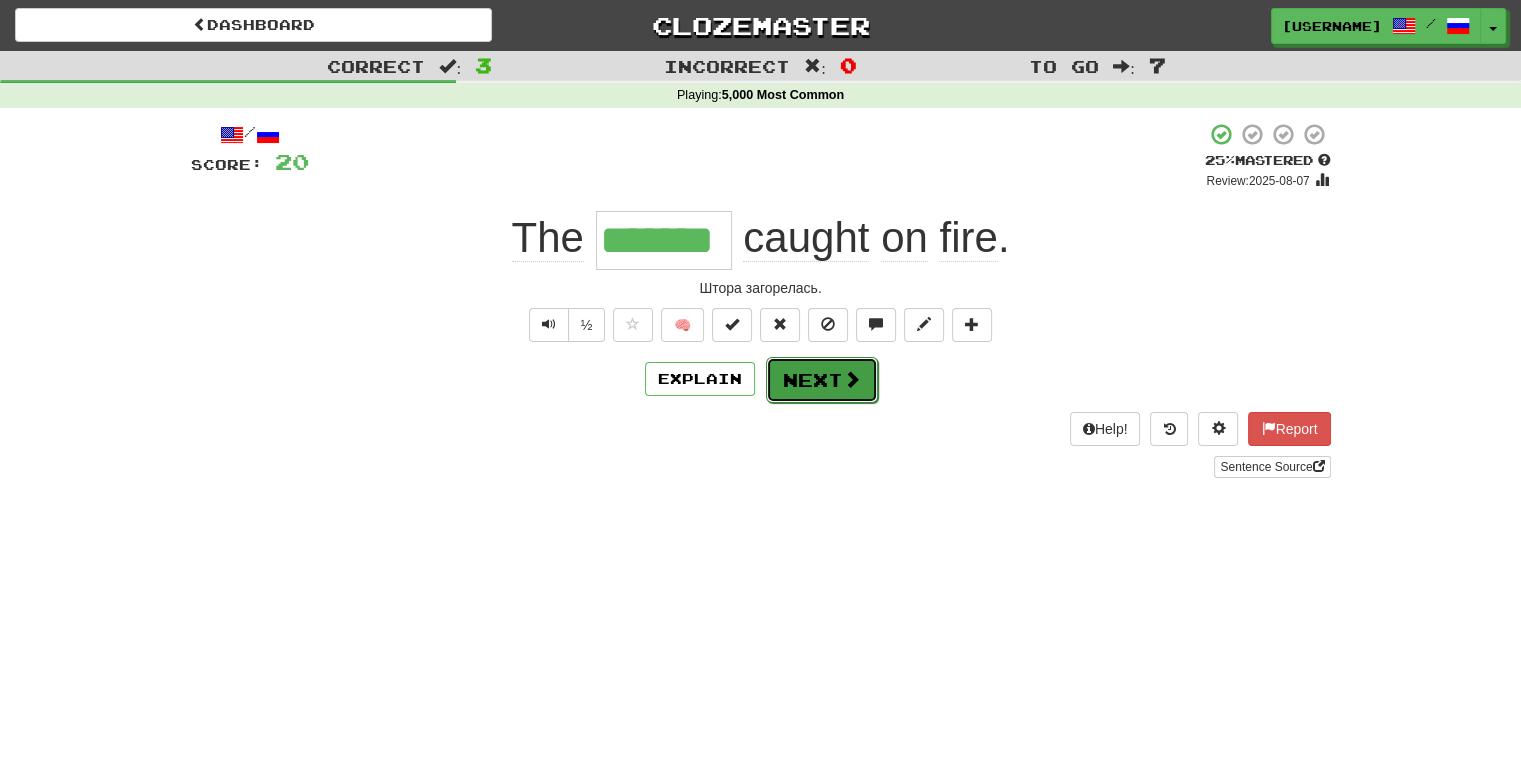 click at bounding box center (852, 379) 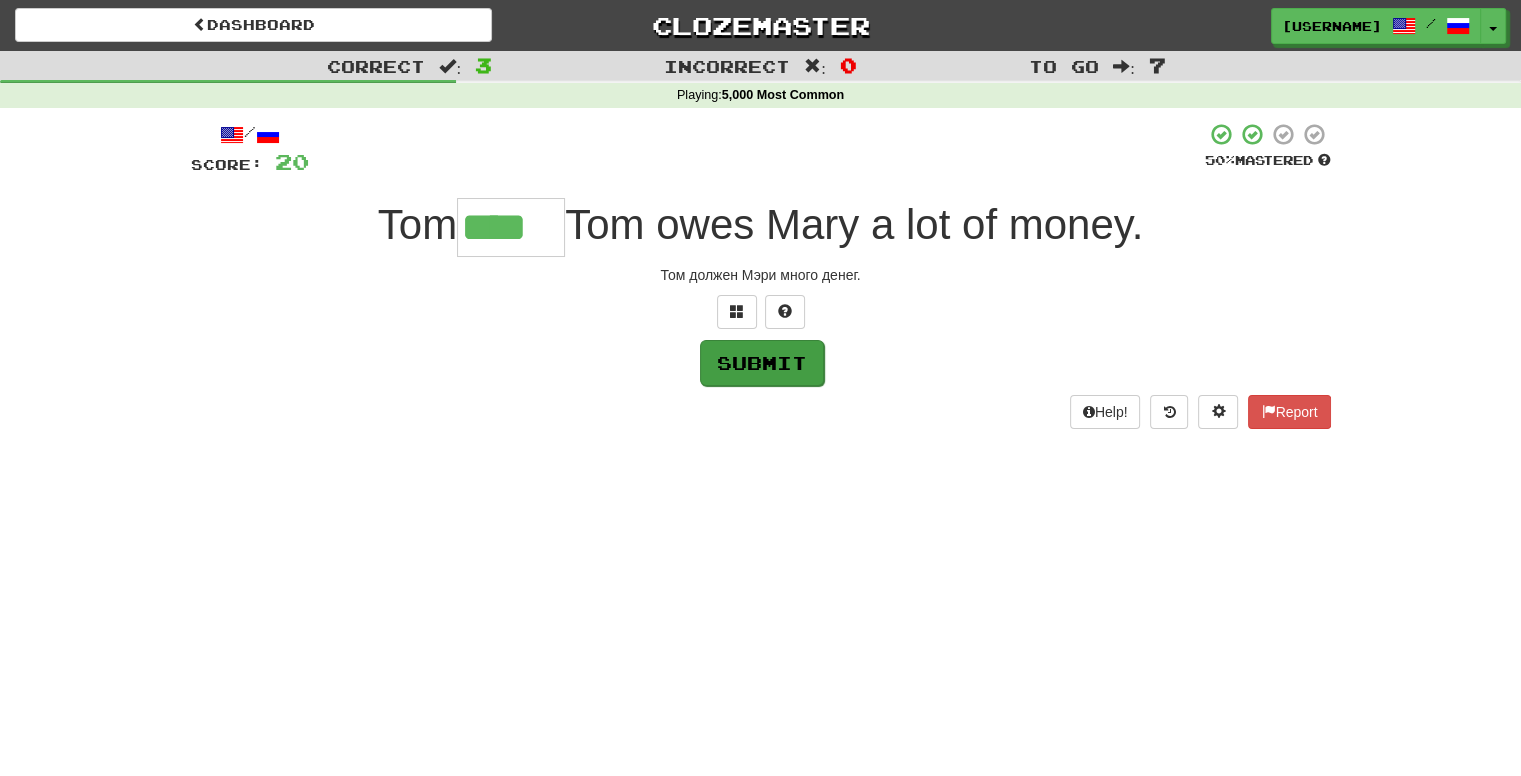 type on "****" 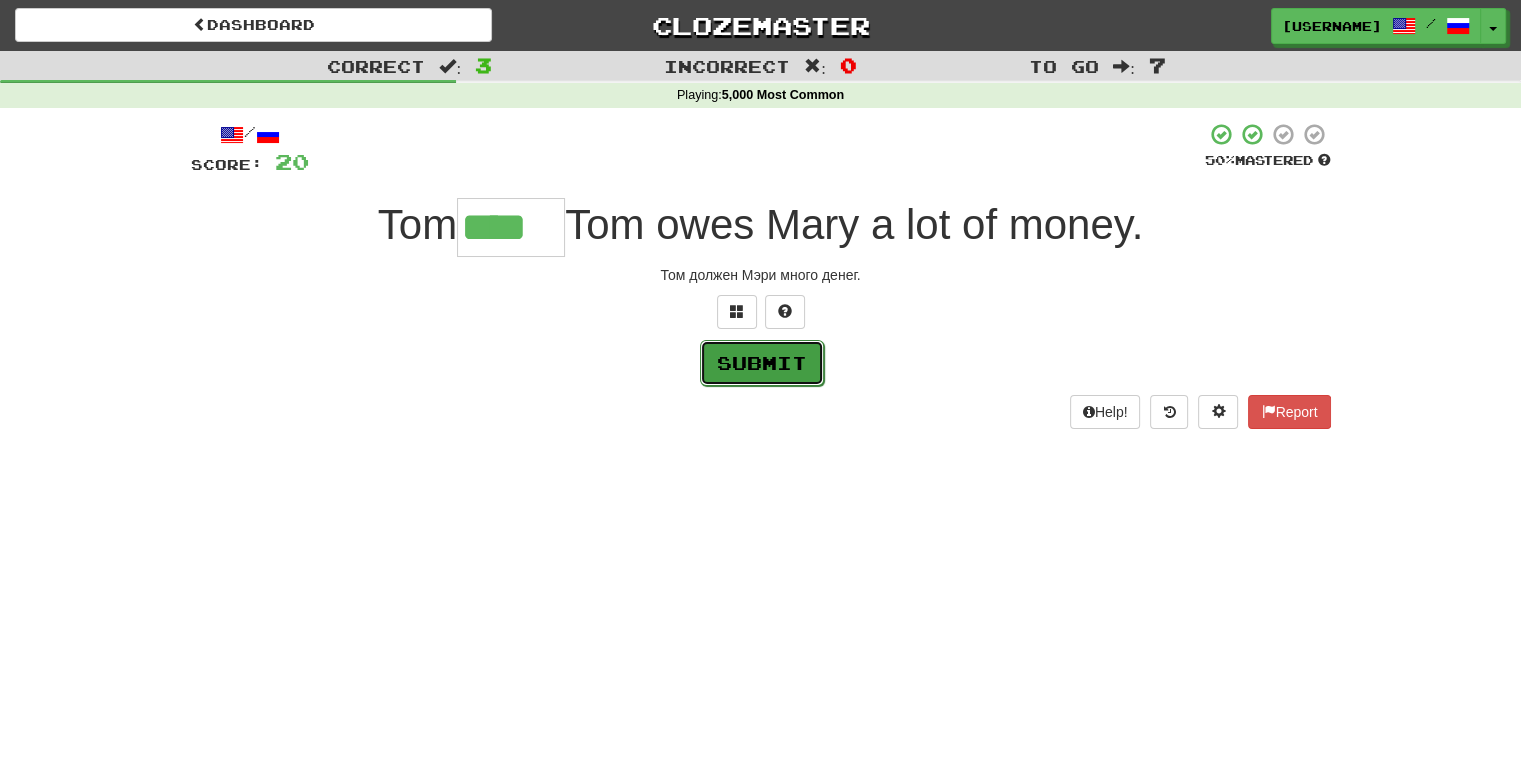 click on "Submit" at bounding box center [762, 363] 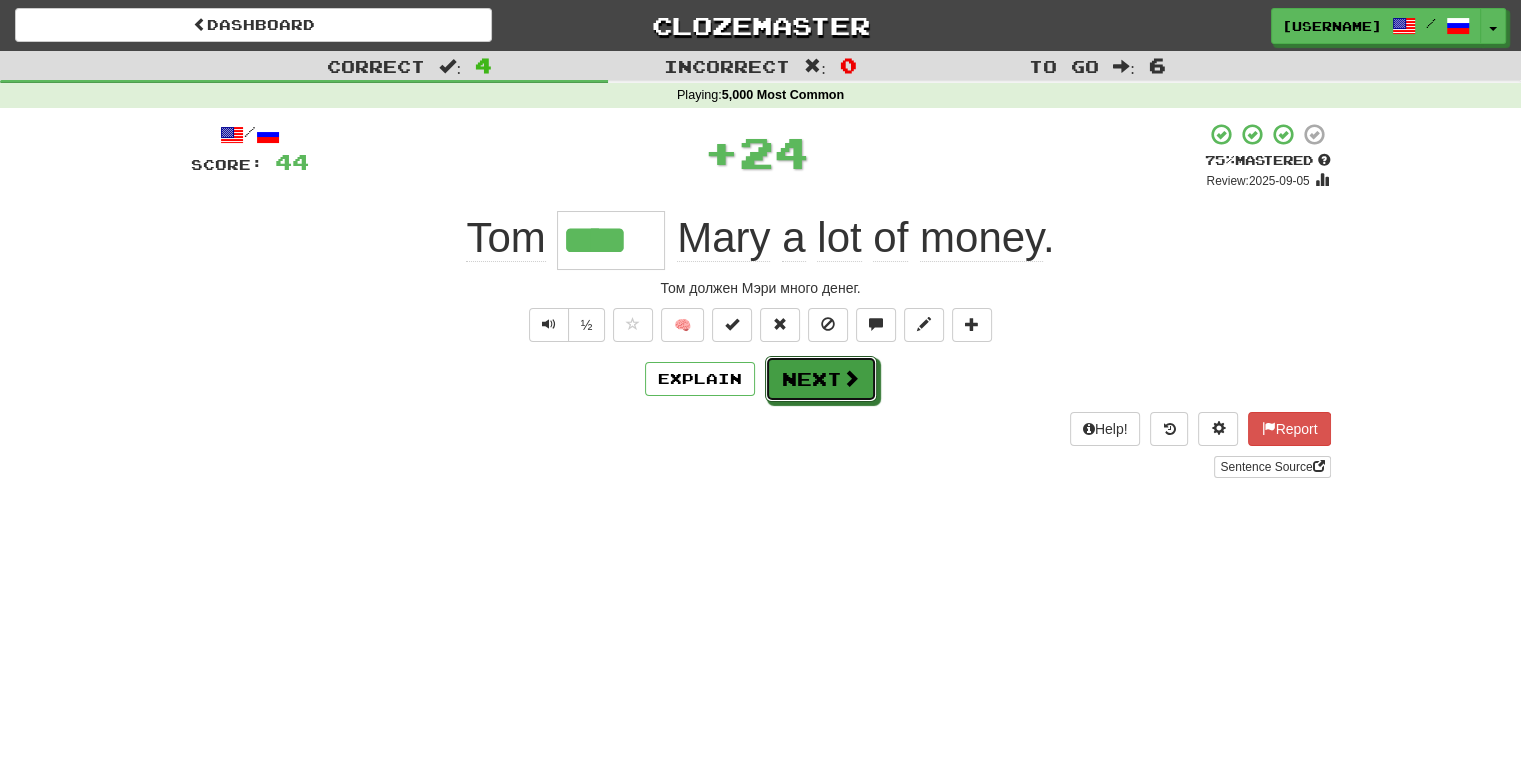 drag, startPoint x: 838, startPoint y: 390, endPoint x: 836, endPoint y: 550, distance: 160.0125 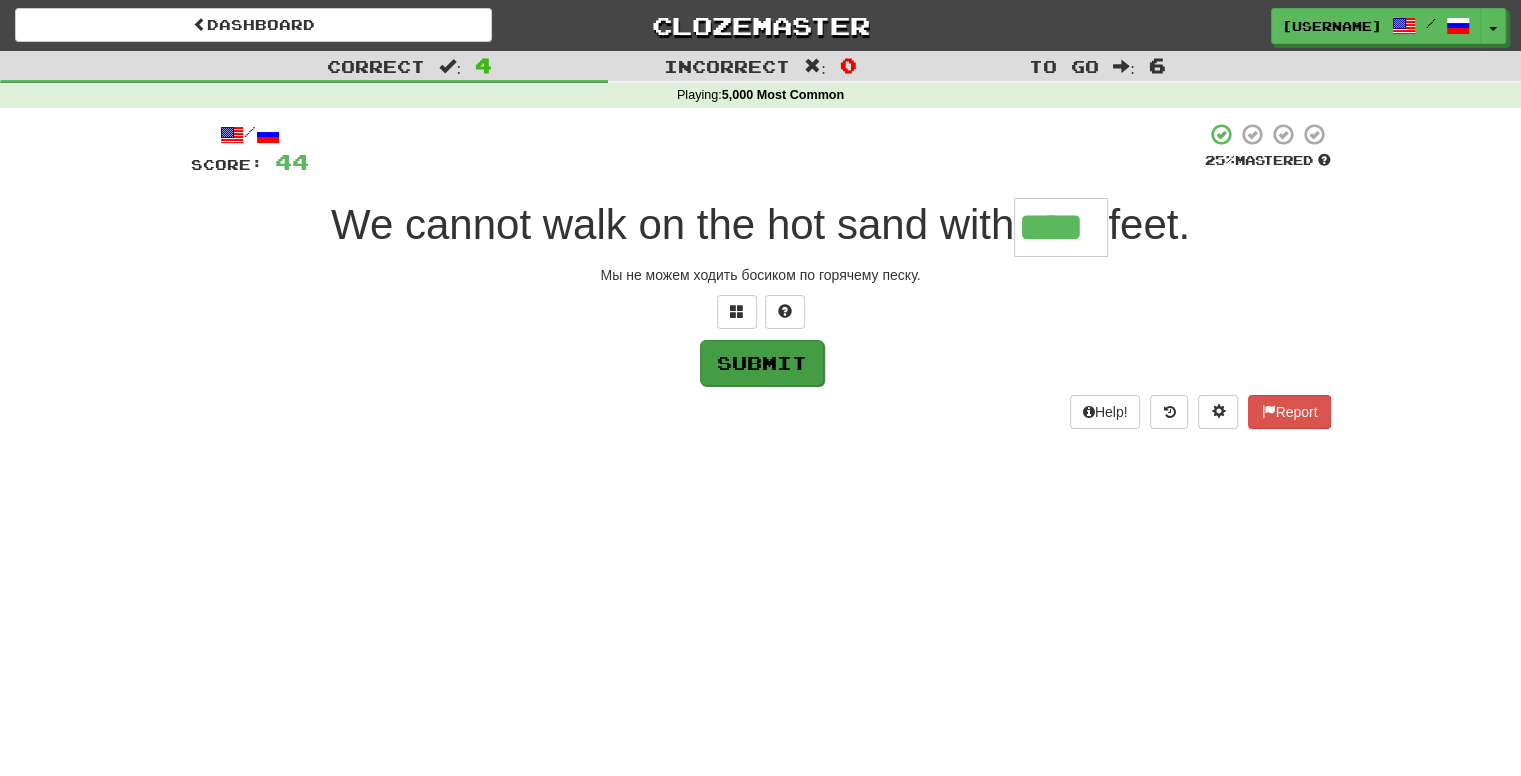 type on "****" 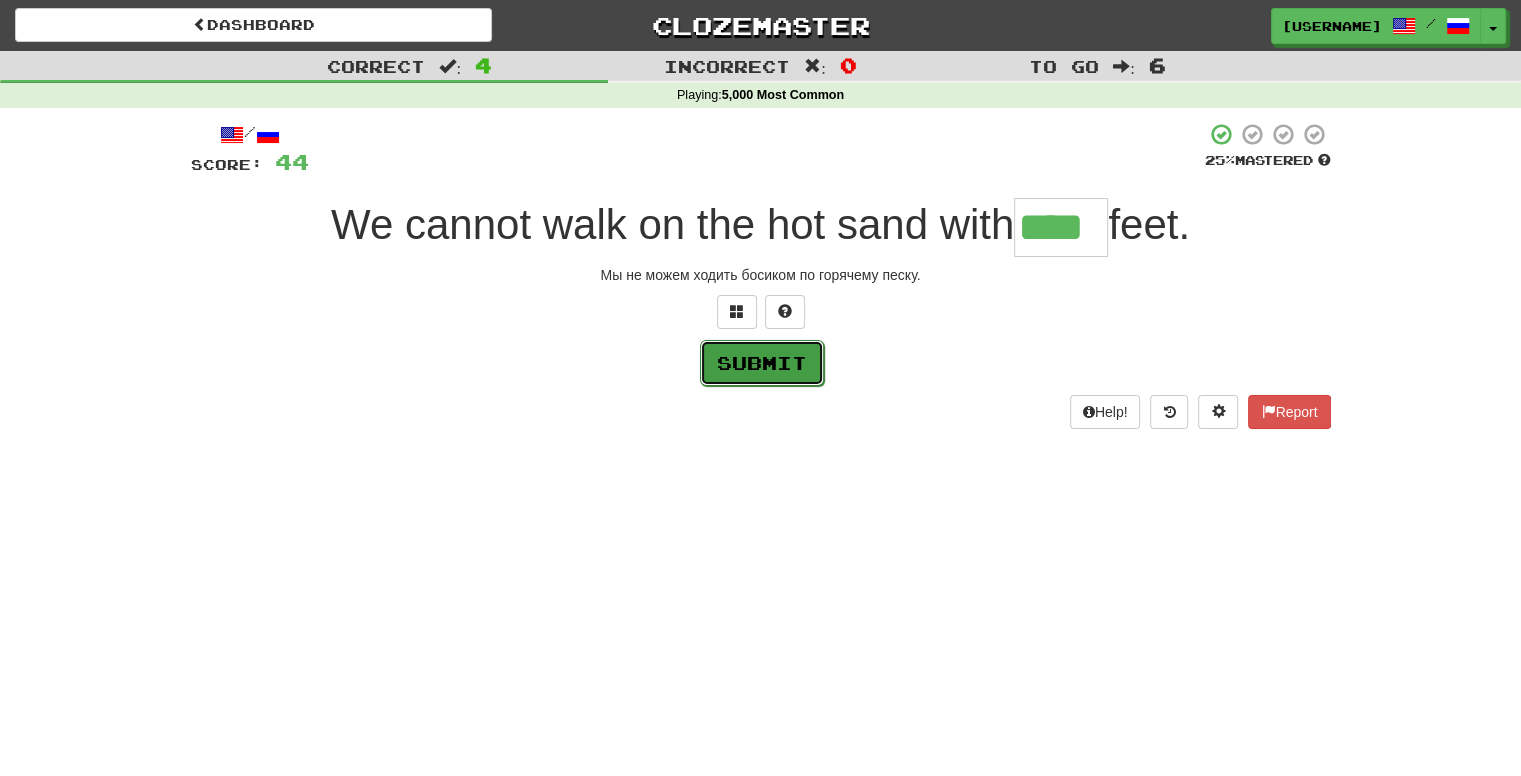 click on "Submit" at bounding box center [762, 363] 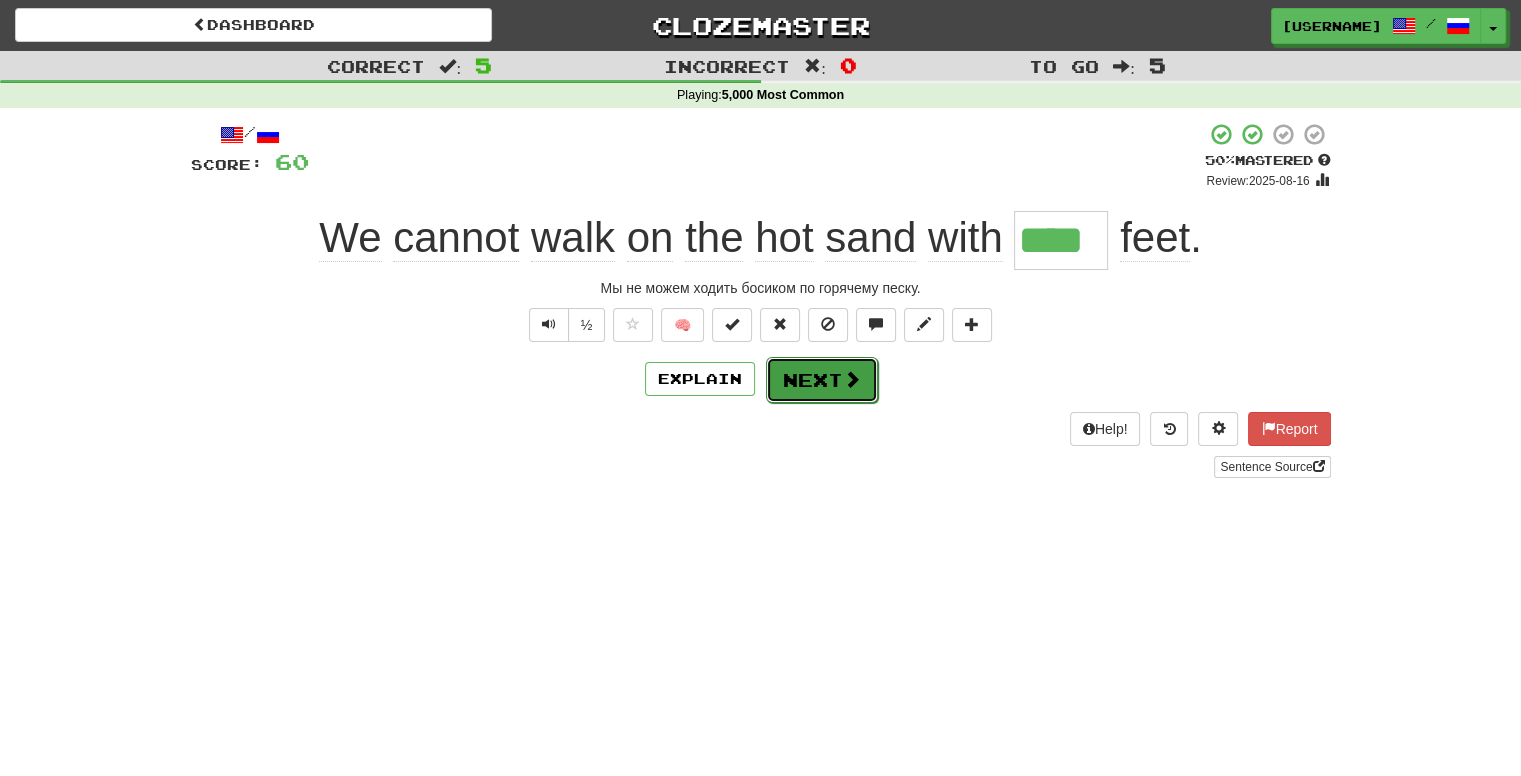 click on "Next" at bounding box center (822, 380) 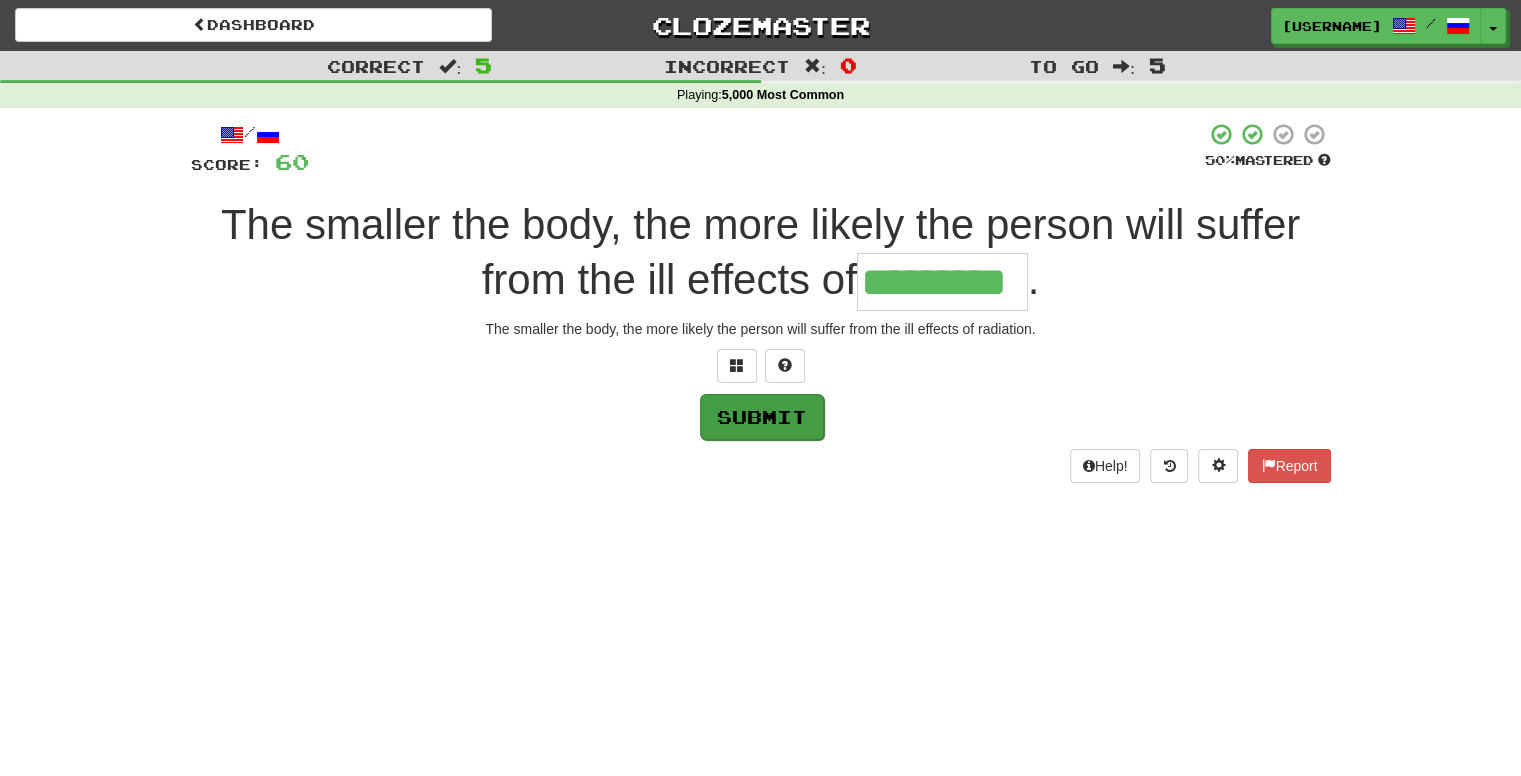 type on "*********" 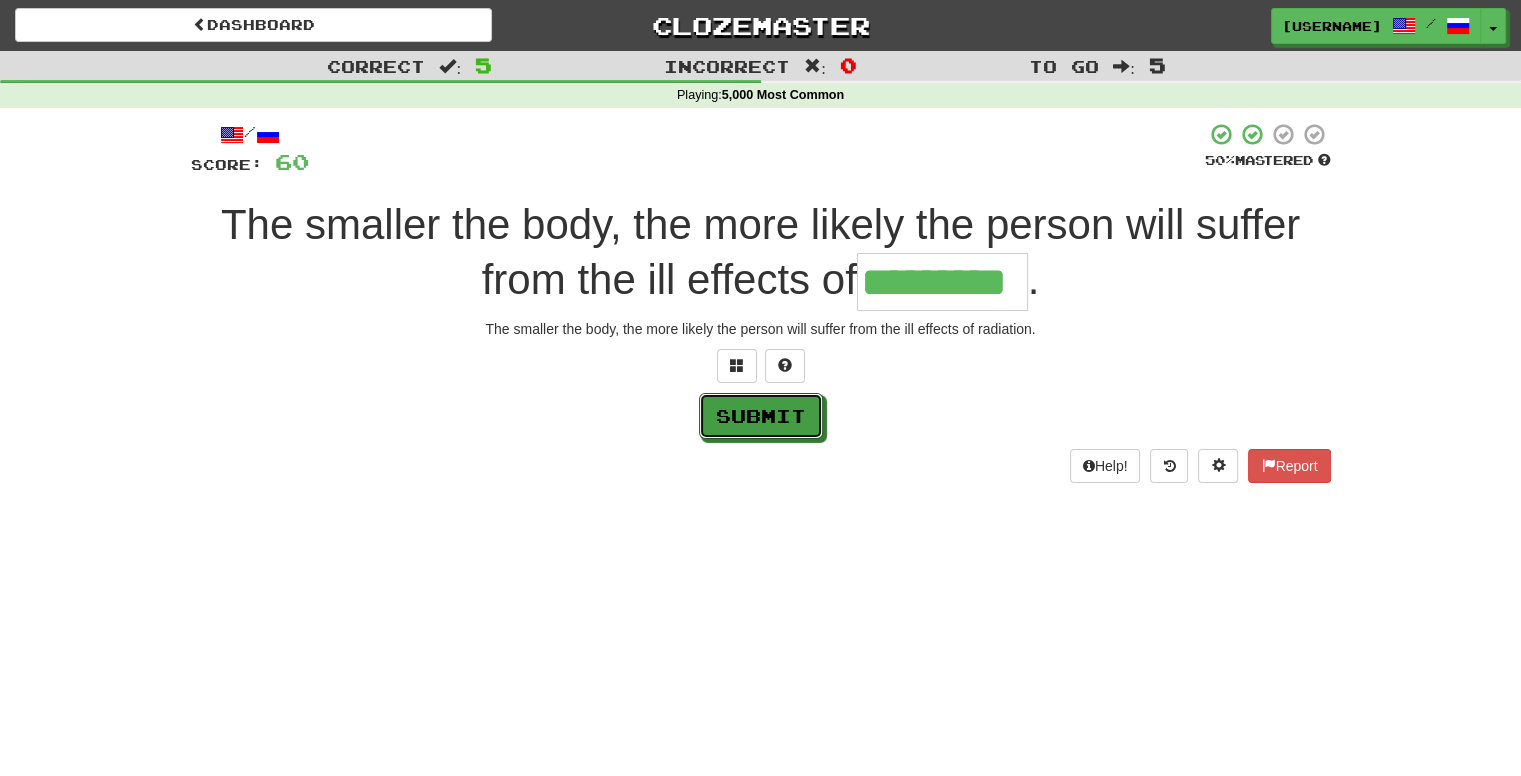 drag, startPoint x: 772, startPoint y: 426, endPoint x: 782, endPoint y: 502, distance: 76.655075 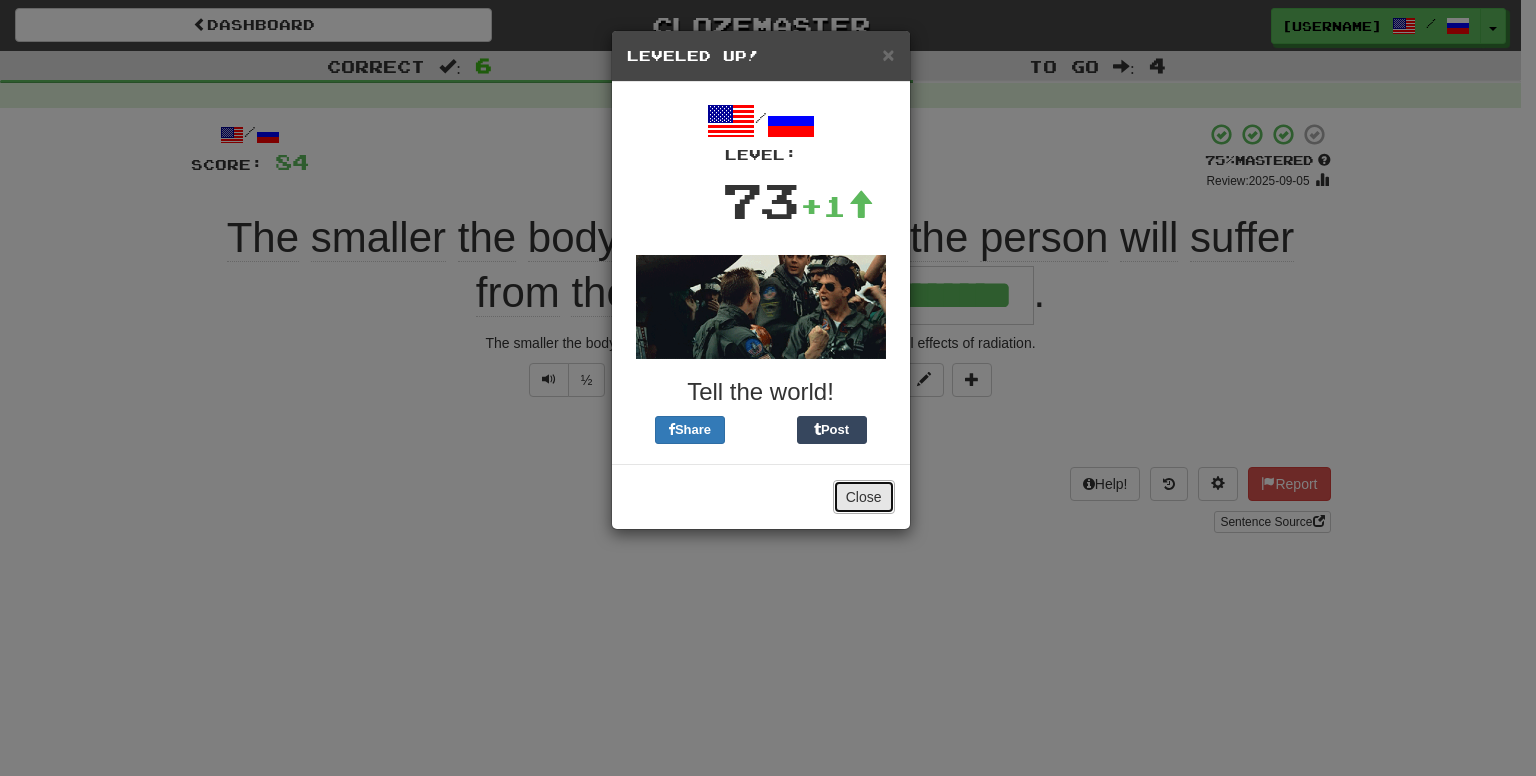 click on "Close" at bounding box center (864, 497) 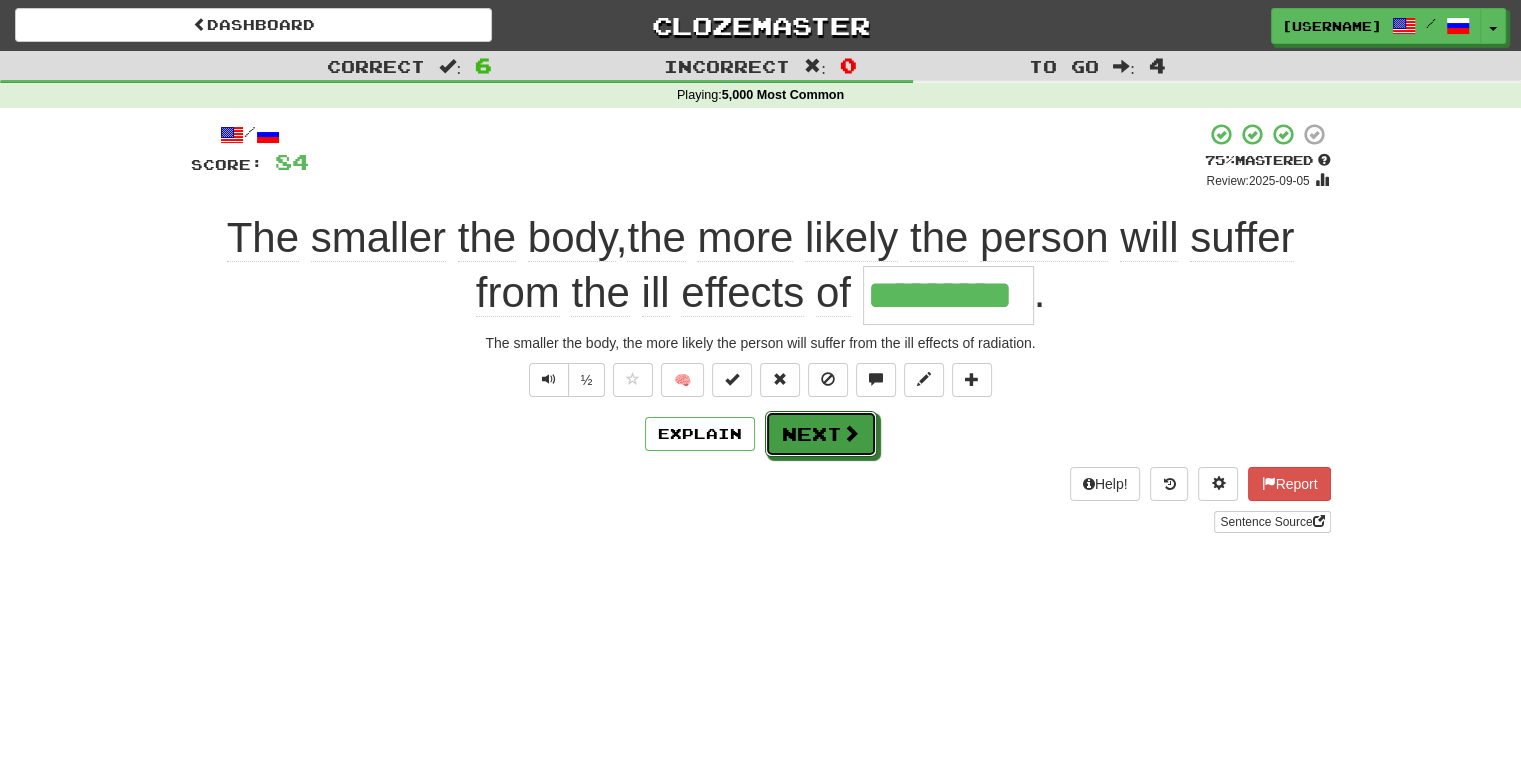 click on "Next" at bounding box center (821, 434) 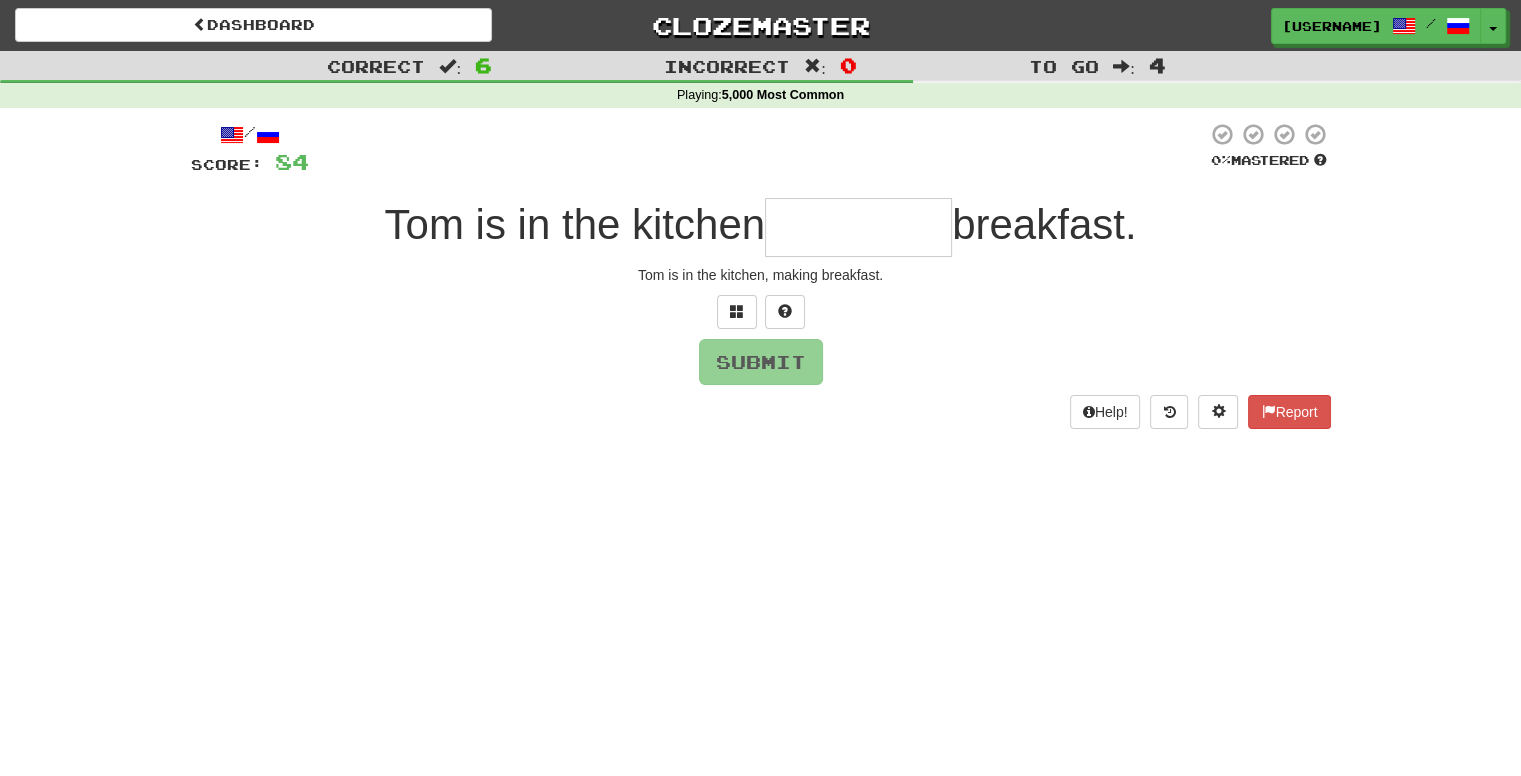 type on "*" 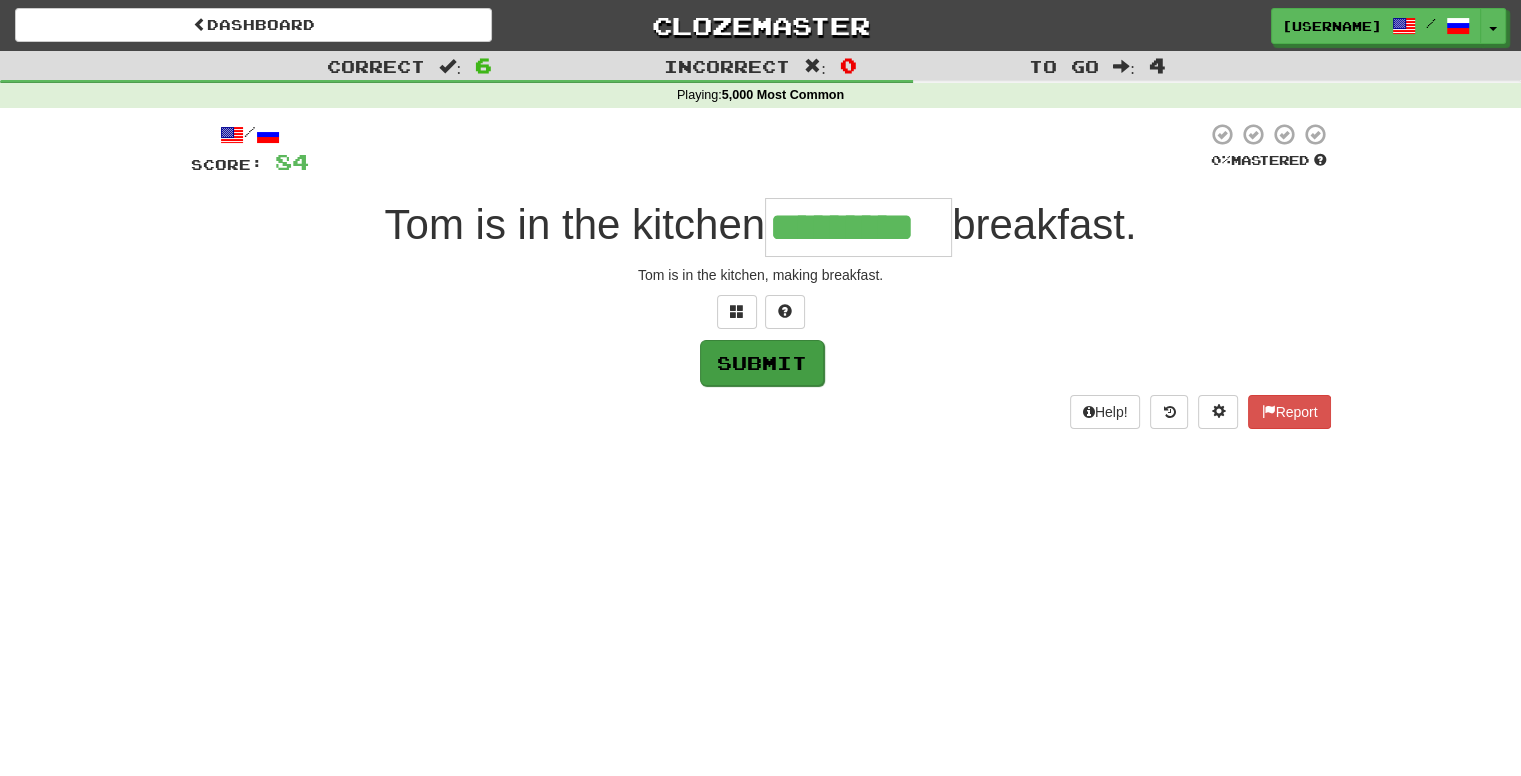 type on "*********" 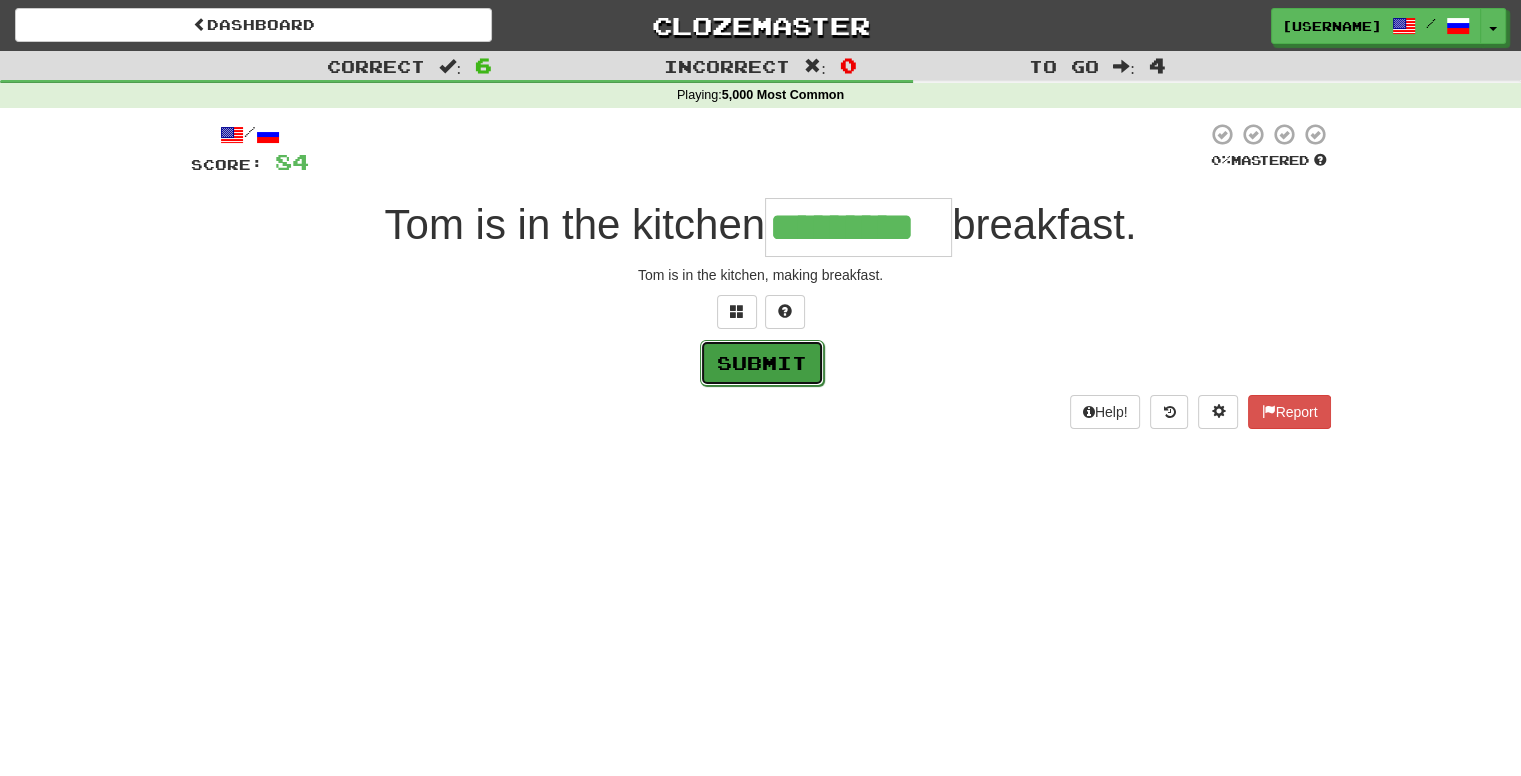 click on "Submit" at bounding box center [762, 363] 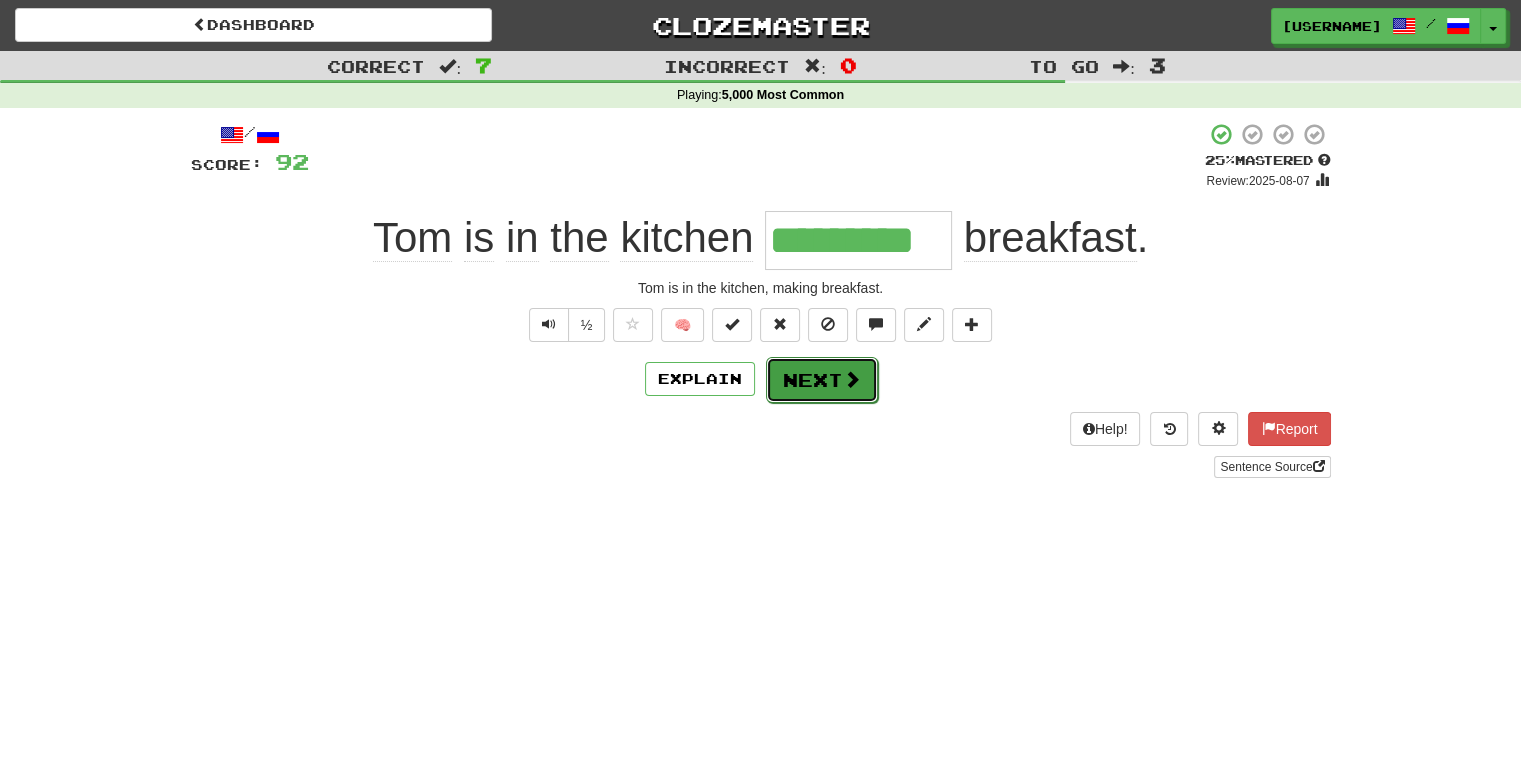 click at bounding box center (852, 379) 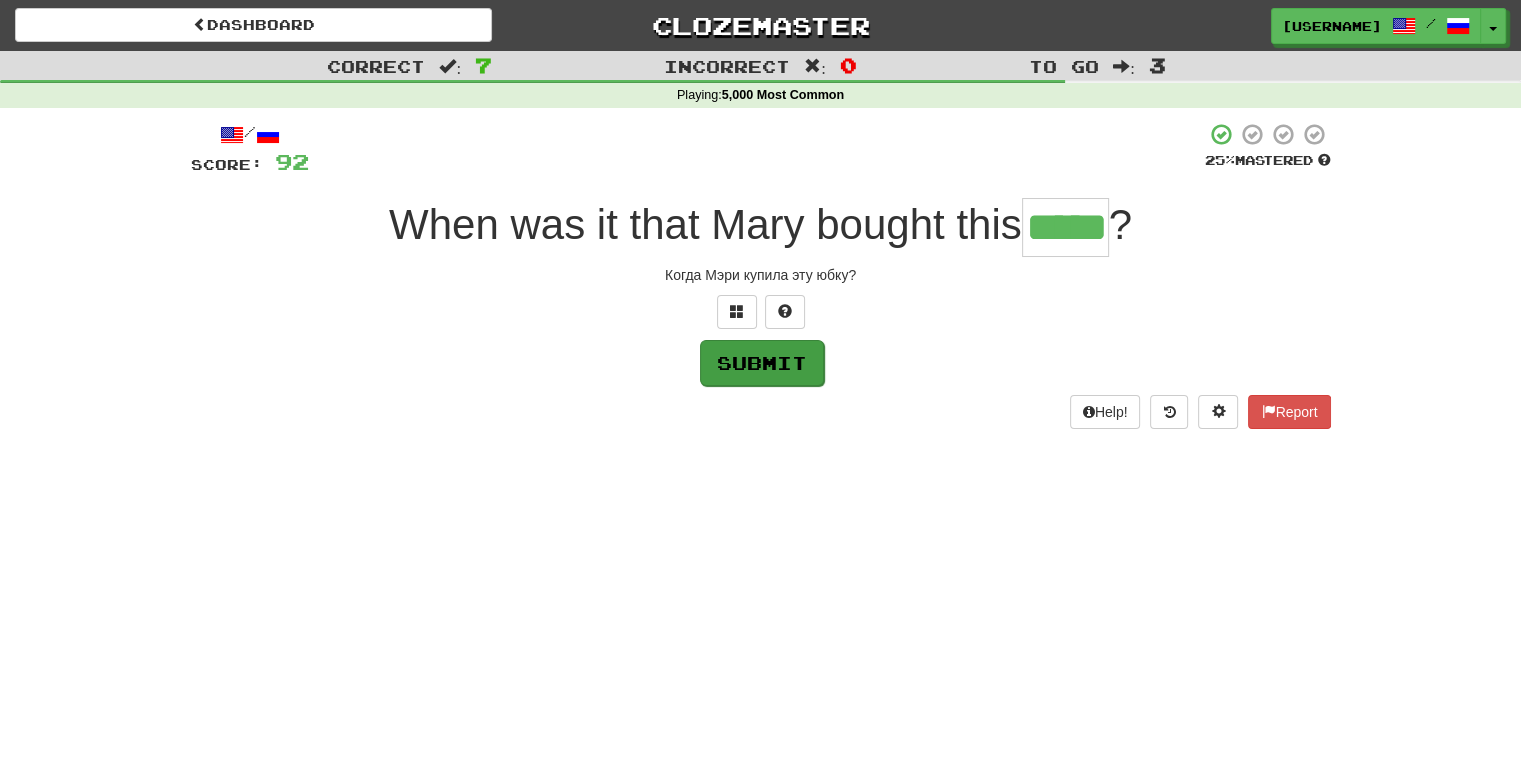 type on "*****" 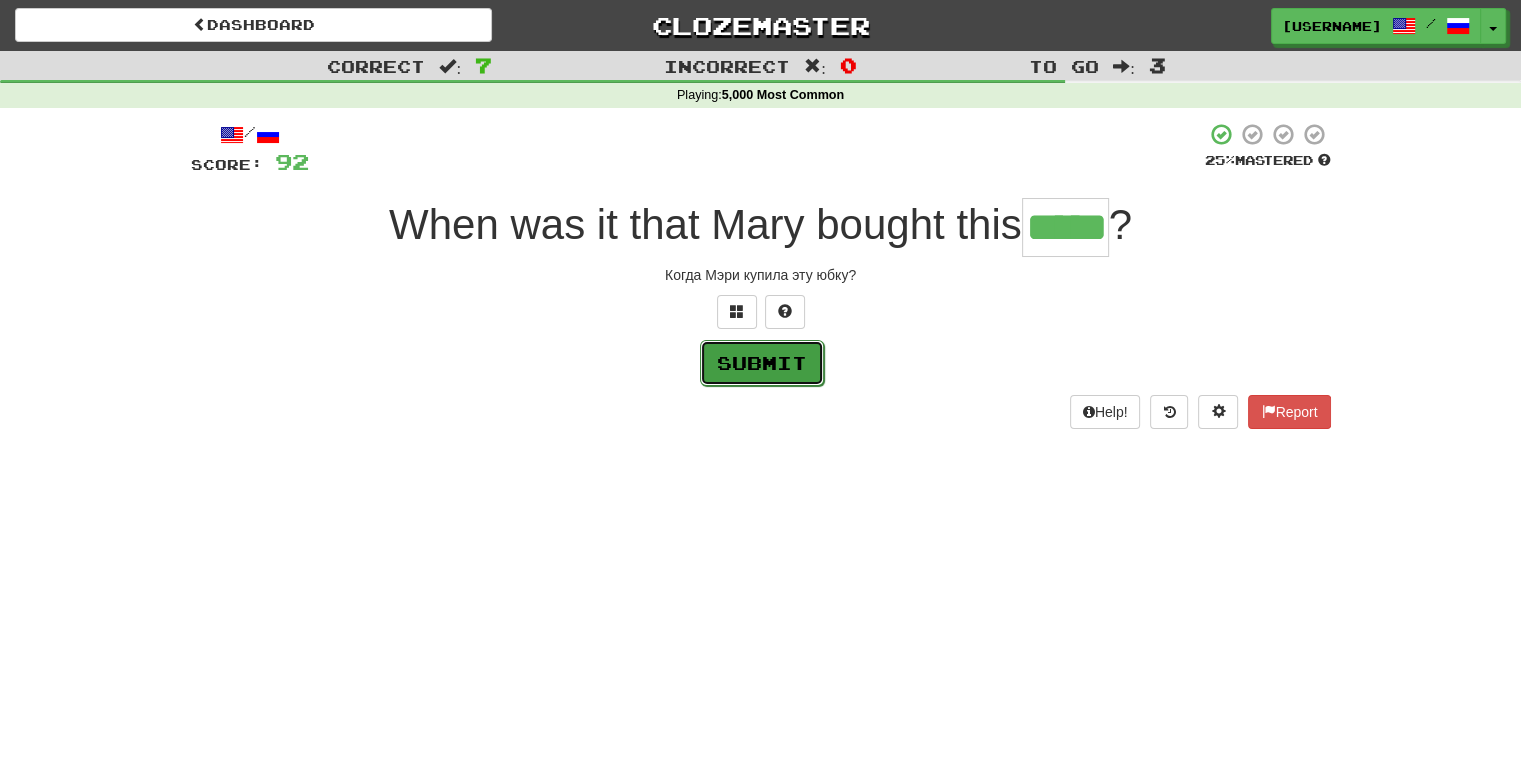 click on "Submit" at bounding box center (762, 363) 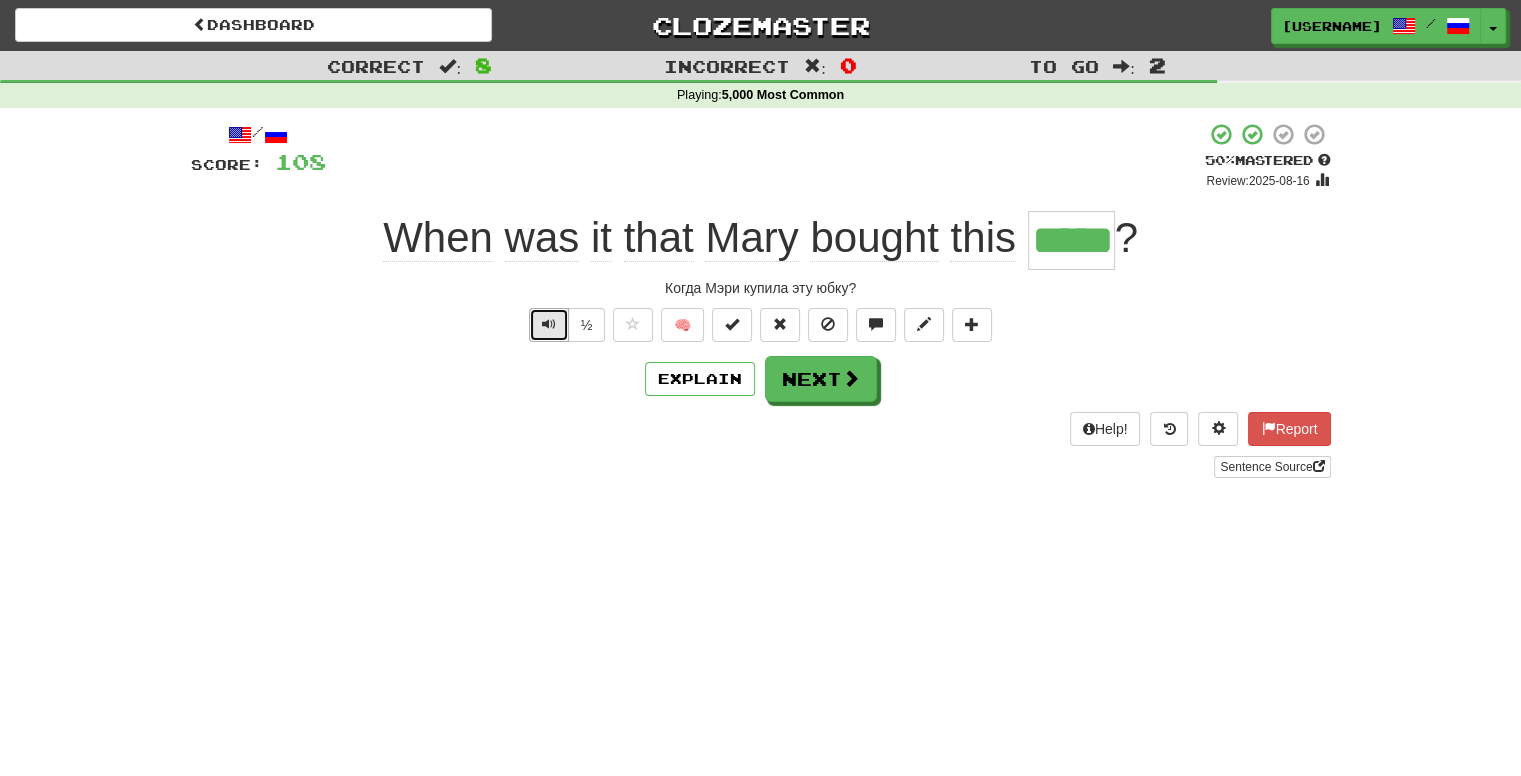 click at bounding box center (549, 324) 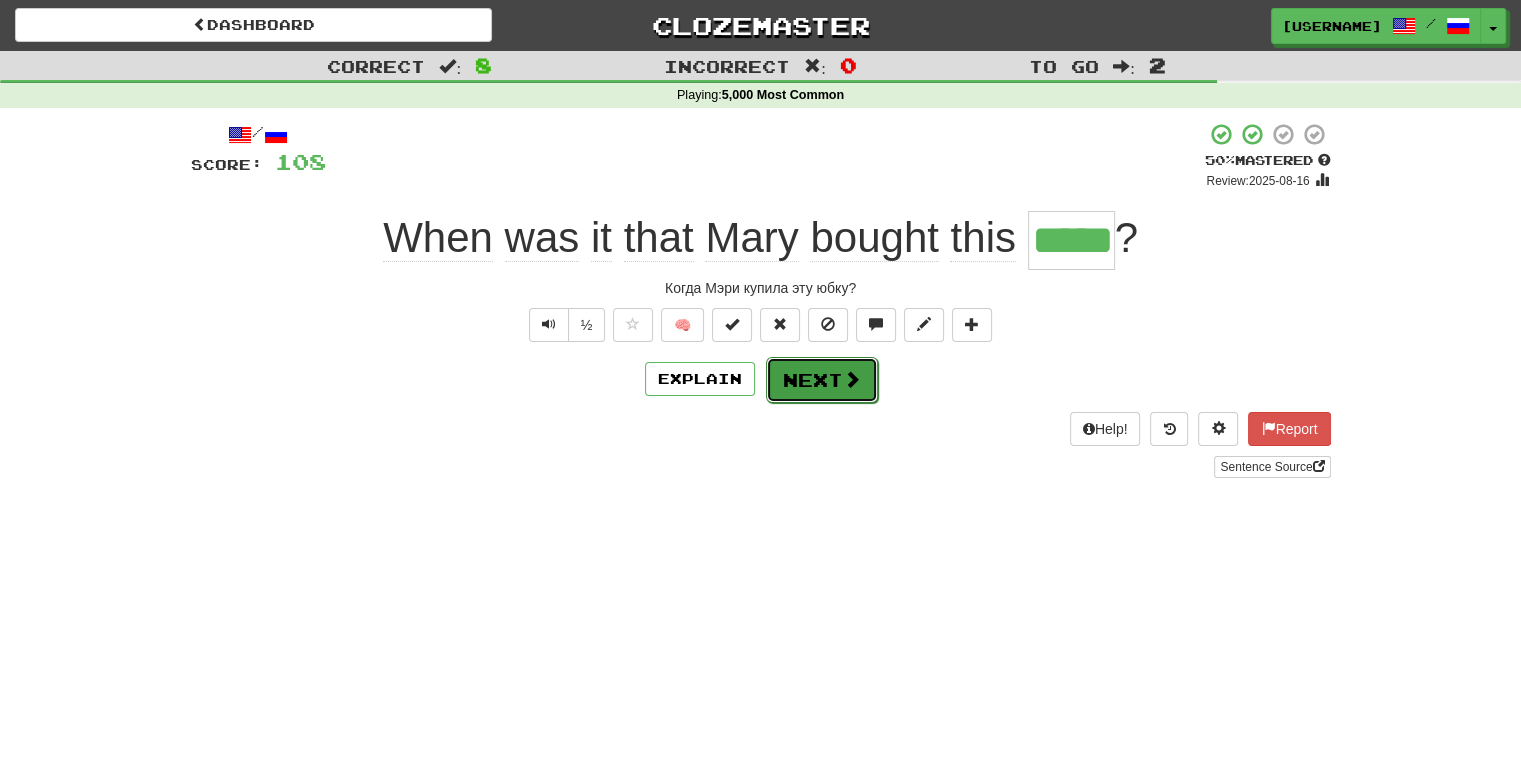 click on "Next" at bounding box center [822, 380] 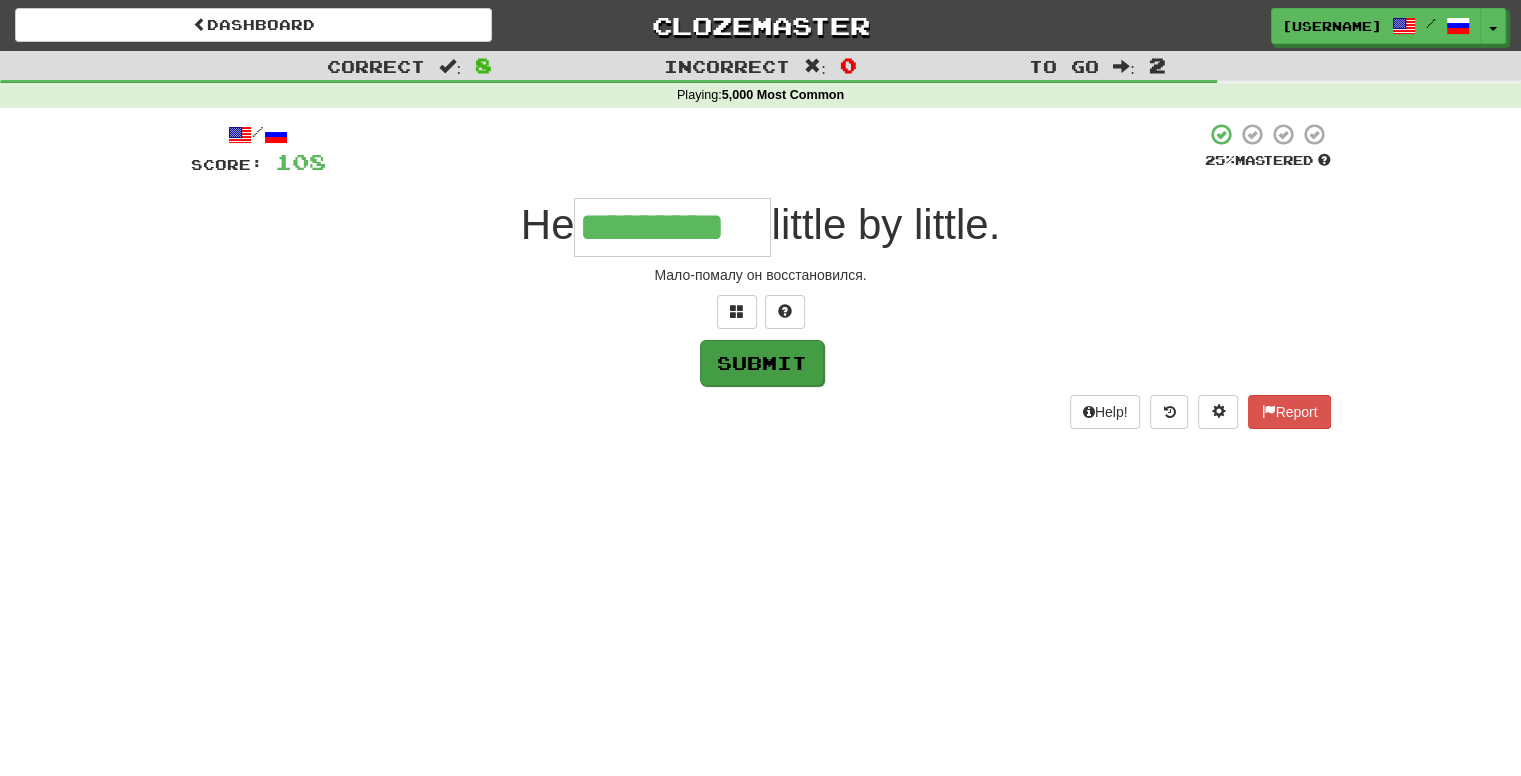 type on "*********" 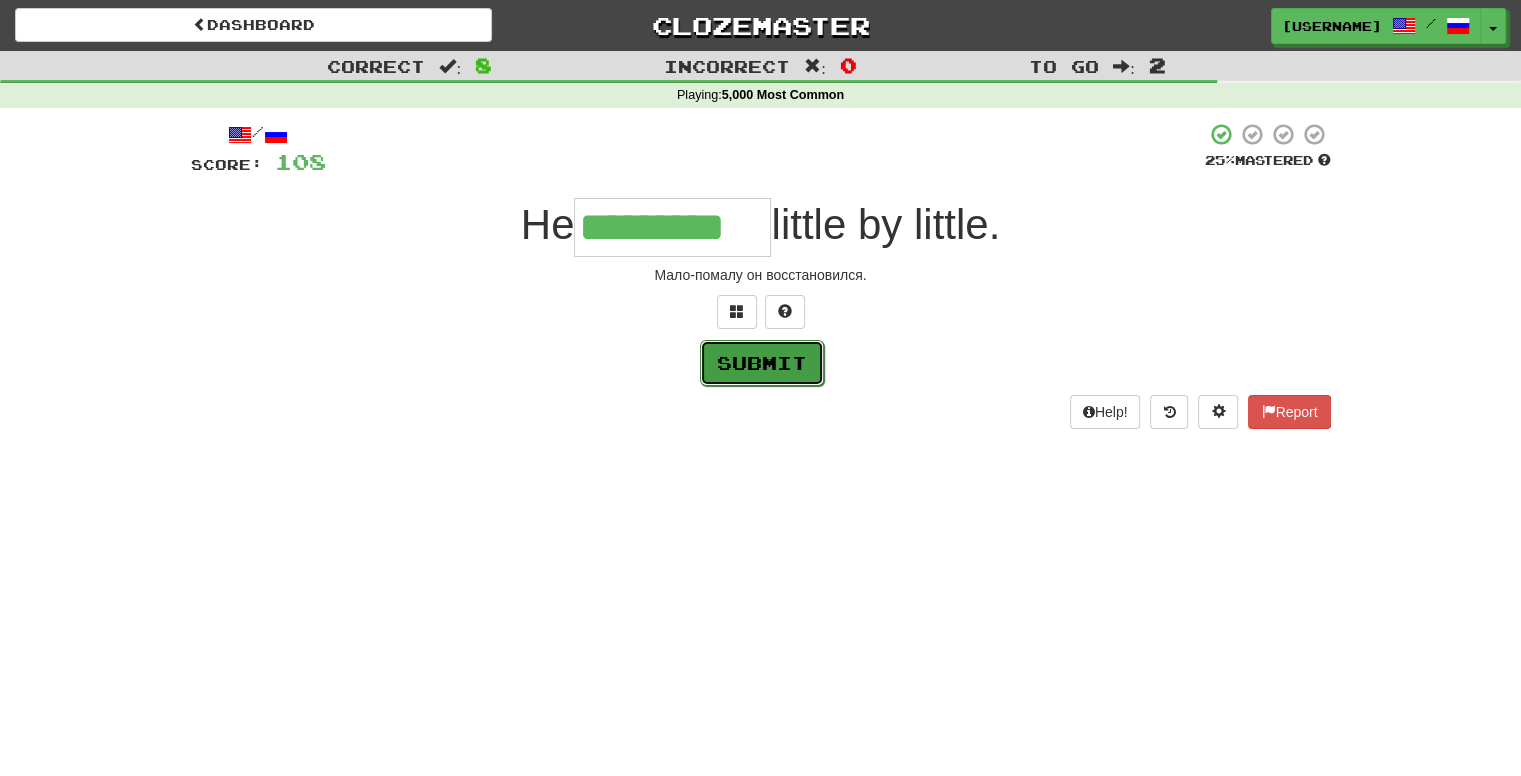 click on "Submit" at bounding box center (762, 363) 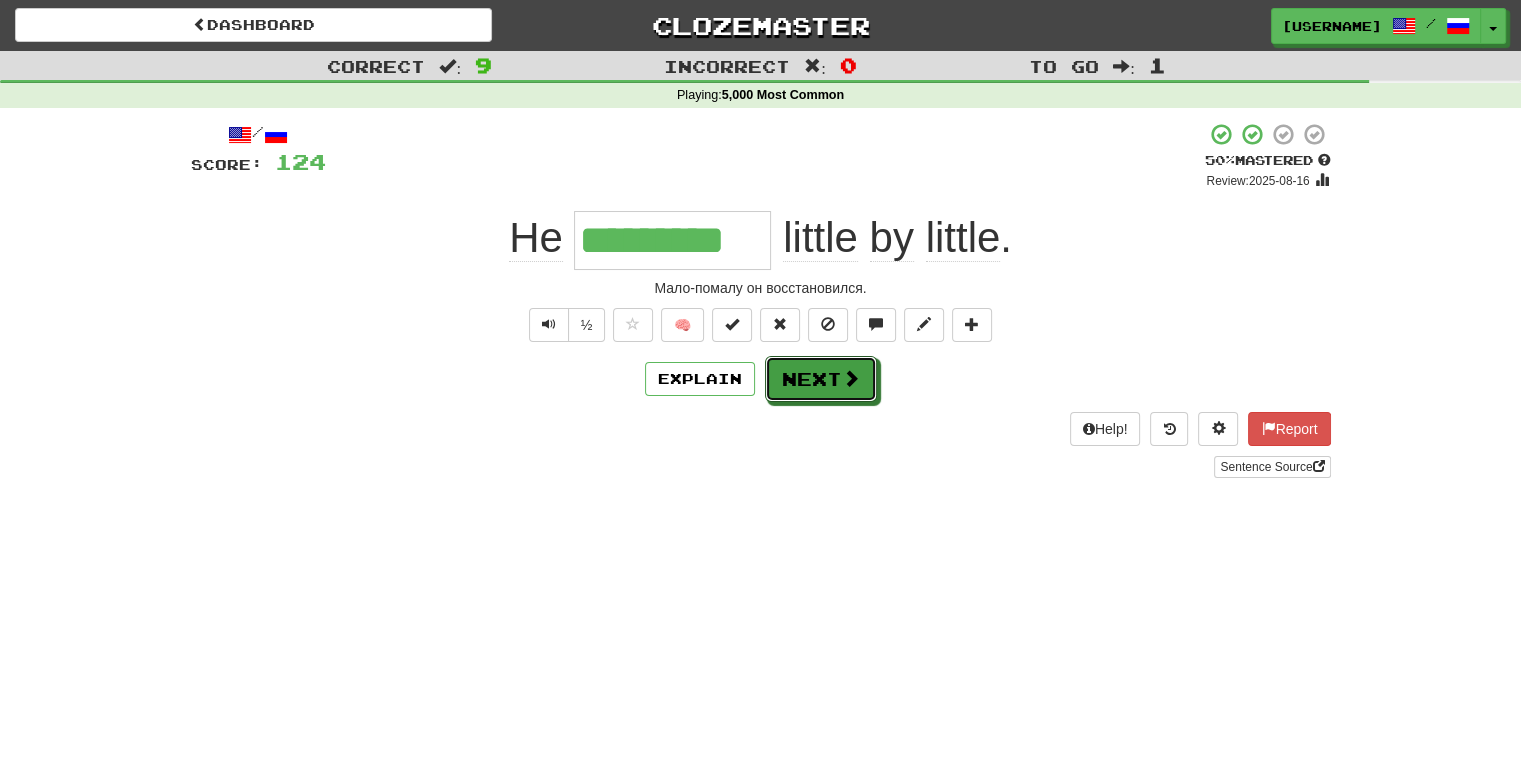 drag, startPoint x: 834, startPoint y: 388, endPoint x: 846, endPoint y: 461, distance: 73.97973 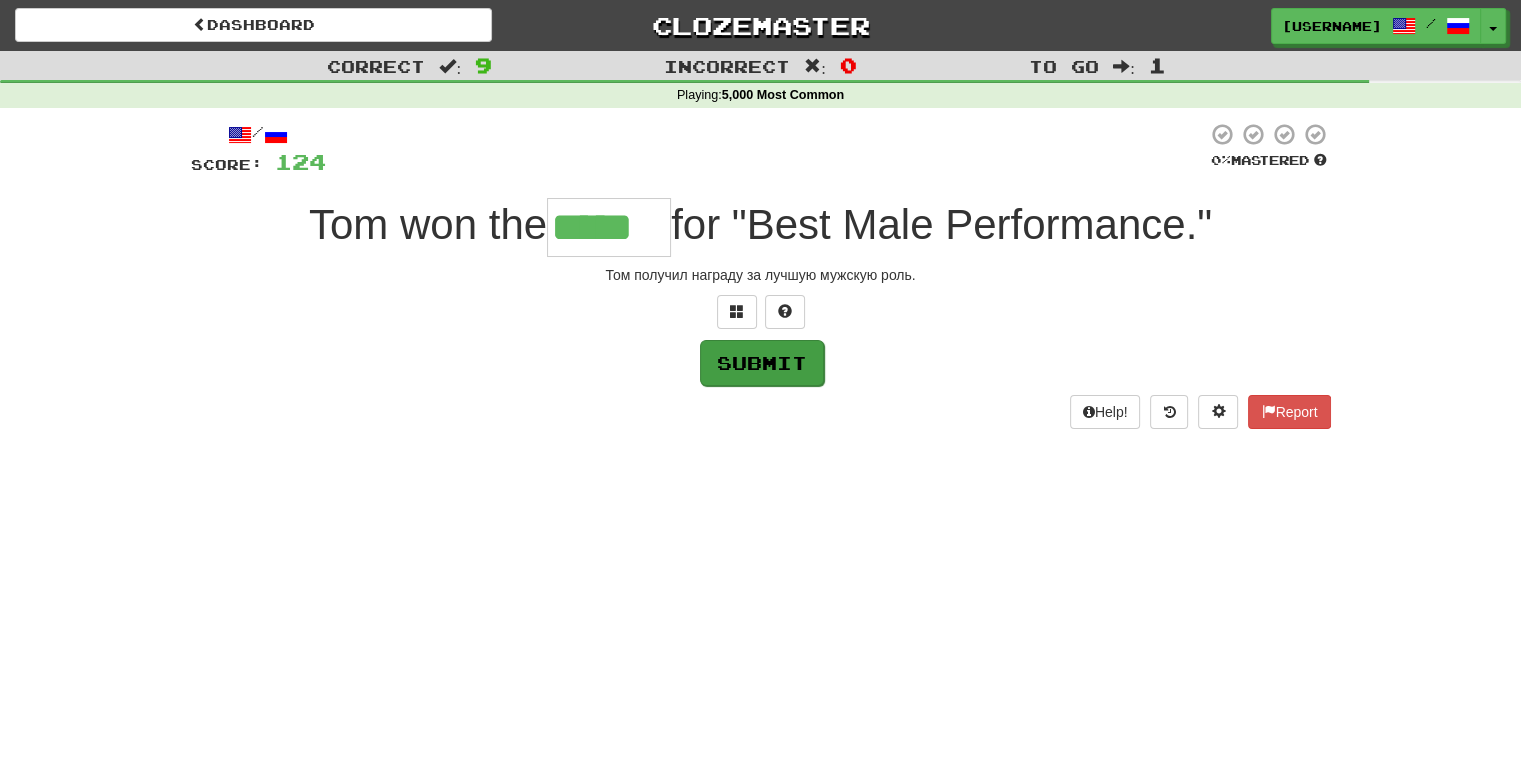 type on "*****" 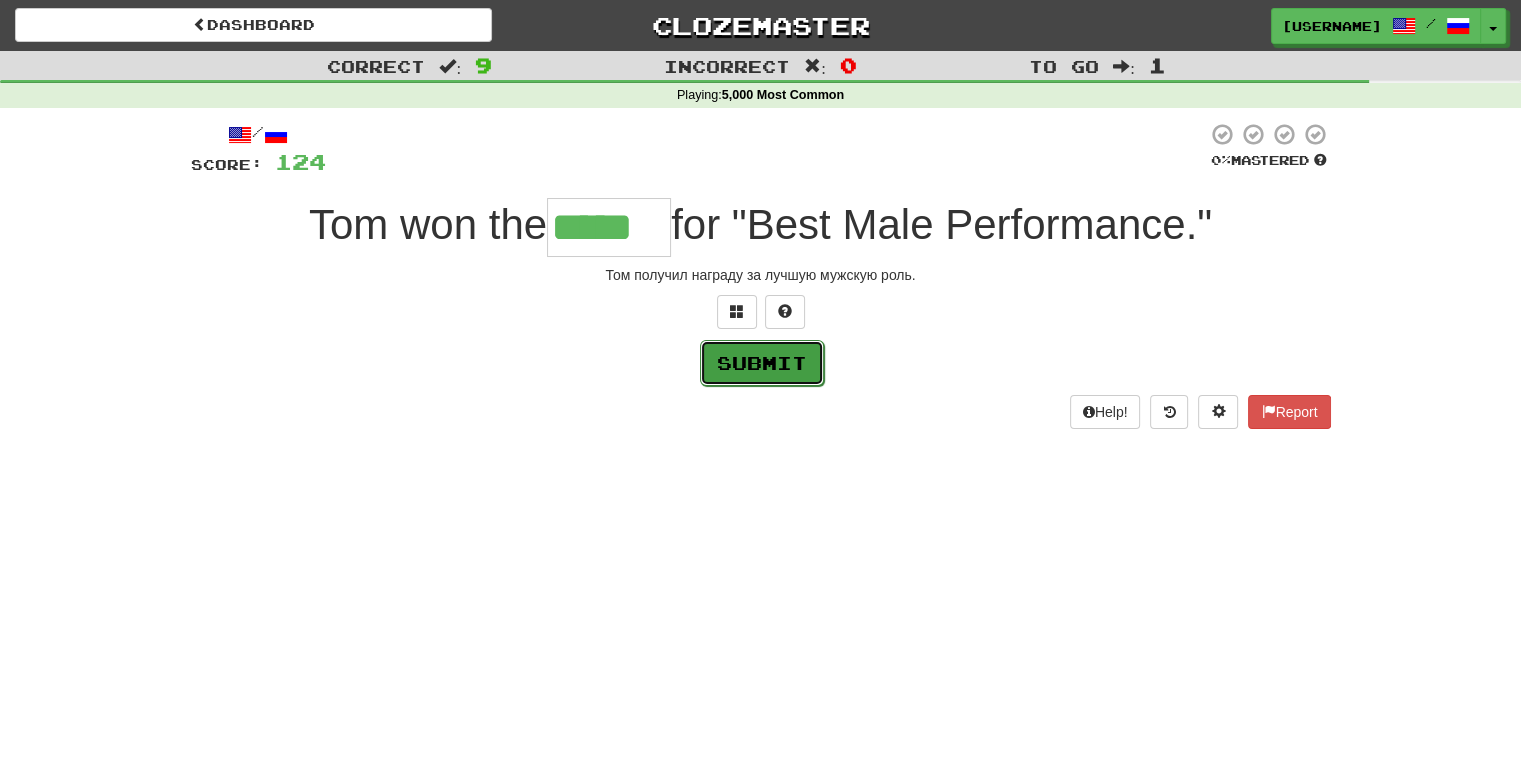 click on "Submit" at bounding box center (762, 363) 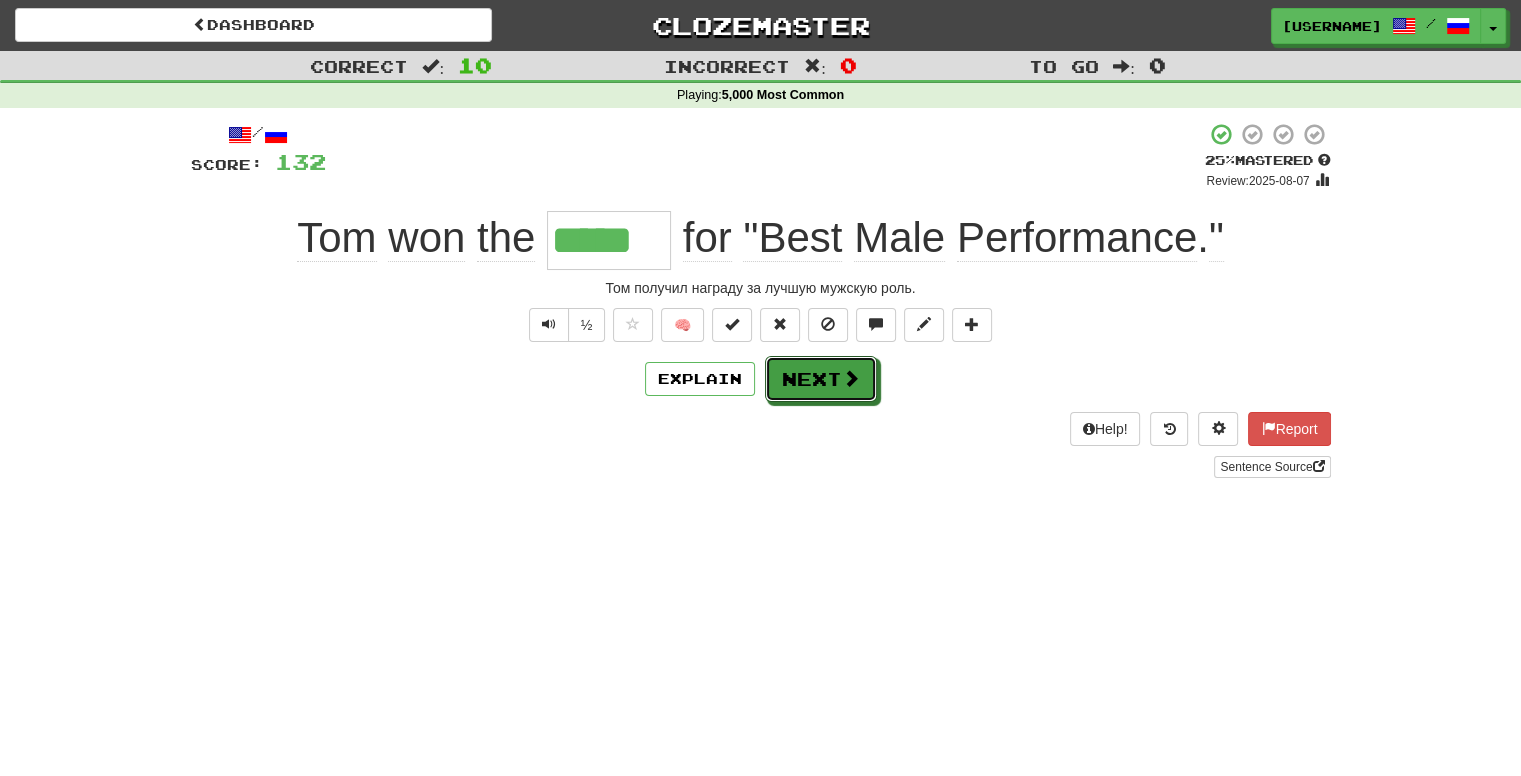 click on "Next" at bounding box center (821, 379) 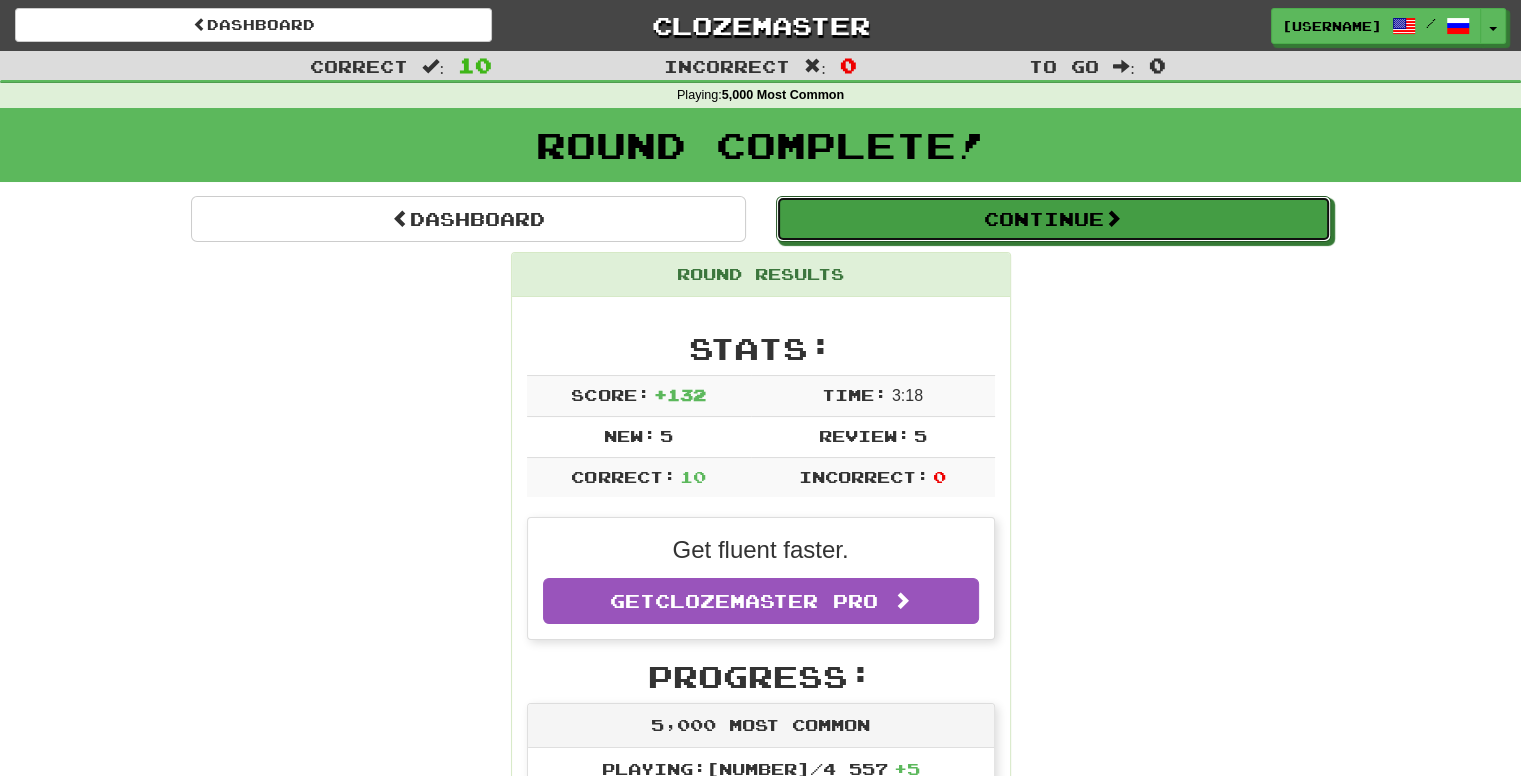 drag, startPoint x: 1033, startPoint y: 229, endPoint x: 1028, endPoint y: 299, distance: 70.178345 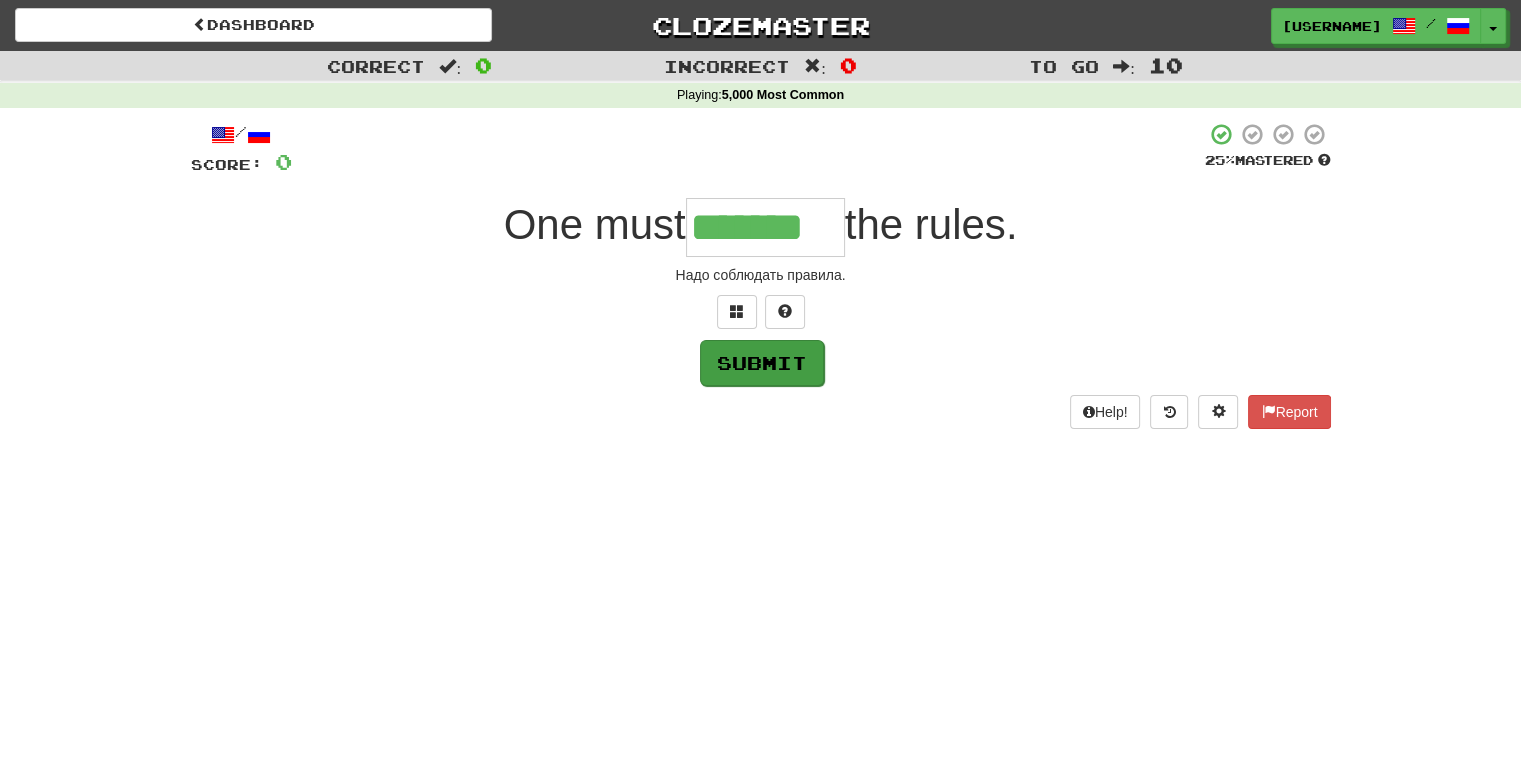type on "*******" 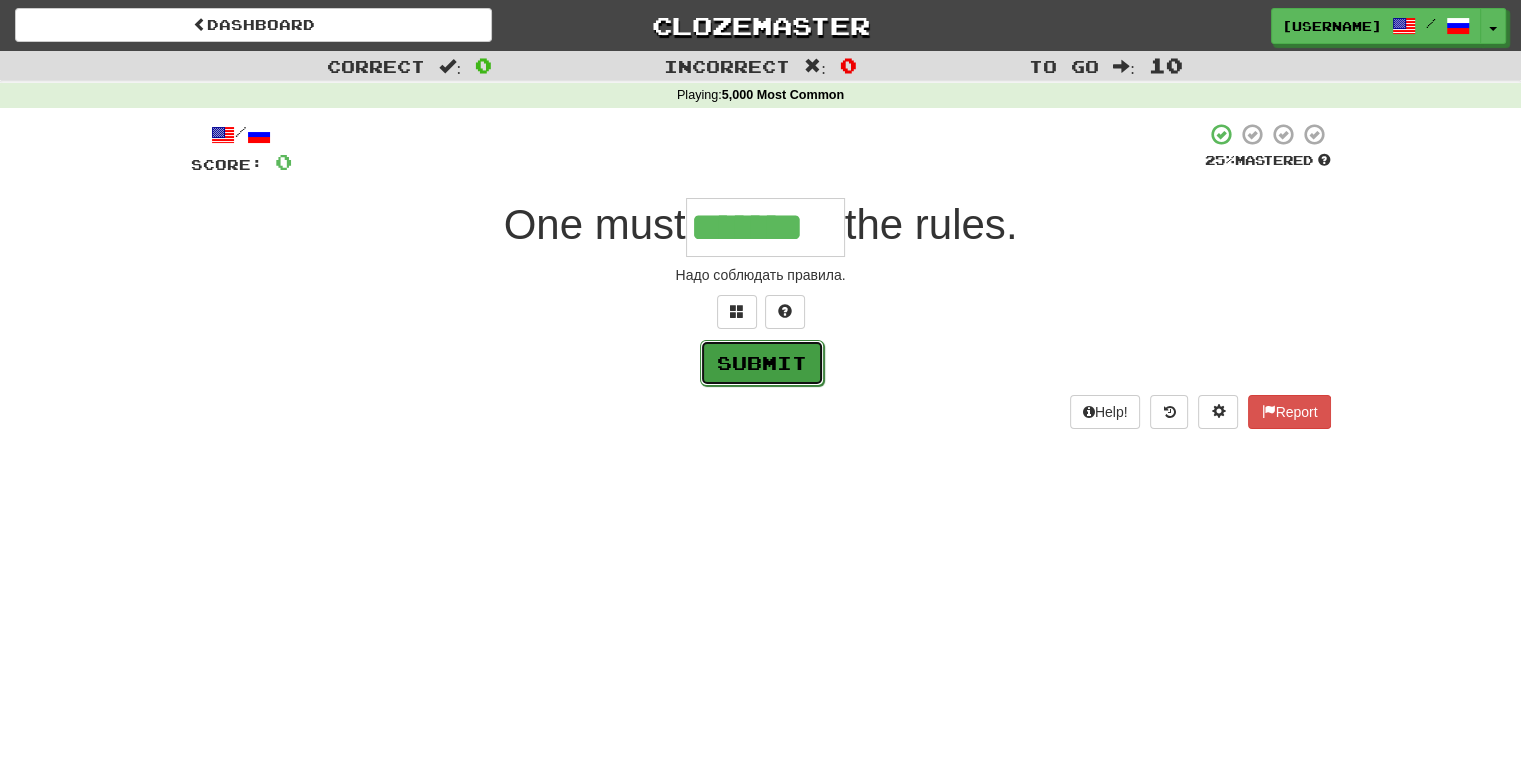 click on "Submit" at bounding box center (762, 363) 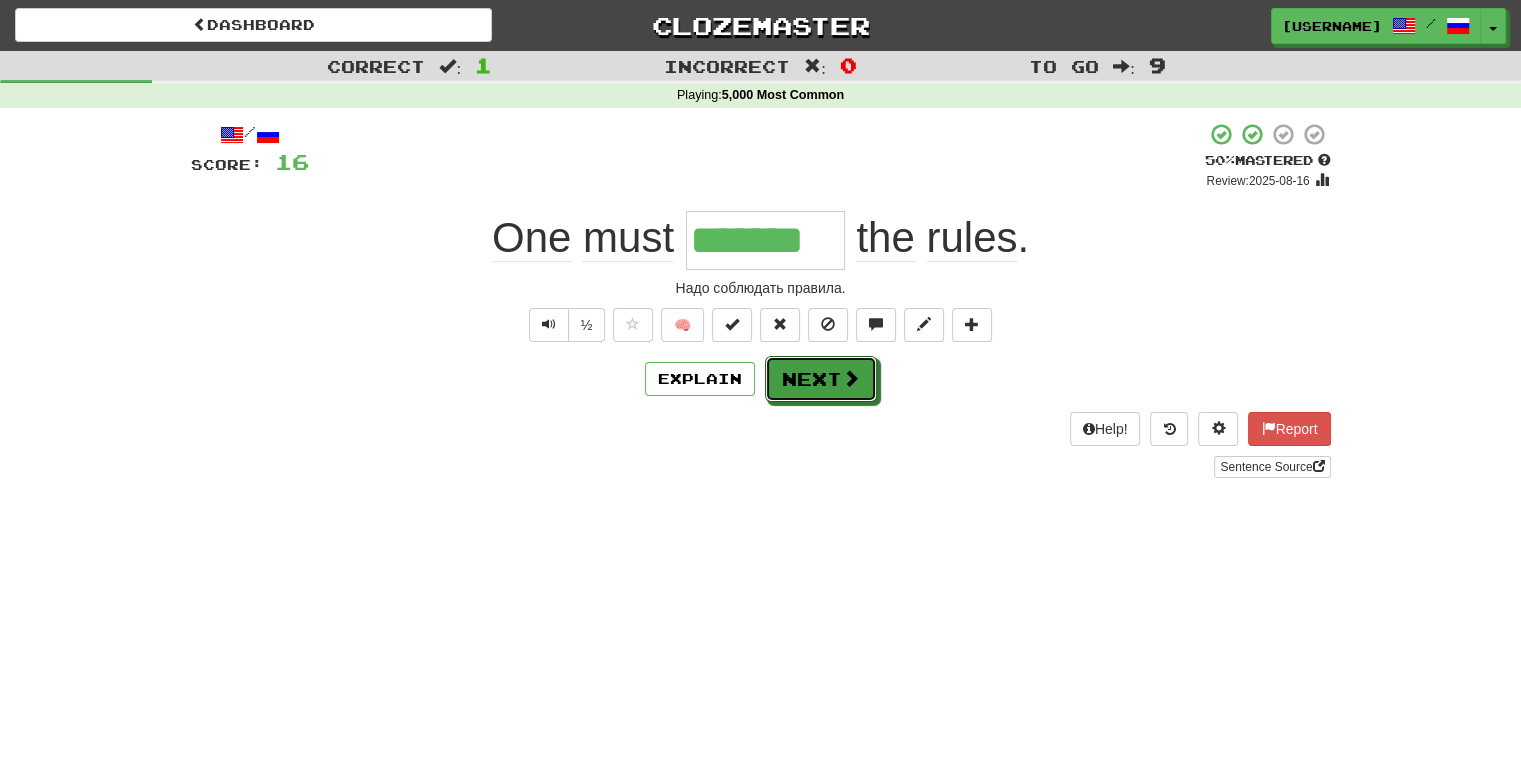drag, startPoint x: 826, startPoint y: 392, endPoint x: 832, endPoint y: 418, distance: 26.683329 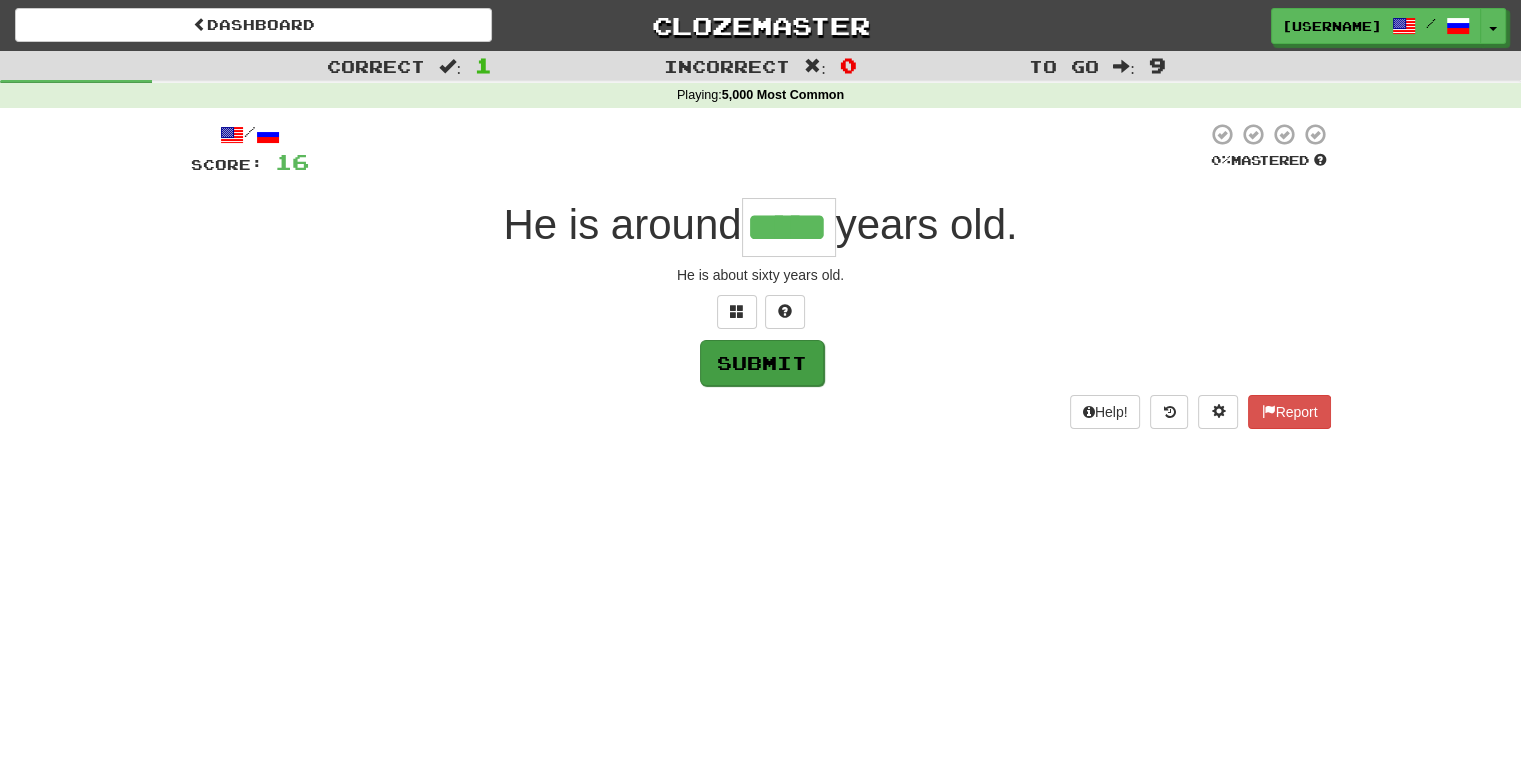 type on "*****" 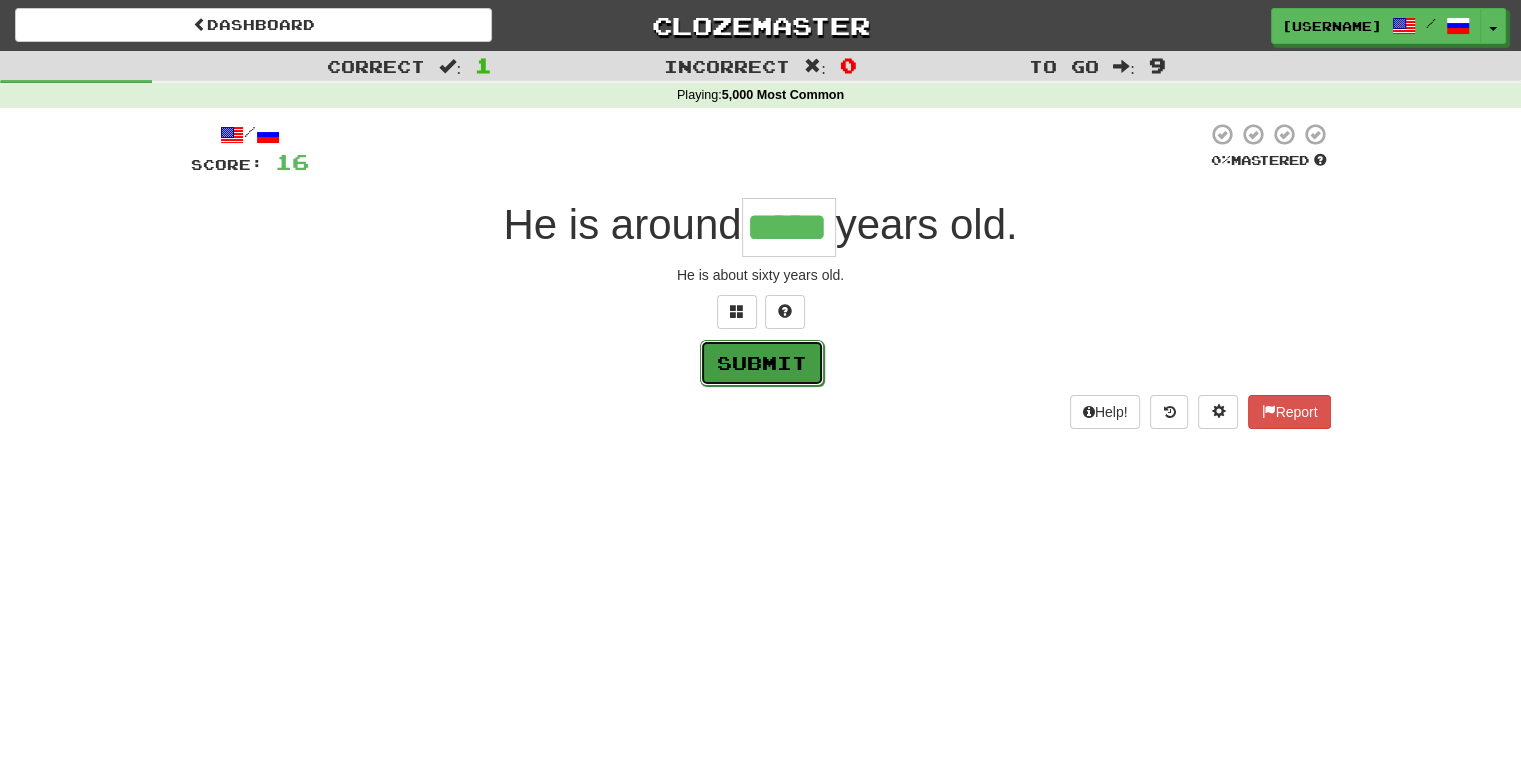 click on "Submit" at bounding box center [762, 363] 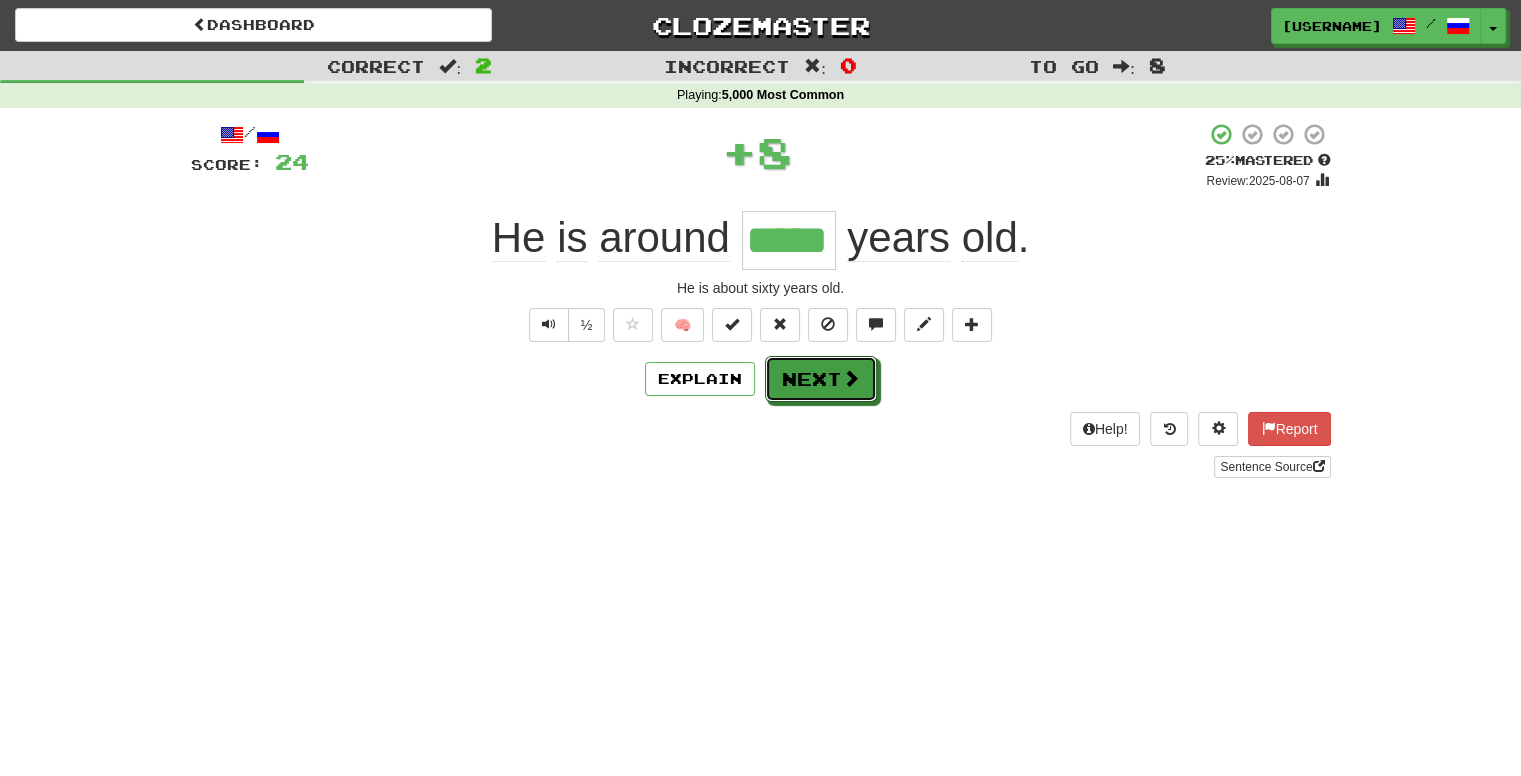 click on "Next" at bounding box center (821, 379) 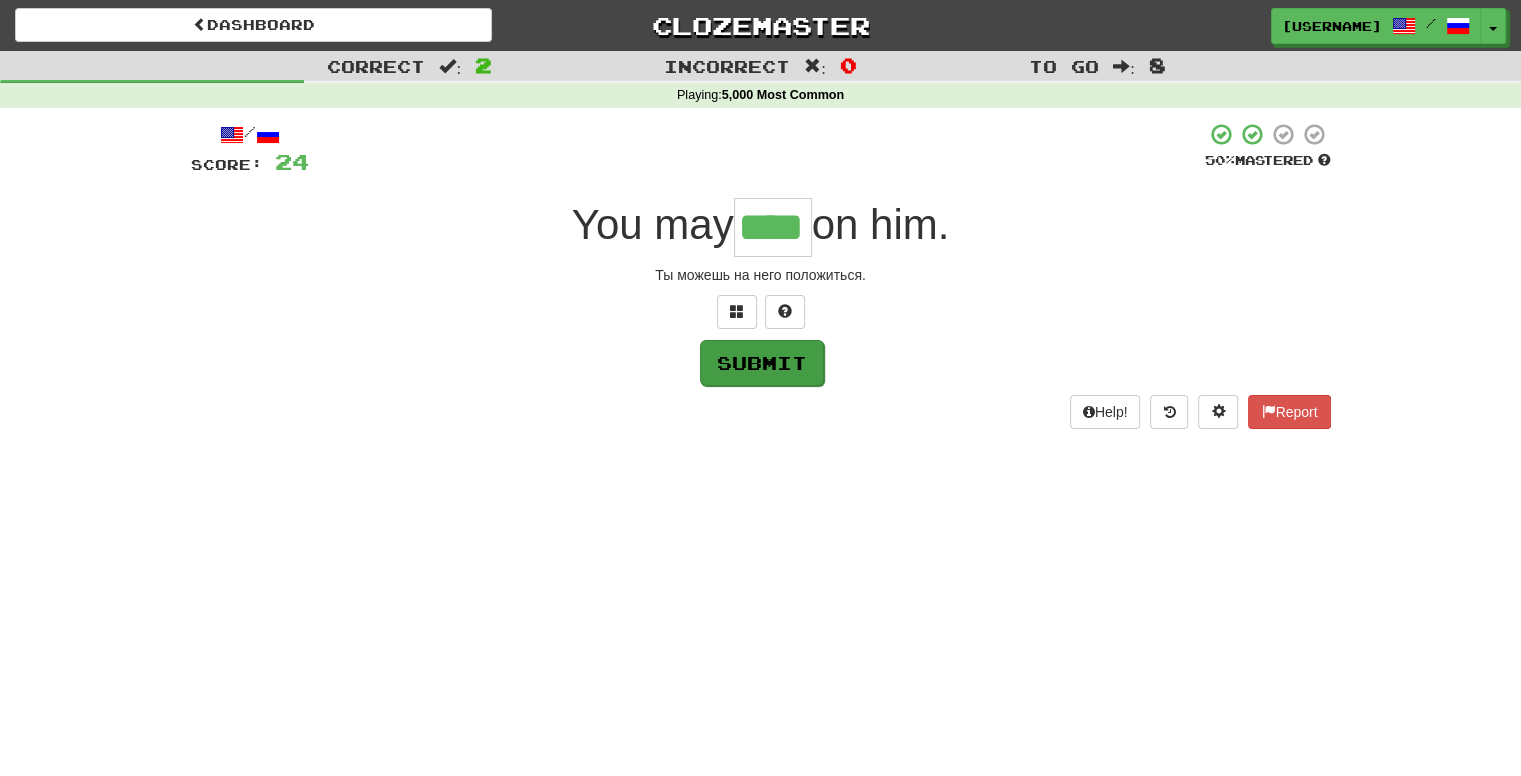 type on "****" 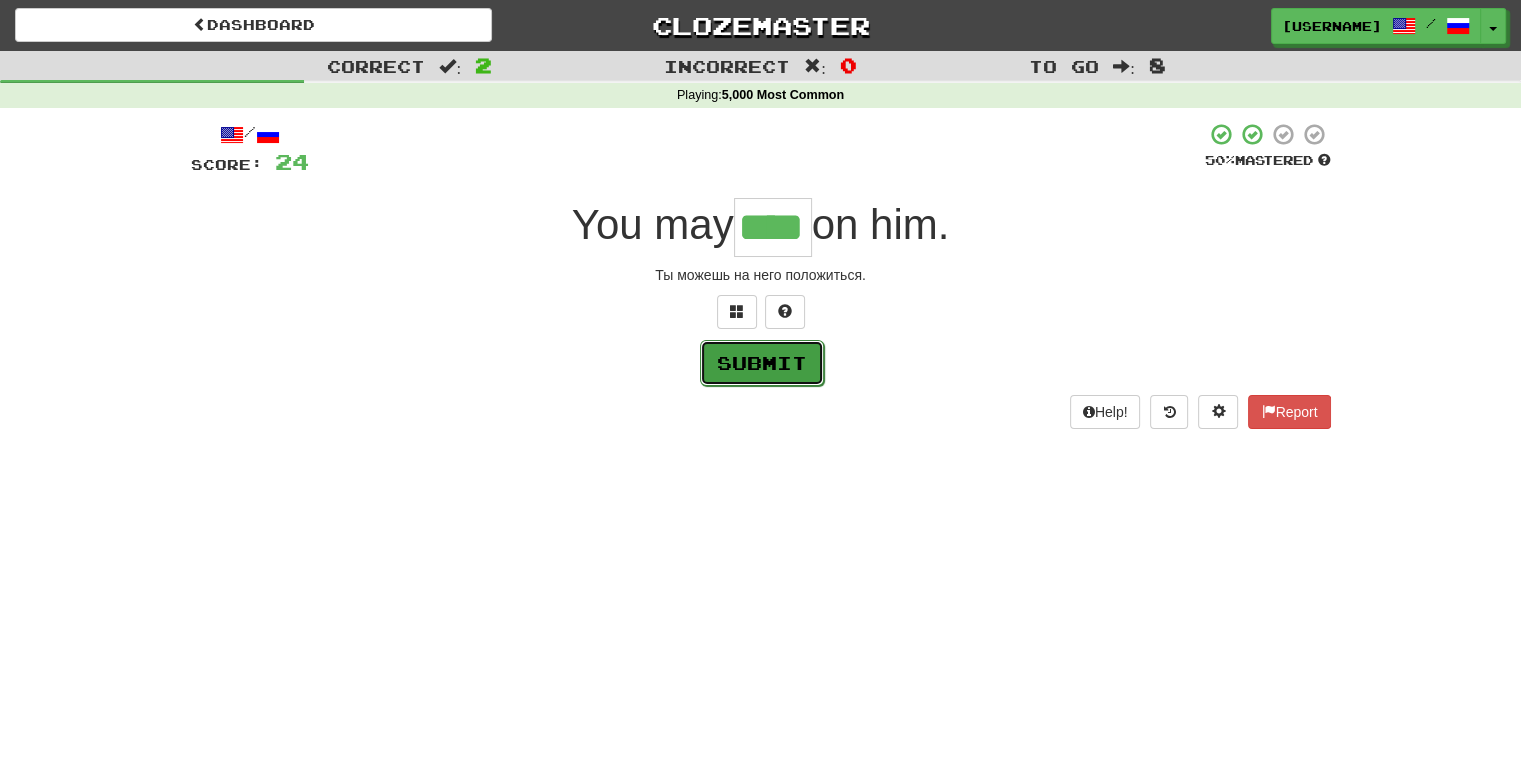 click on "Submit" at bounding box center (762, 363) 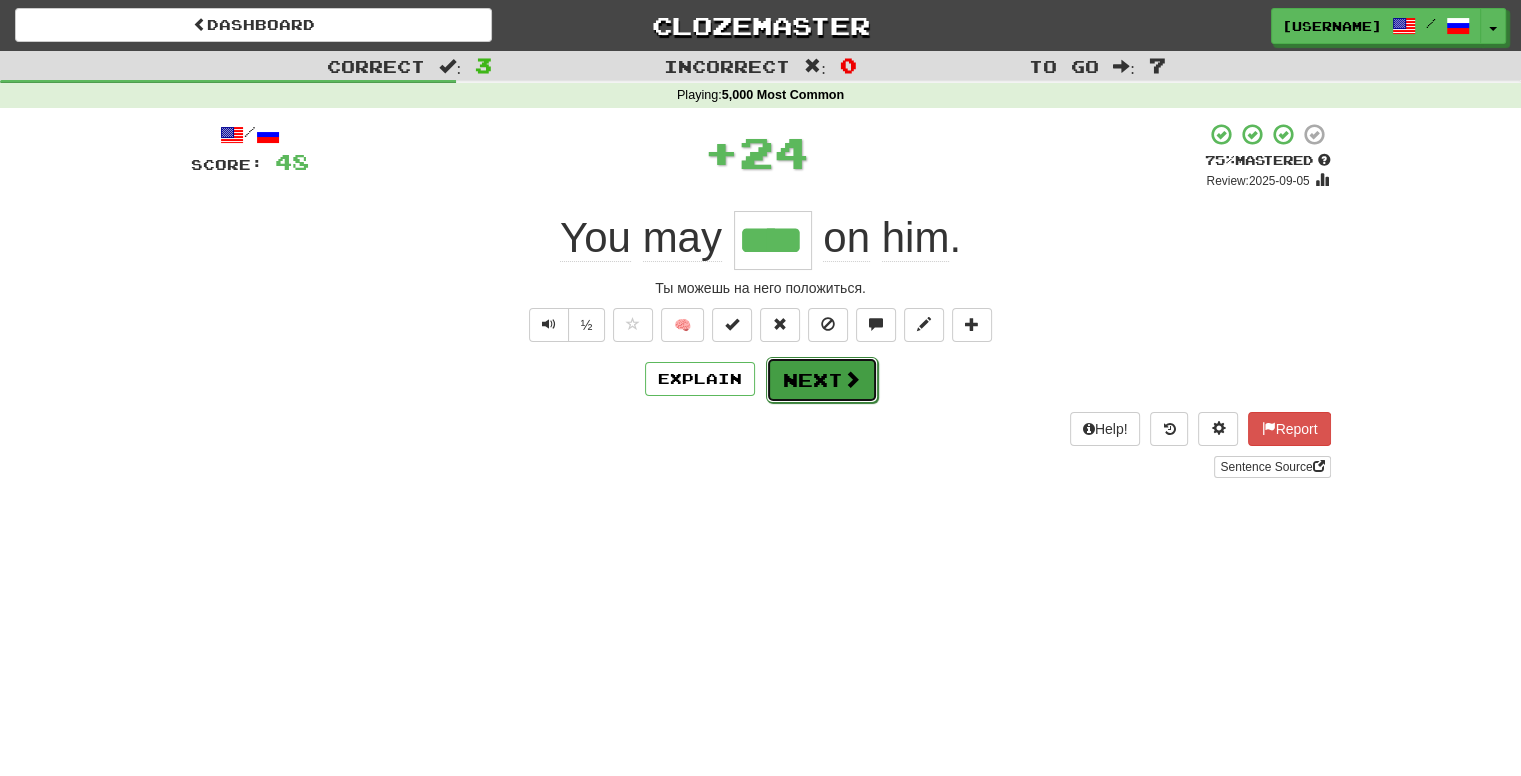 click on "Next" at bounding box center [822, 380] 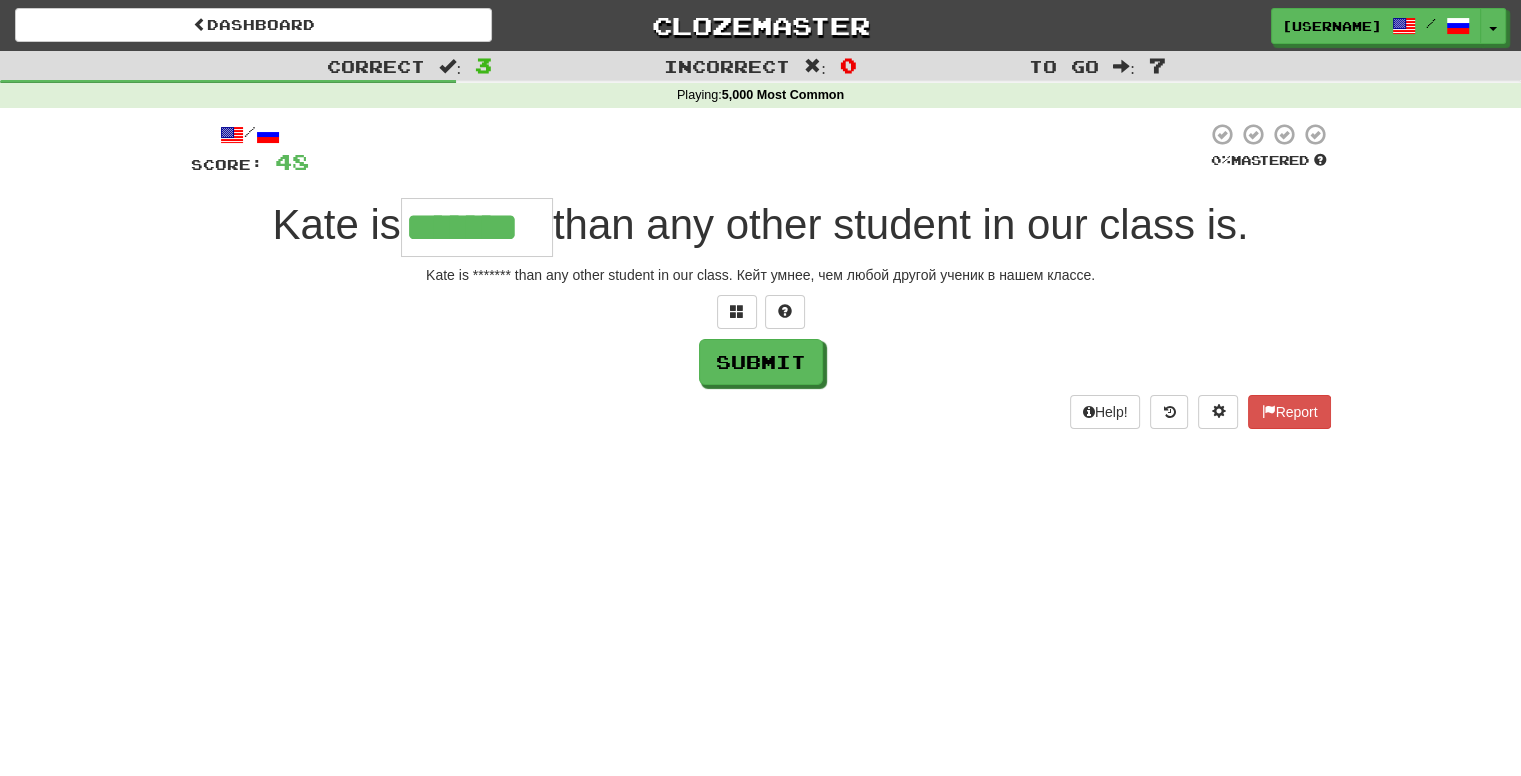 type on "*******" 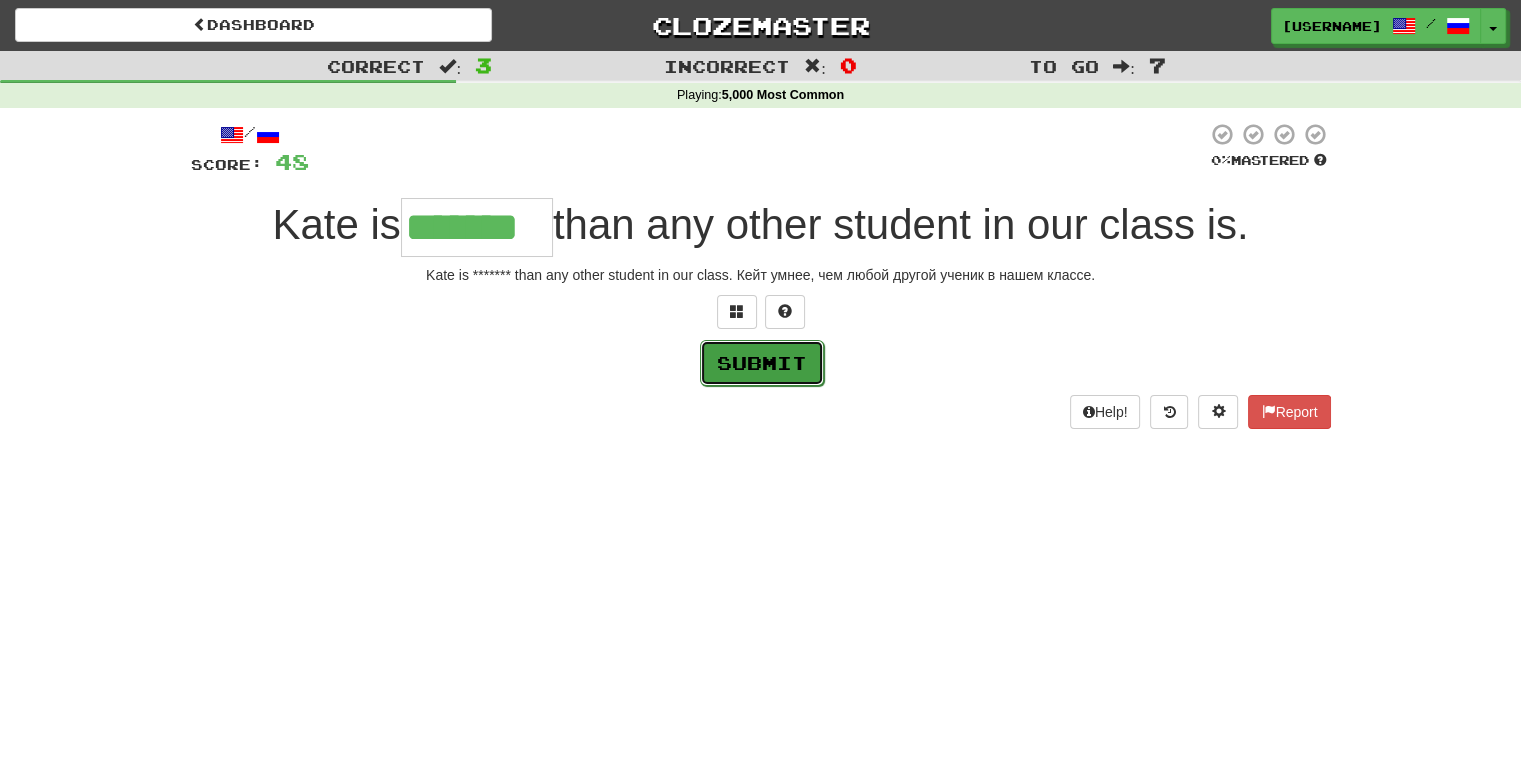 click on "Submit" at bounding box center [762, 363] 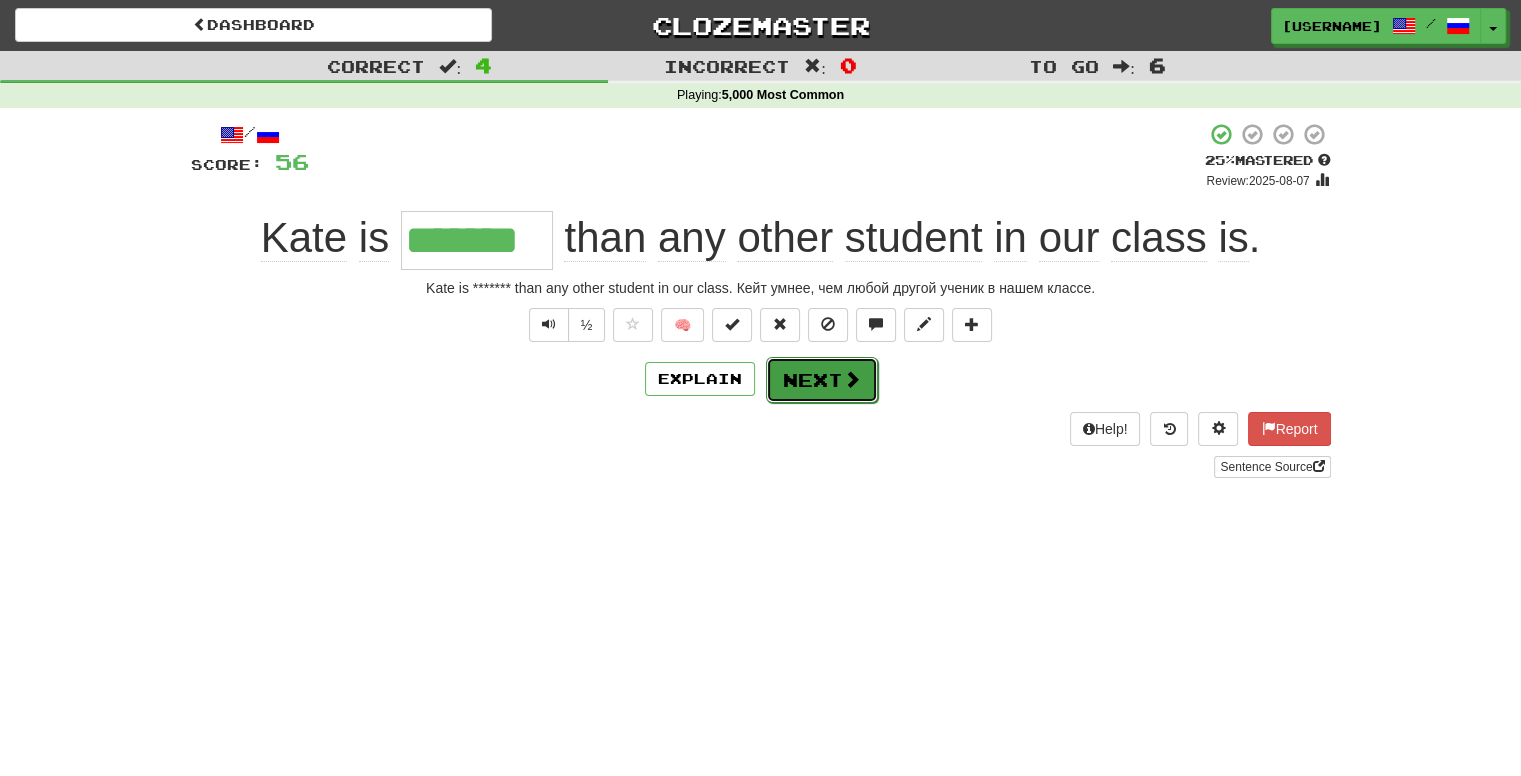 click on "Next" at bounding box center (822, 380) 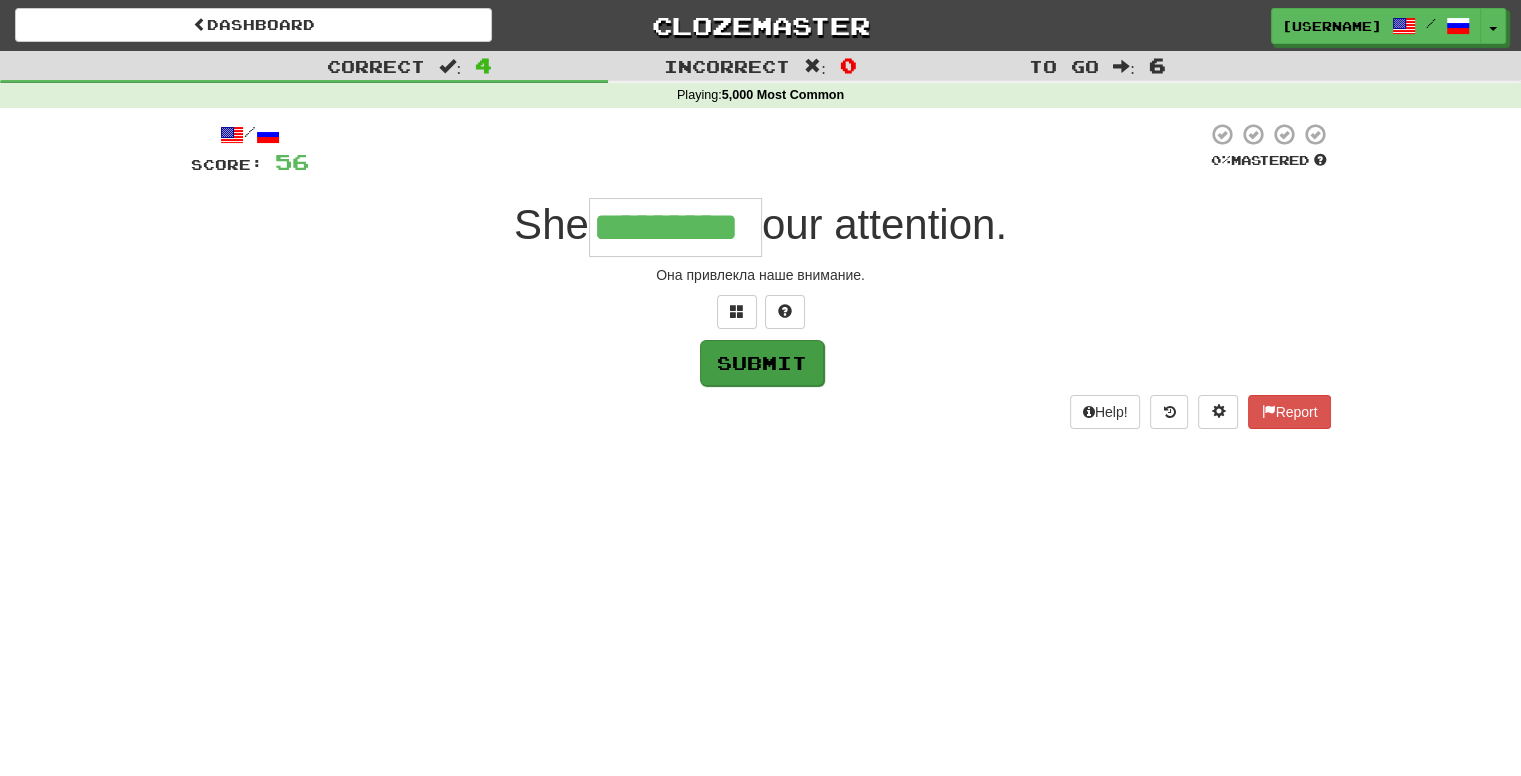 type on "*********" 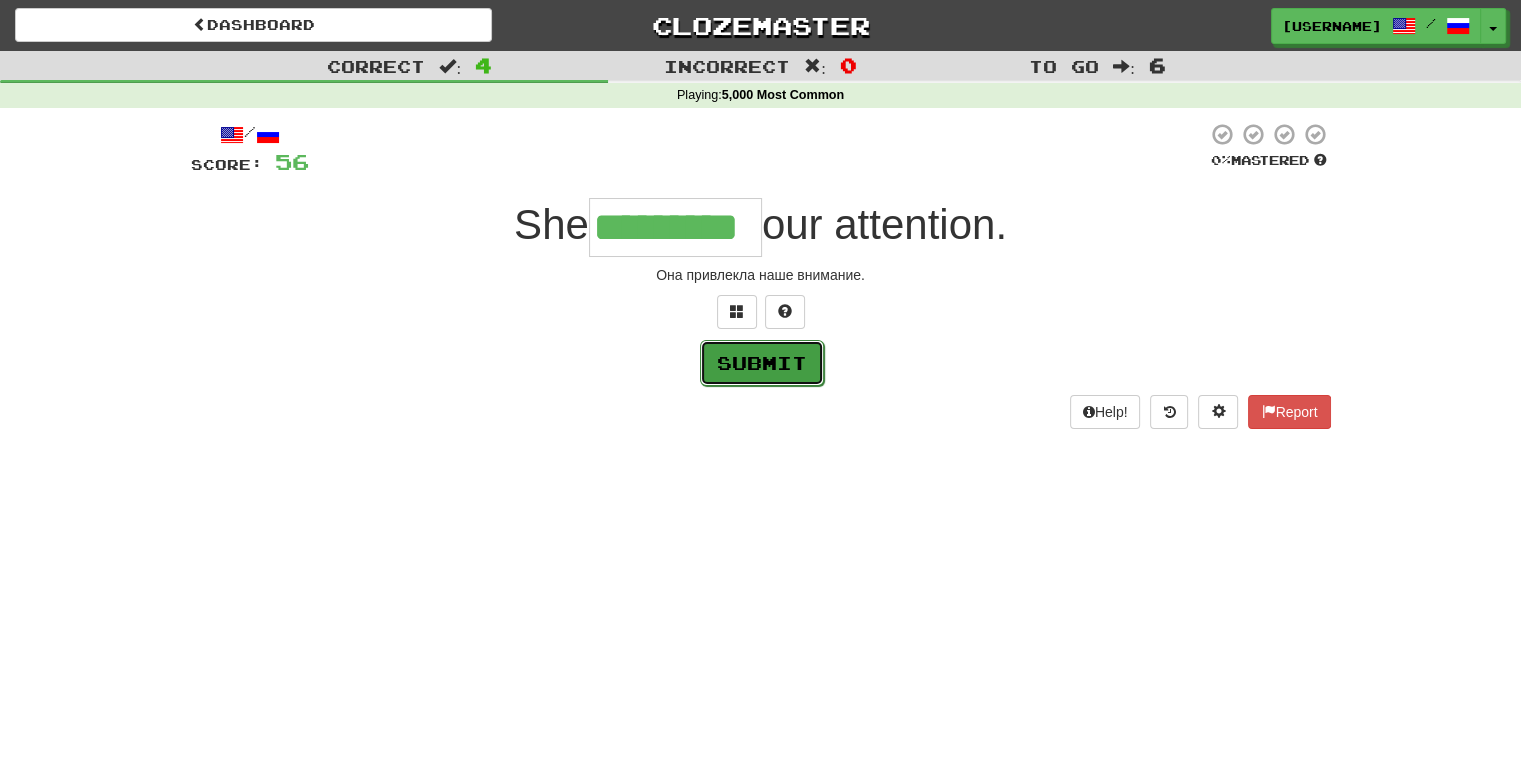click on "Submit" at bounding box center [762, 363] 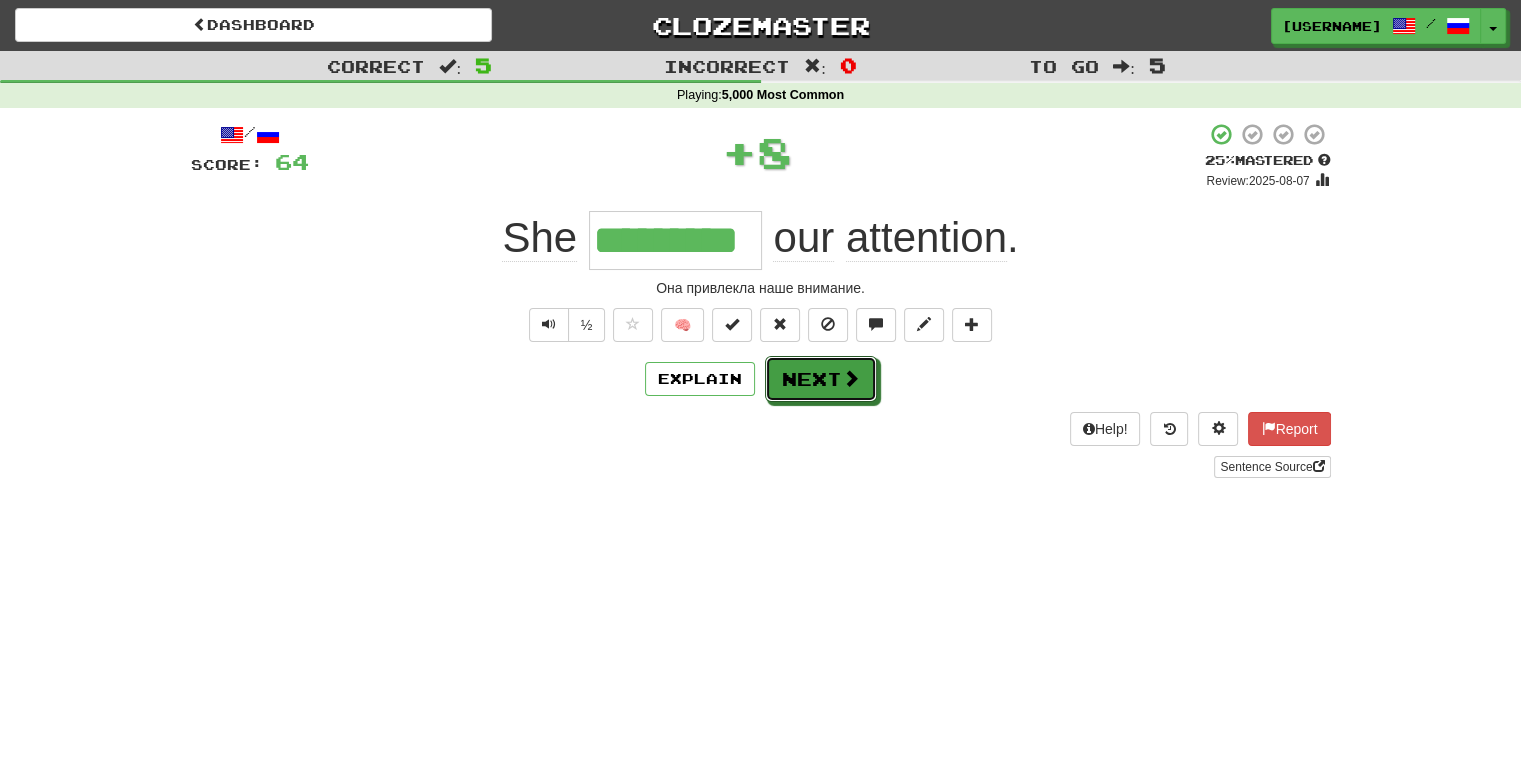 click on "Next" at bounding box center (821, 379) 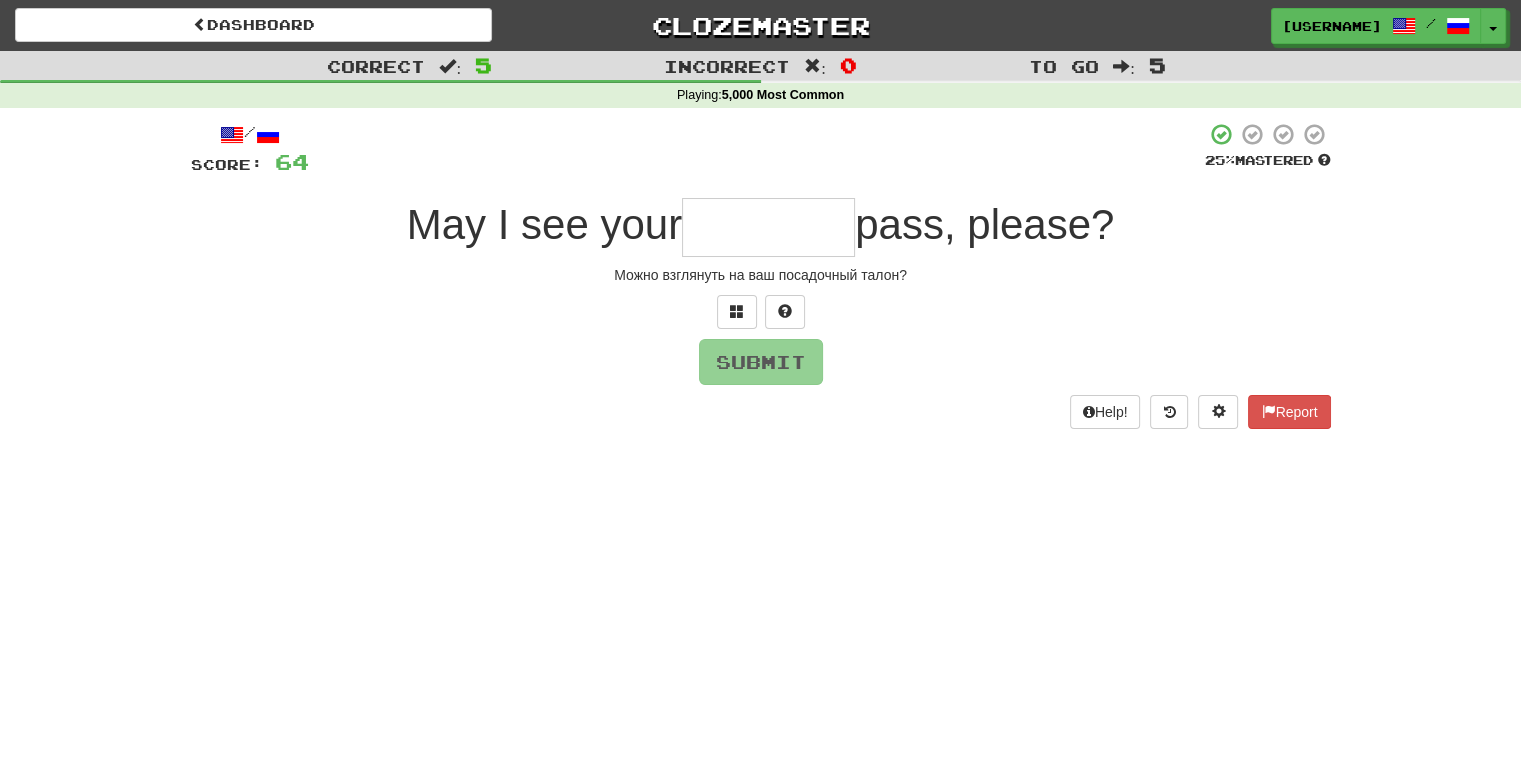 type on "*" 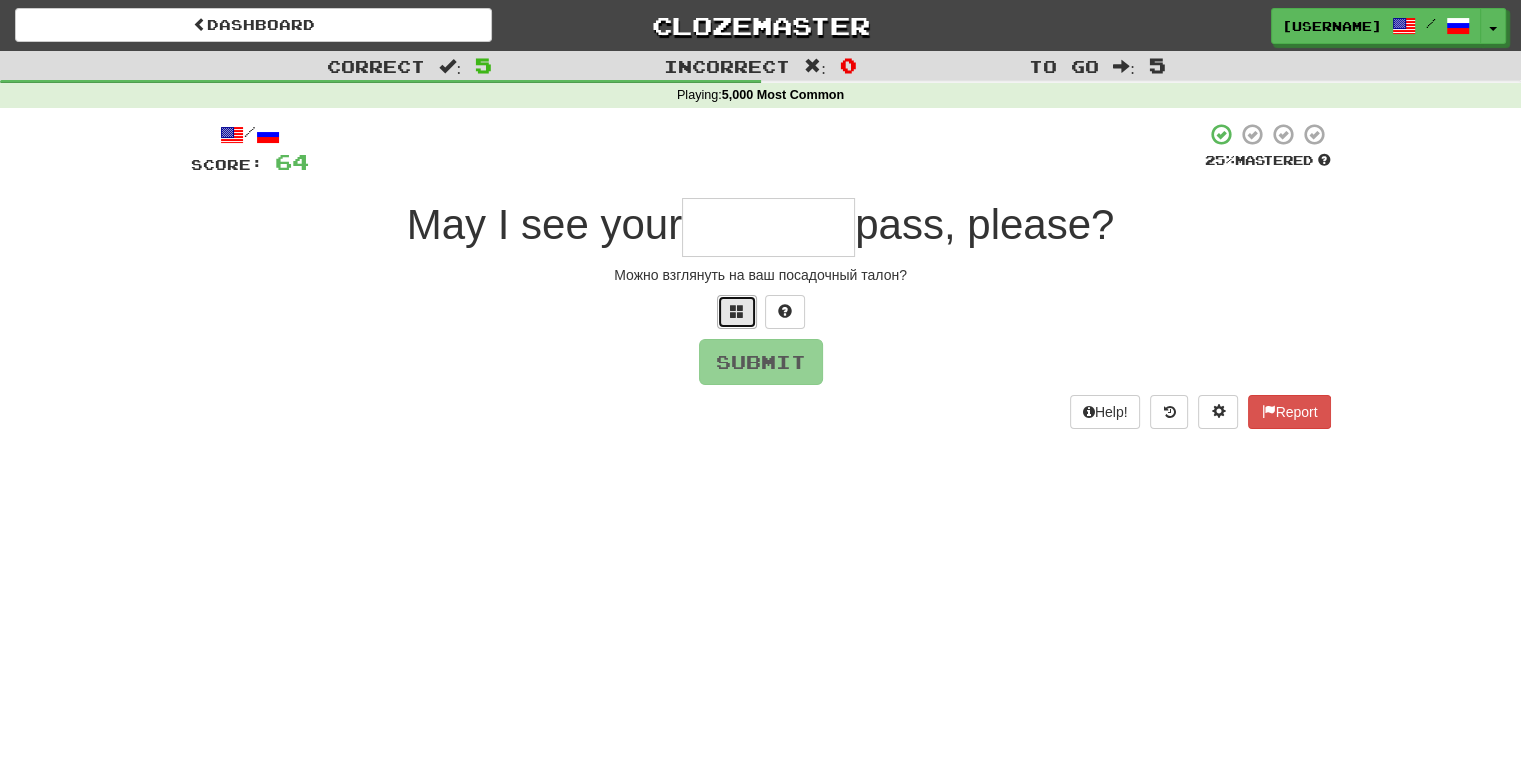 click at bounding box center (737, 311) 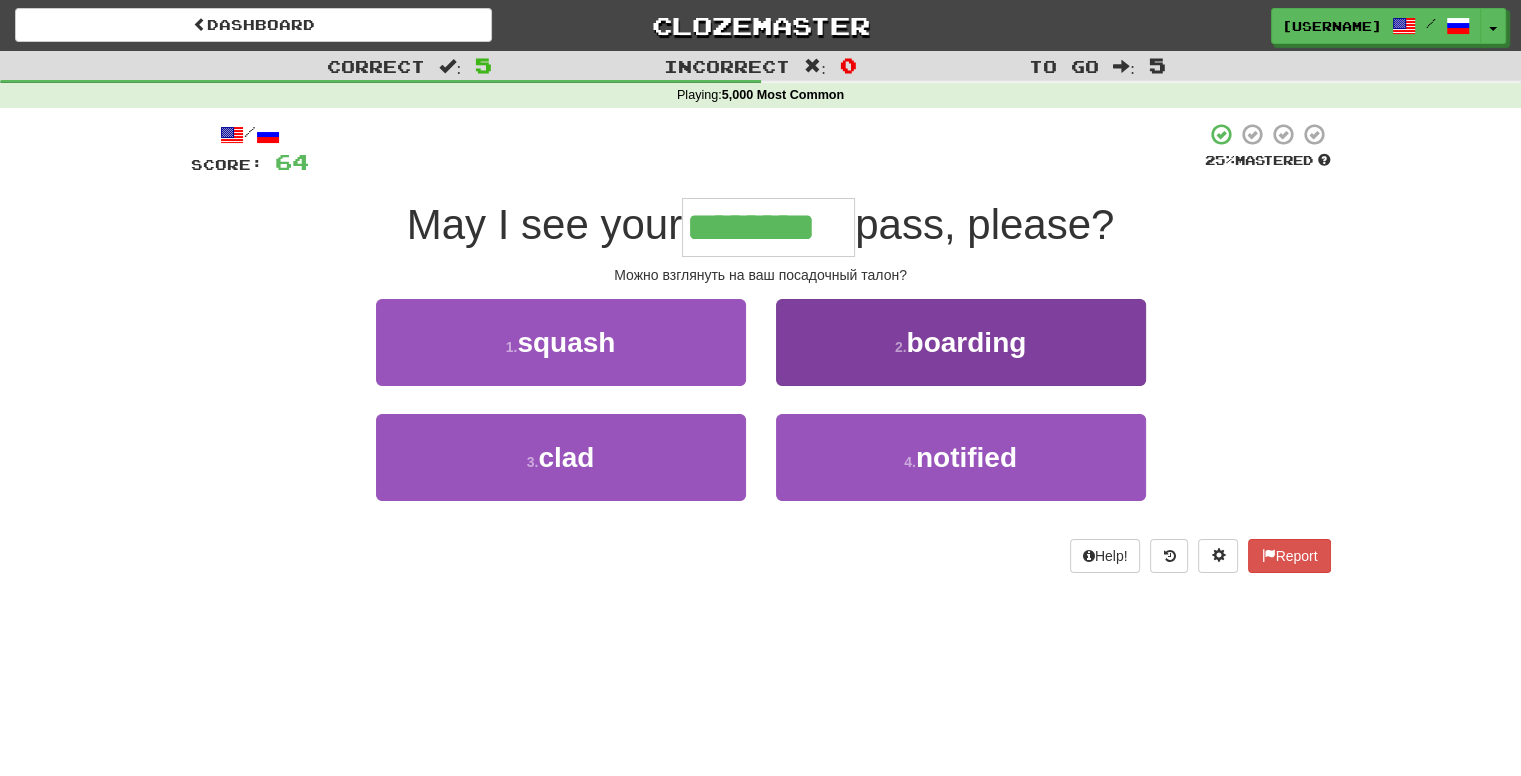 type on "********" 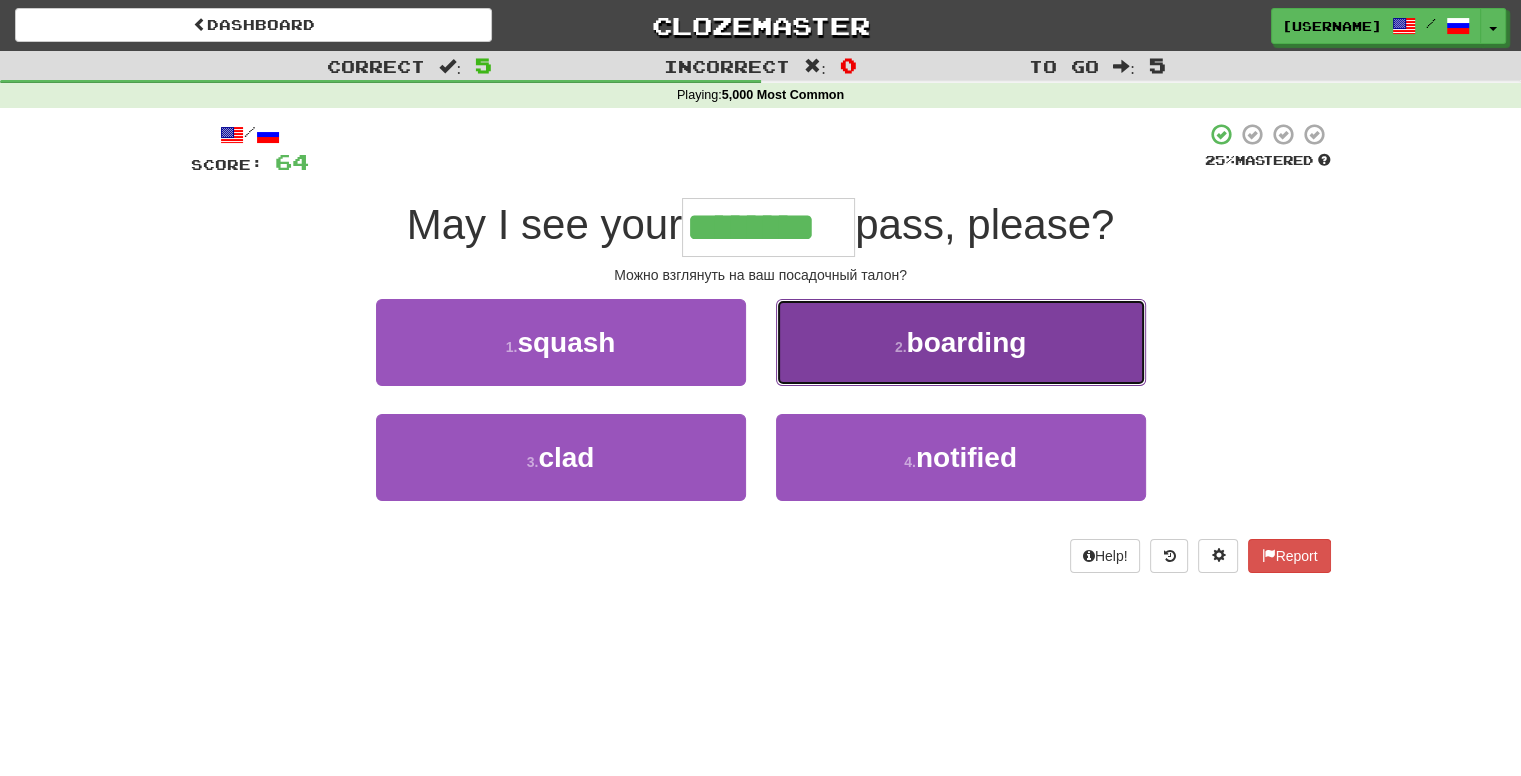 click on "boarding" at bounding box center [966, 342] 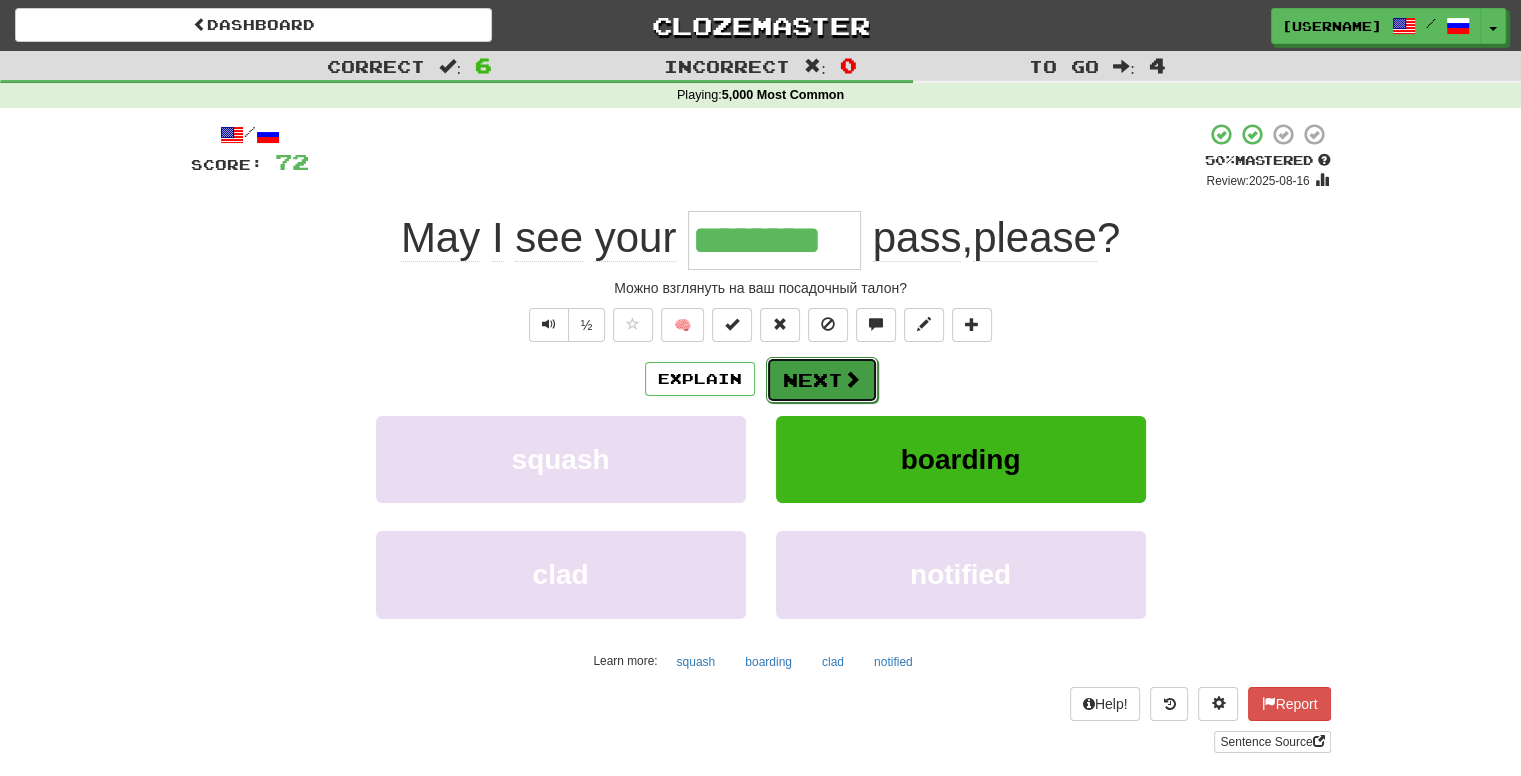 click on "Next" at bounding box center [822, 380] 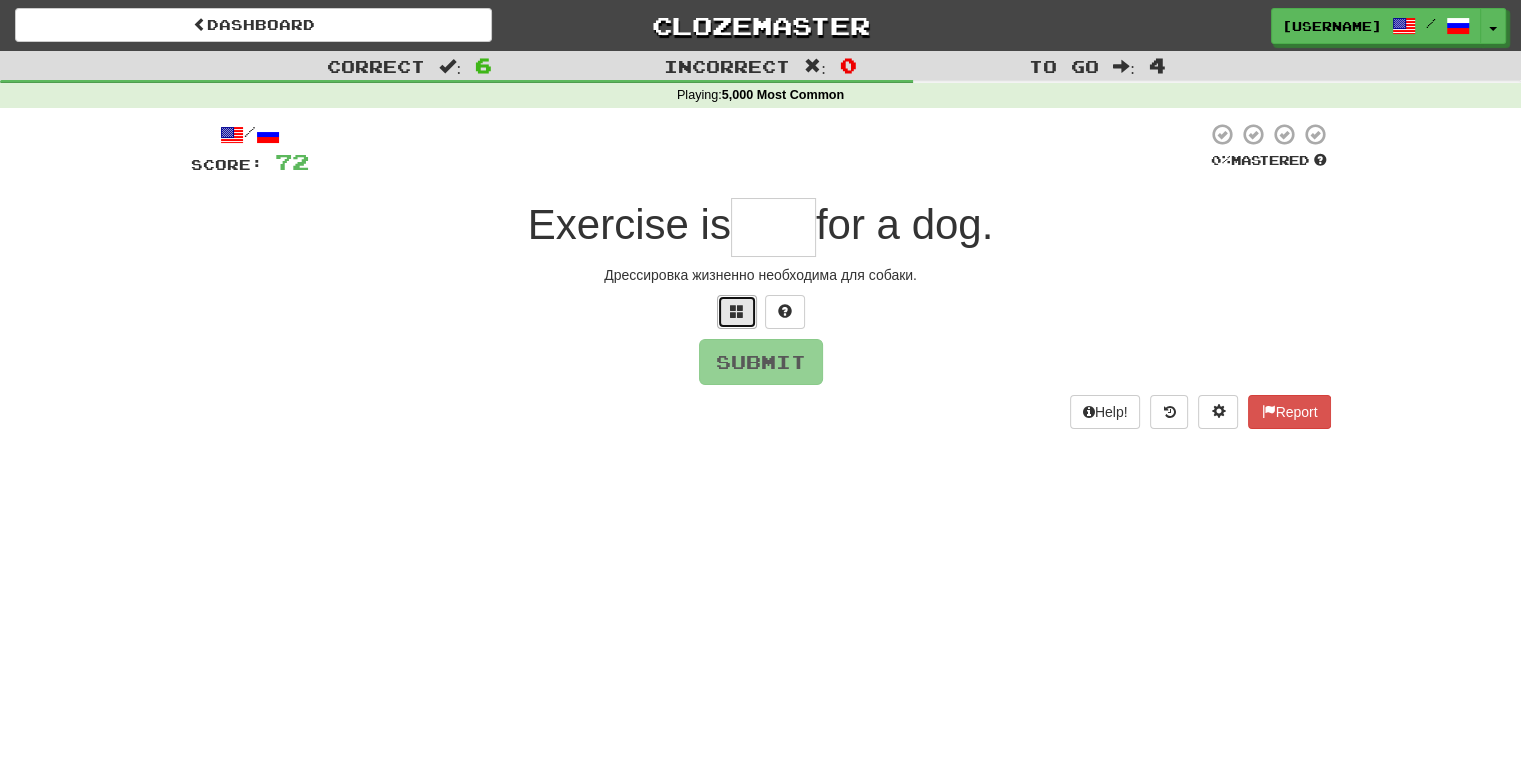 click at bounding box center (737, 312) 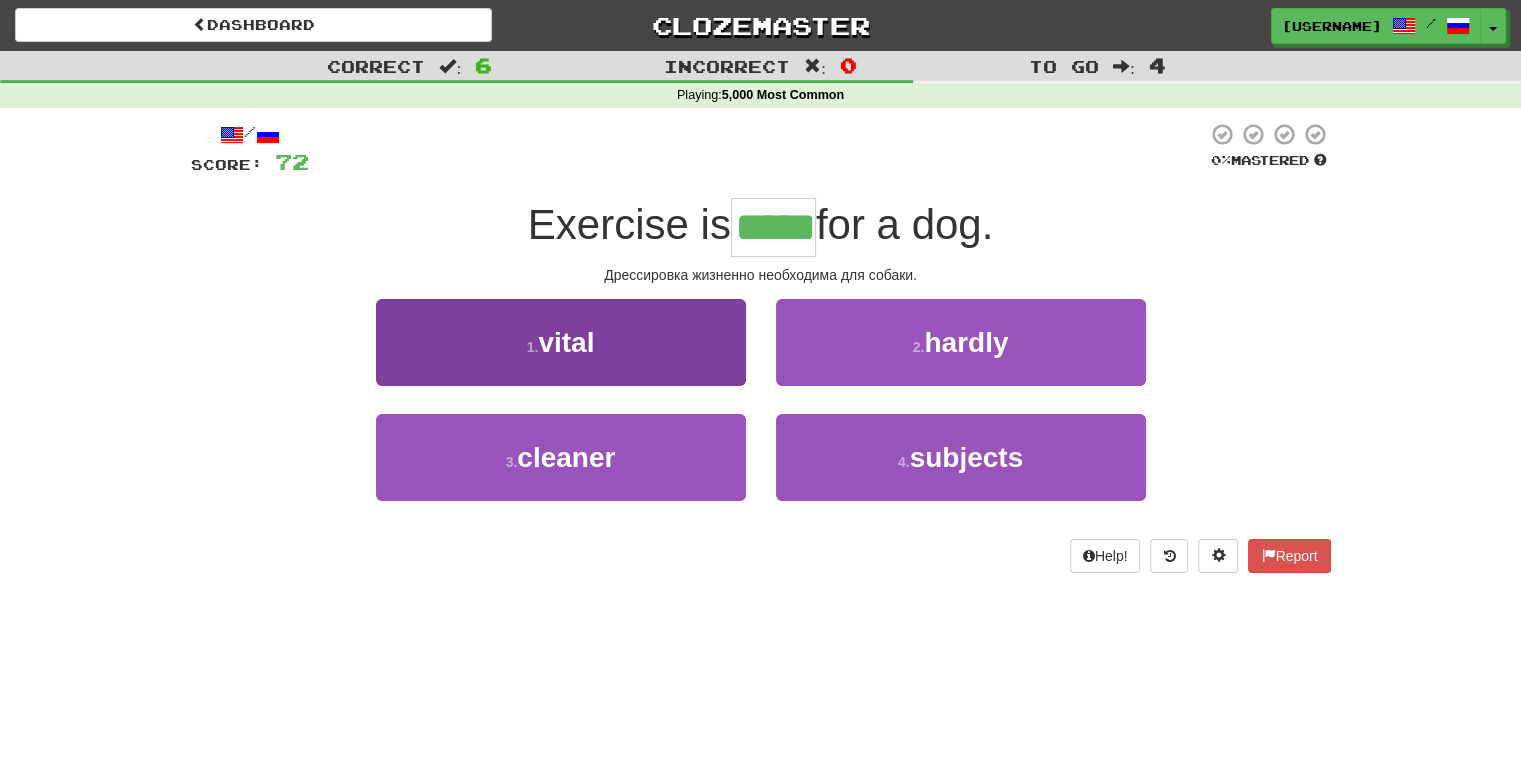 type on "*****" 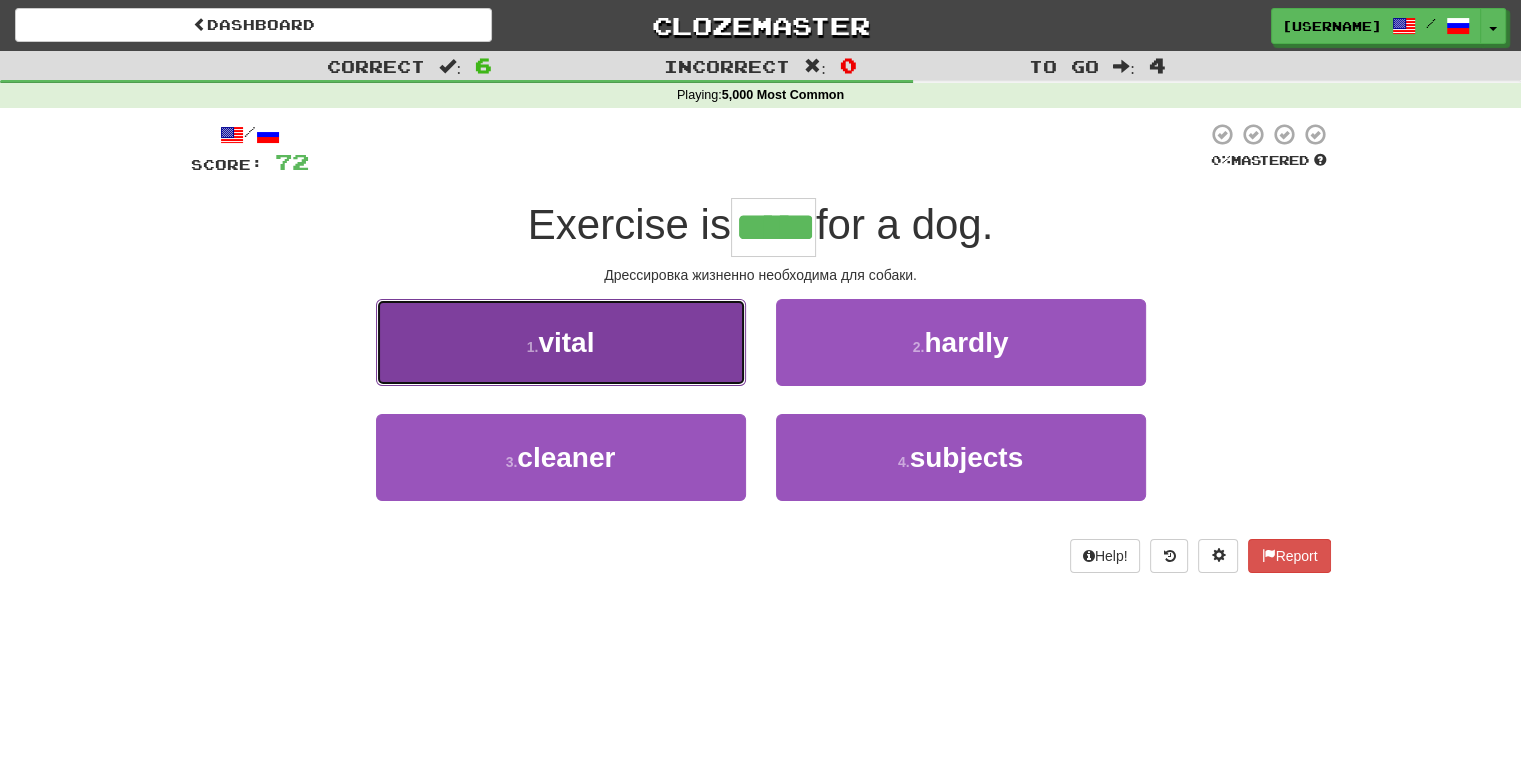 click on "1 .  vital" at bounding box center [561, 342] 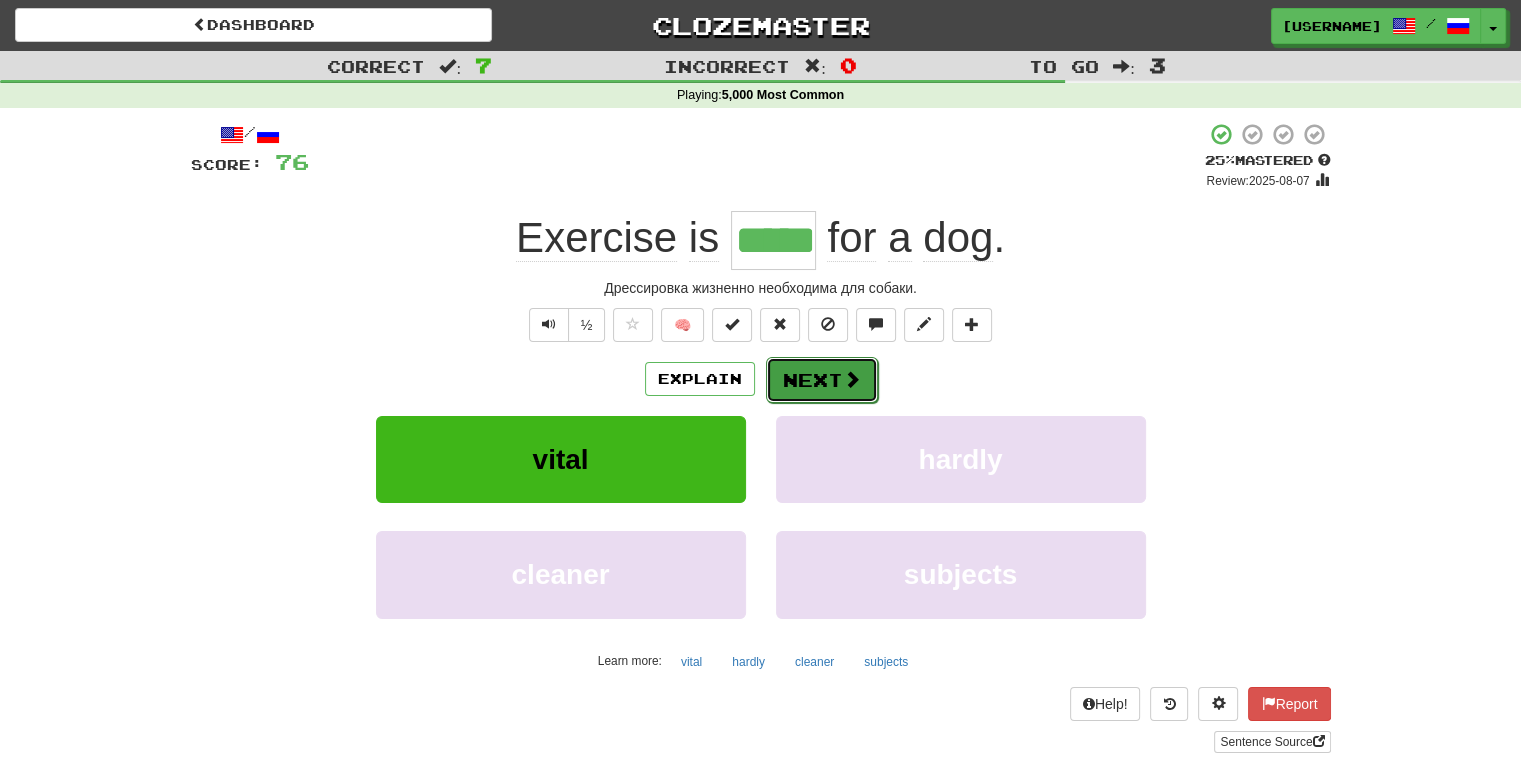click on "Next" at bounding box center [822, 380] 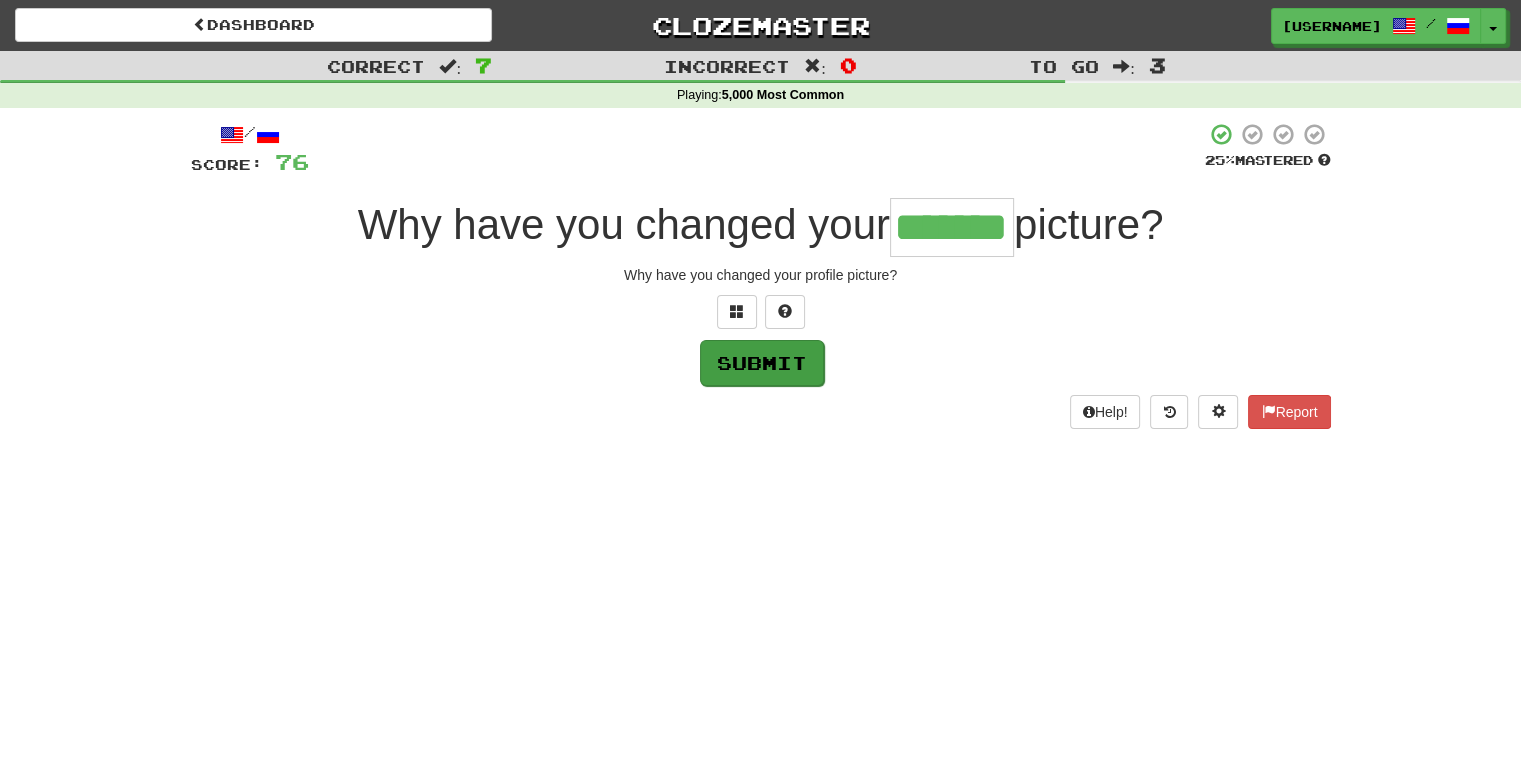 type on "*******" 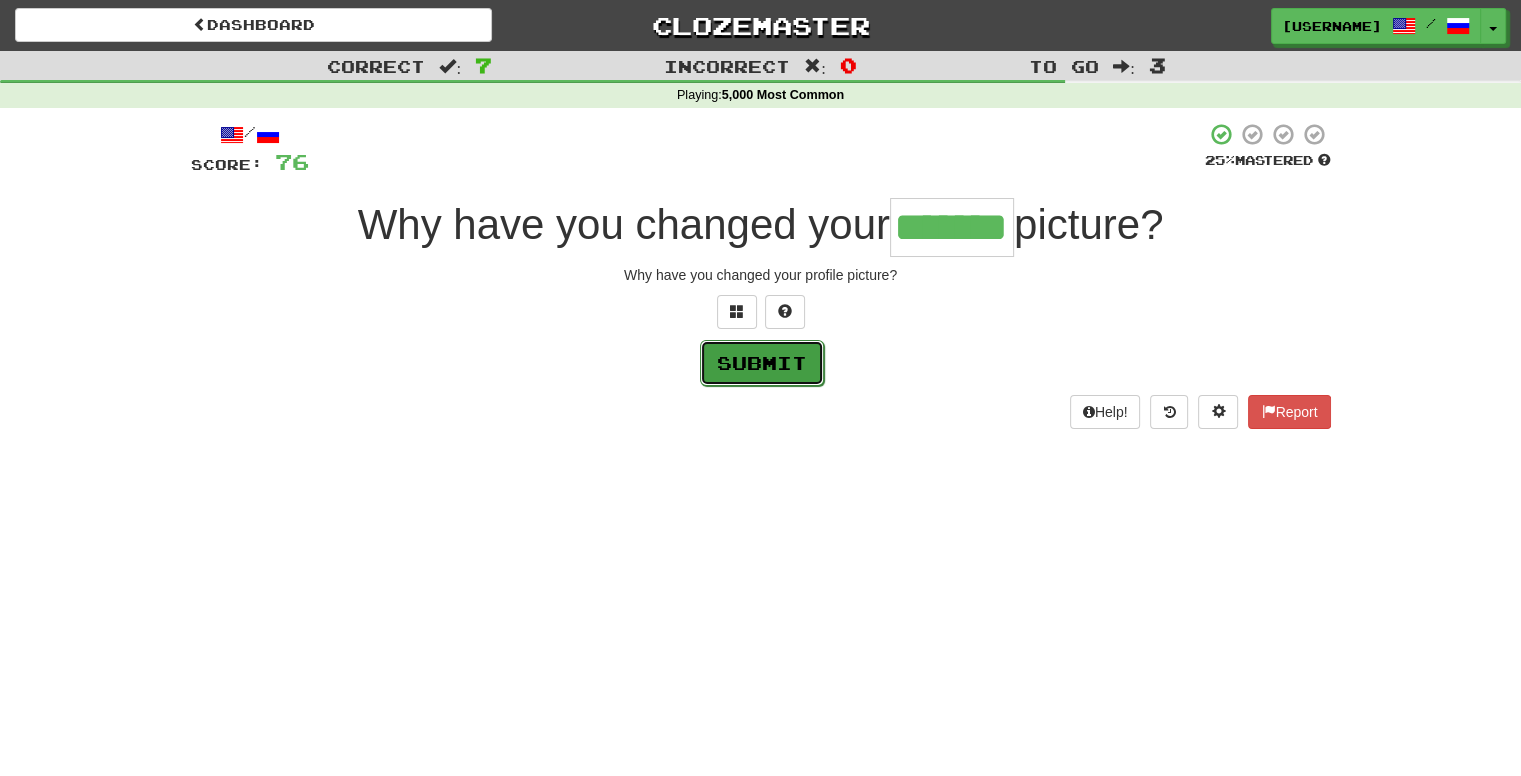 click on "Submit" at bounding box center [762, 363] 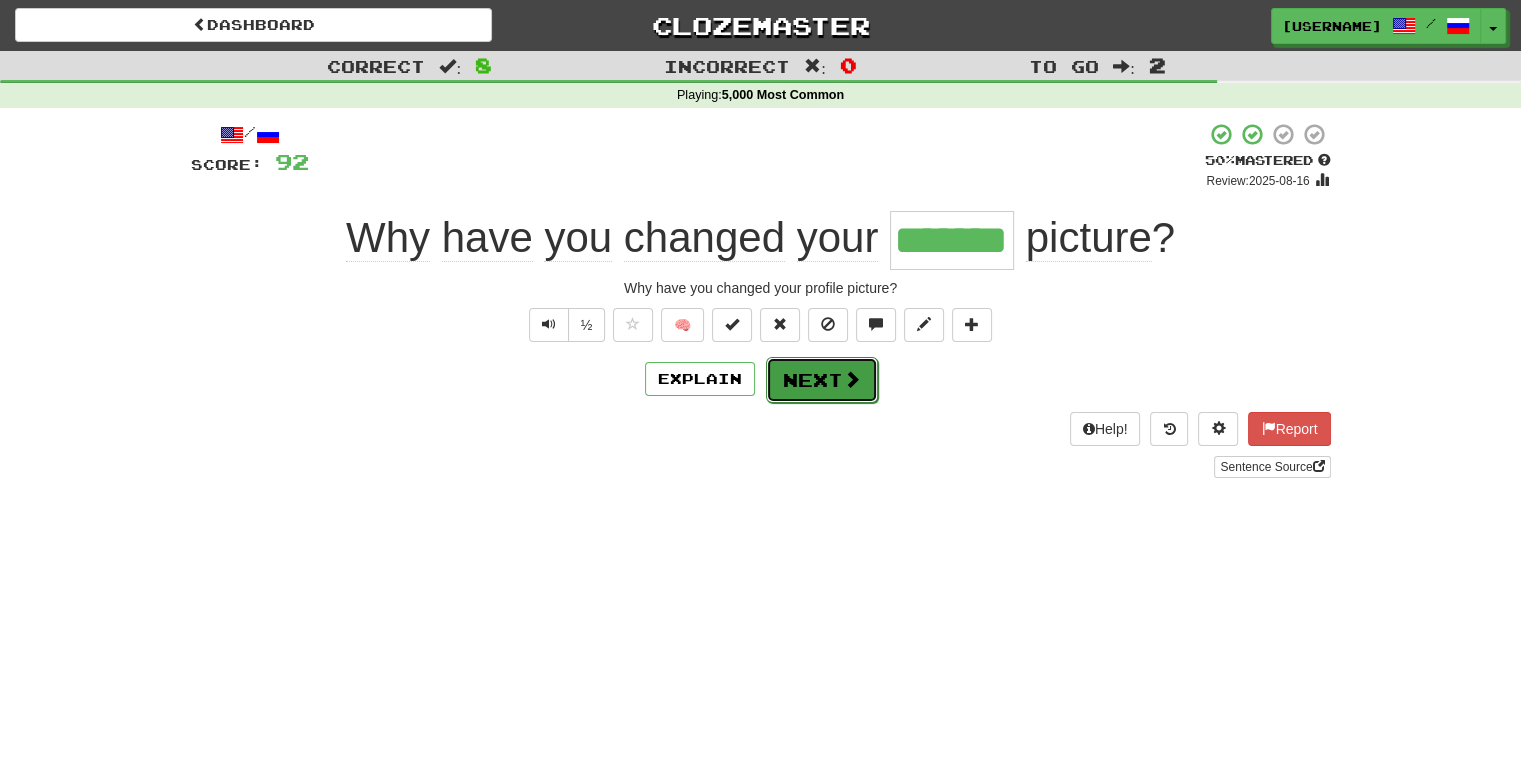 click on "Next" at bounding box center (822, 380) 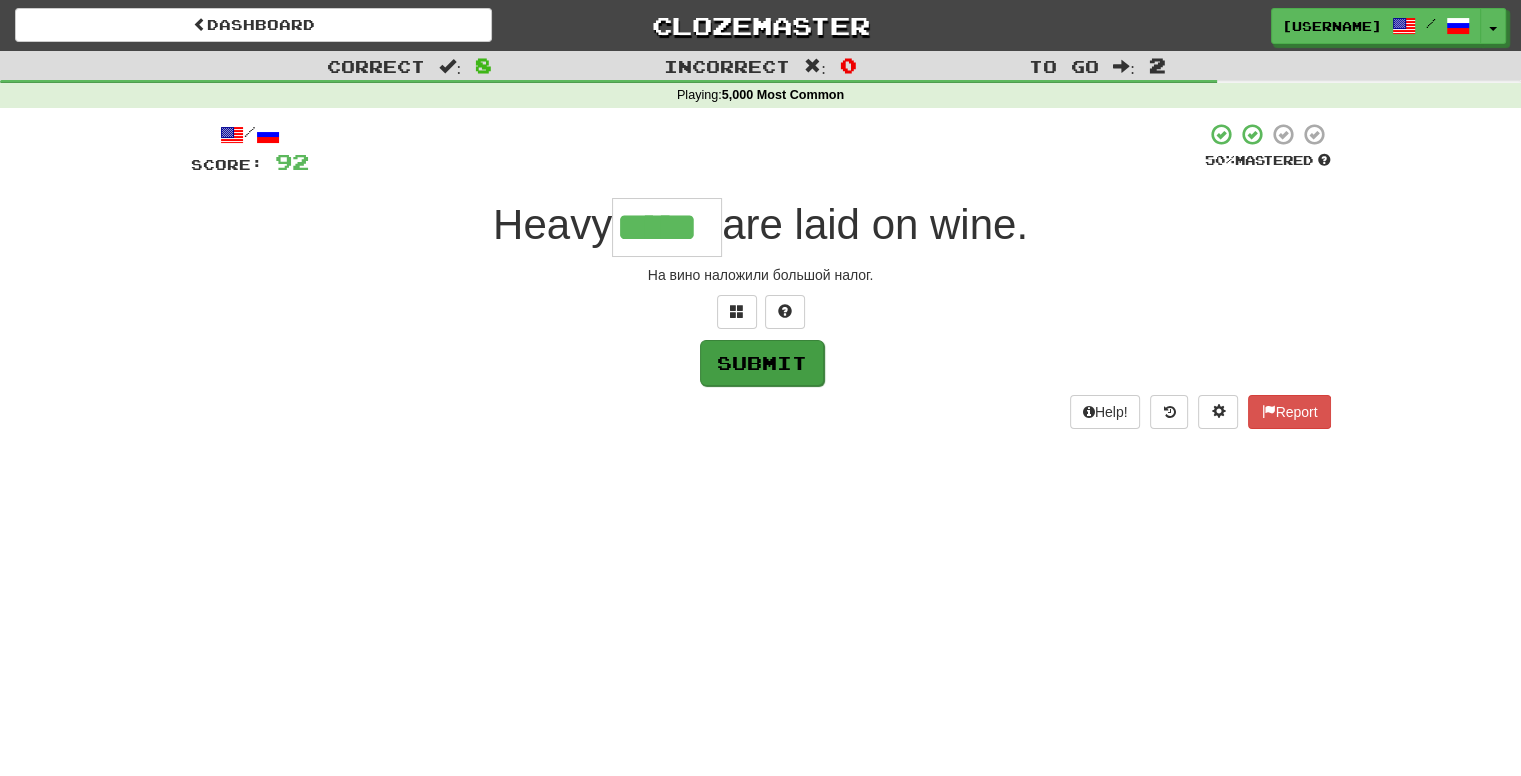 type on "*****" 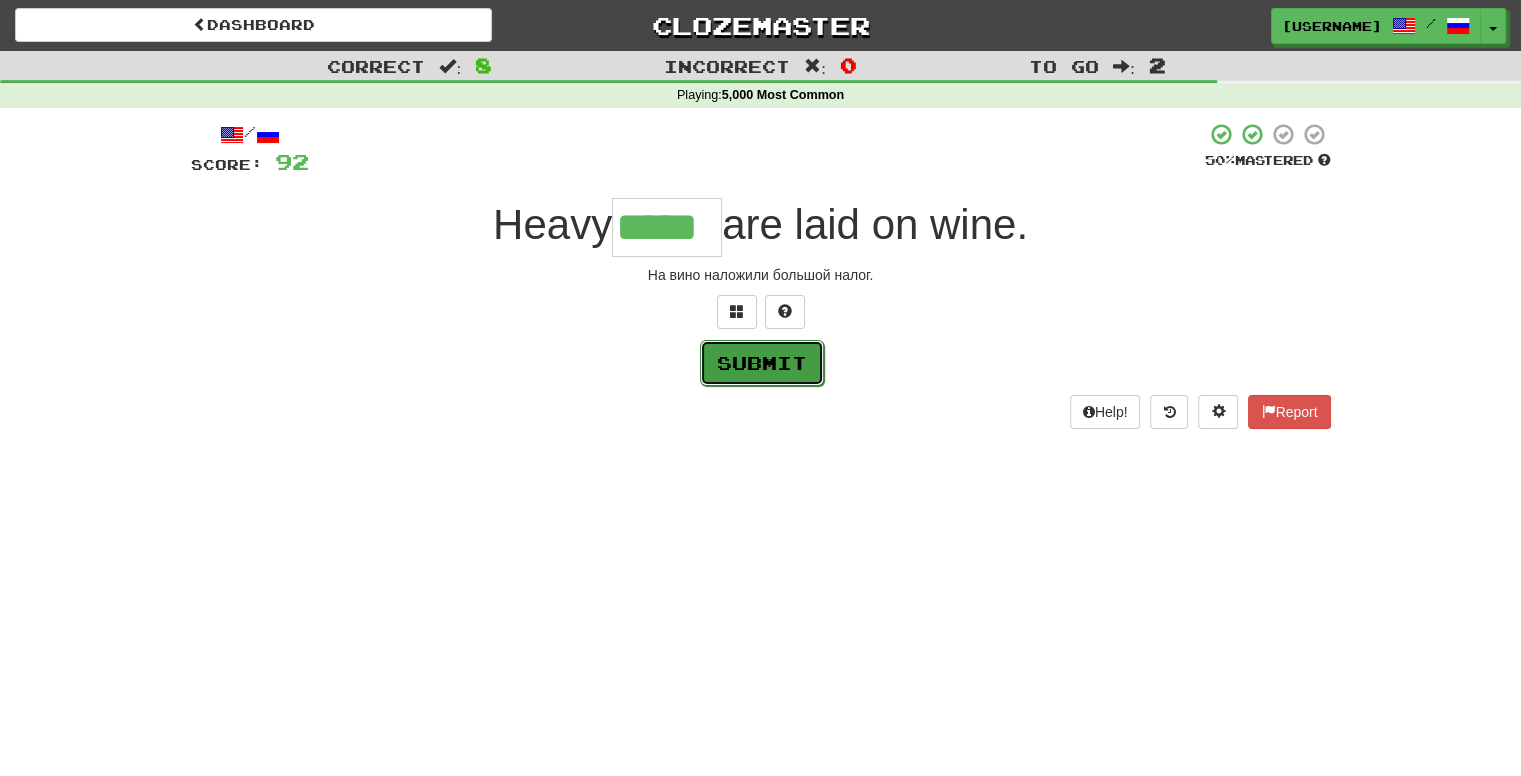 click on "Submit" at bounding box center [762, 363] 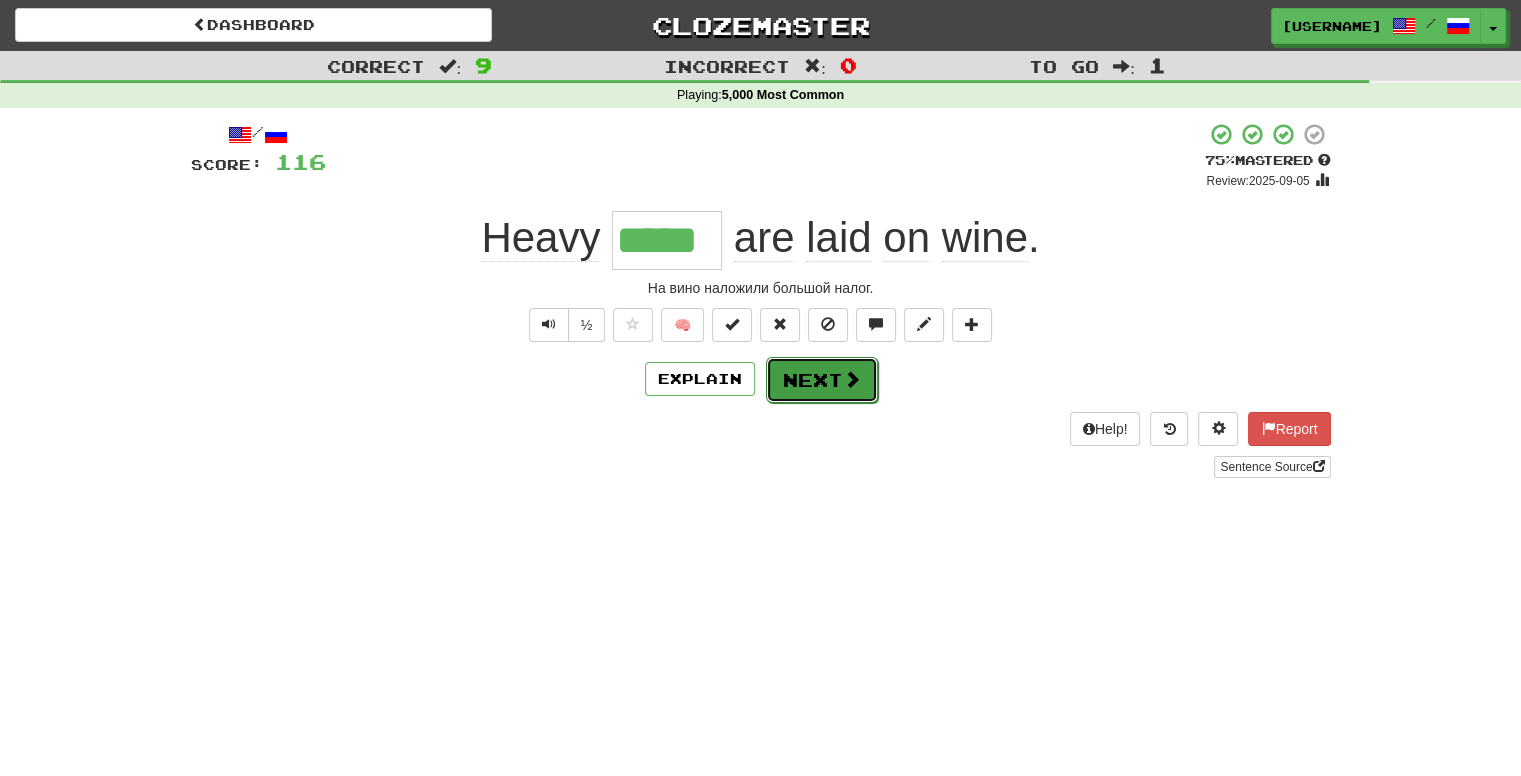 click on "Next" at bounding box center (822, 380) 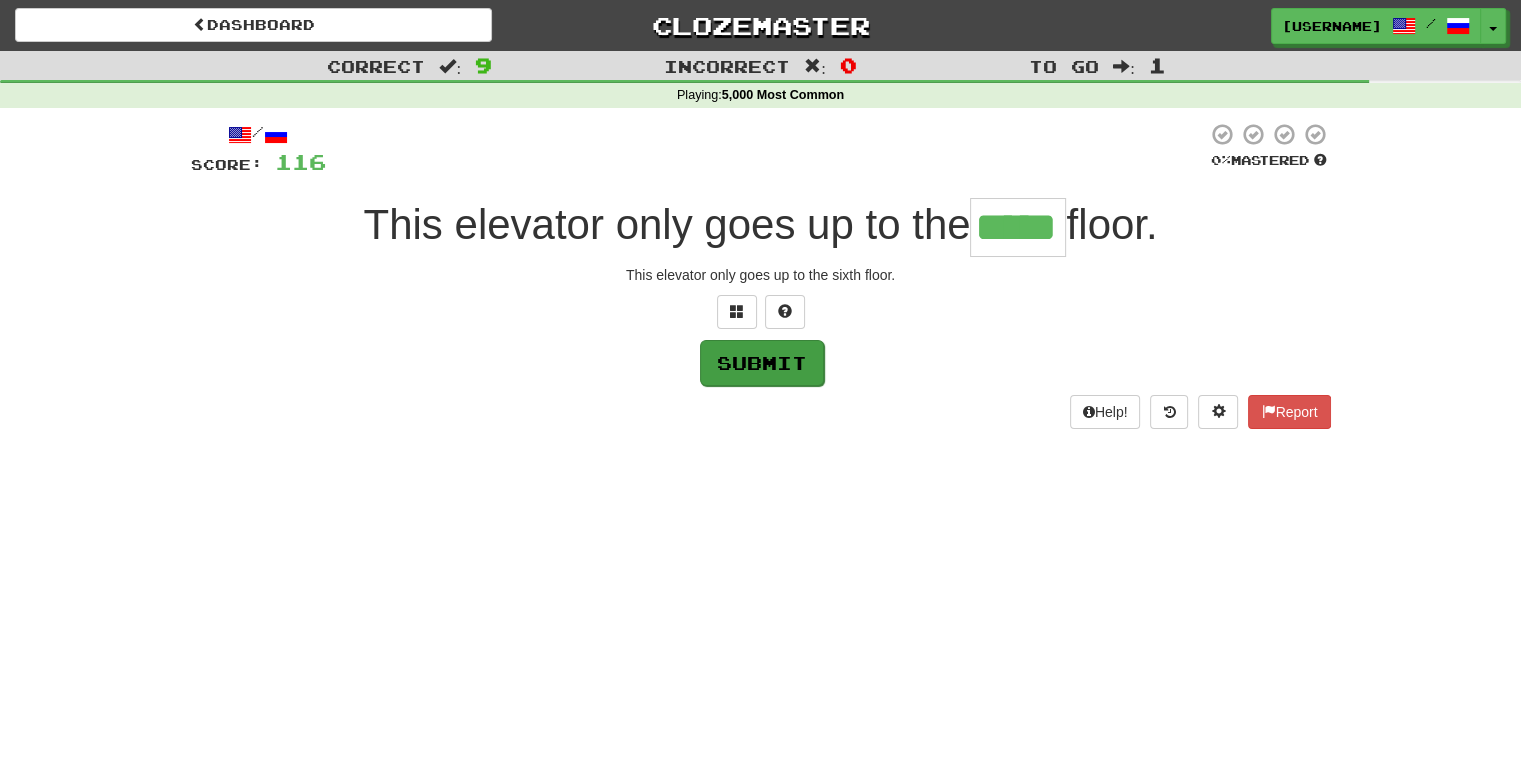 type on "*****" 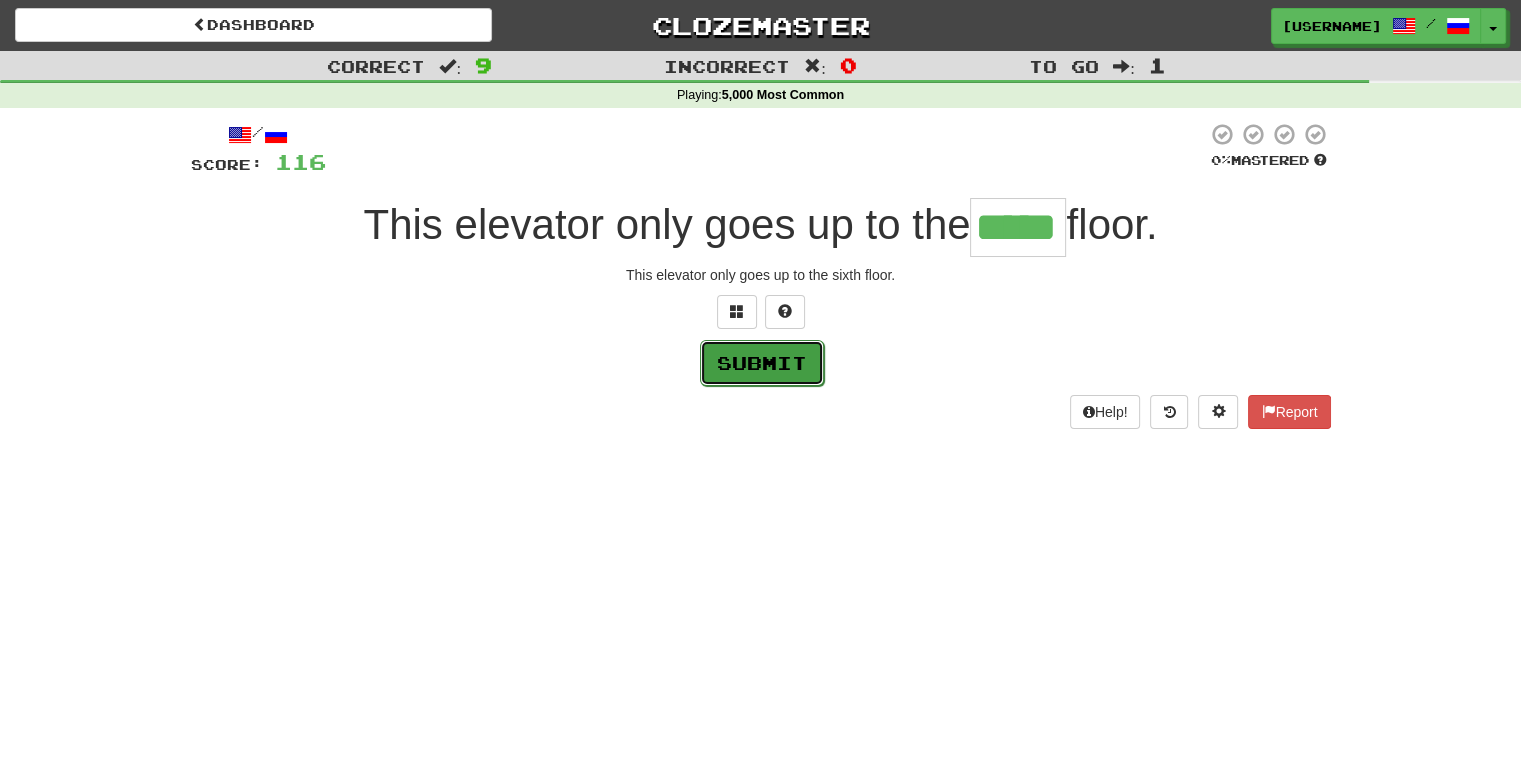 click on "Submit" at bounding box center (762, 363) 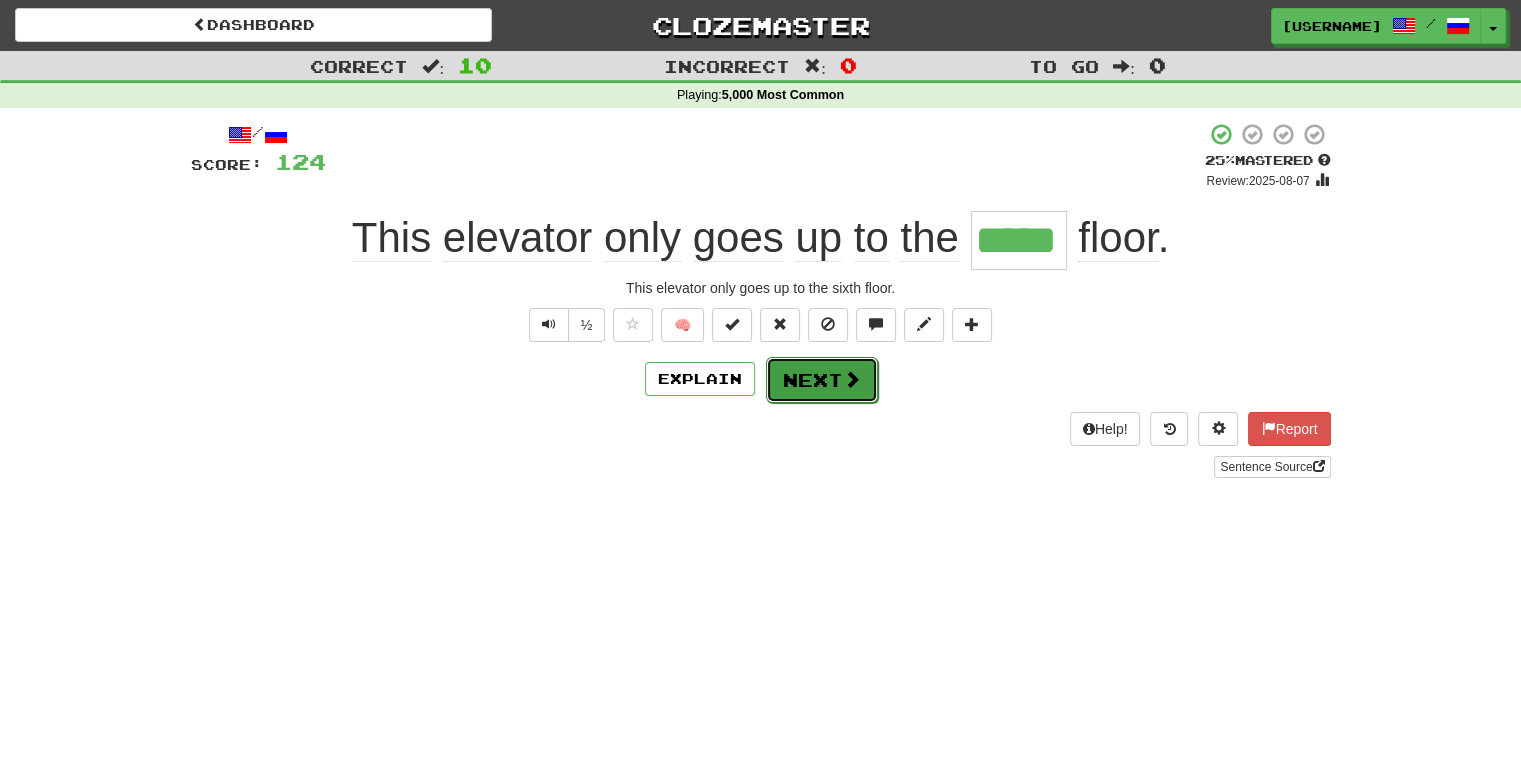 click at bounding box center [852, 379] 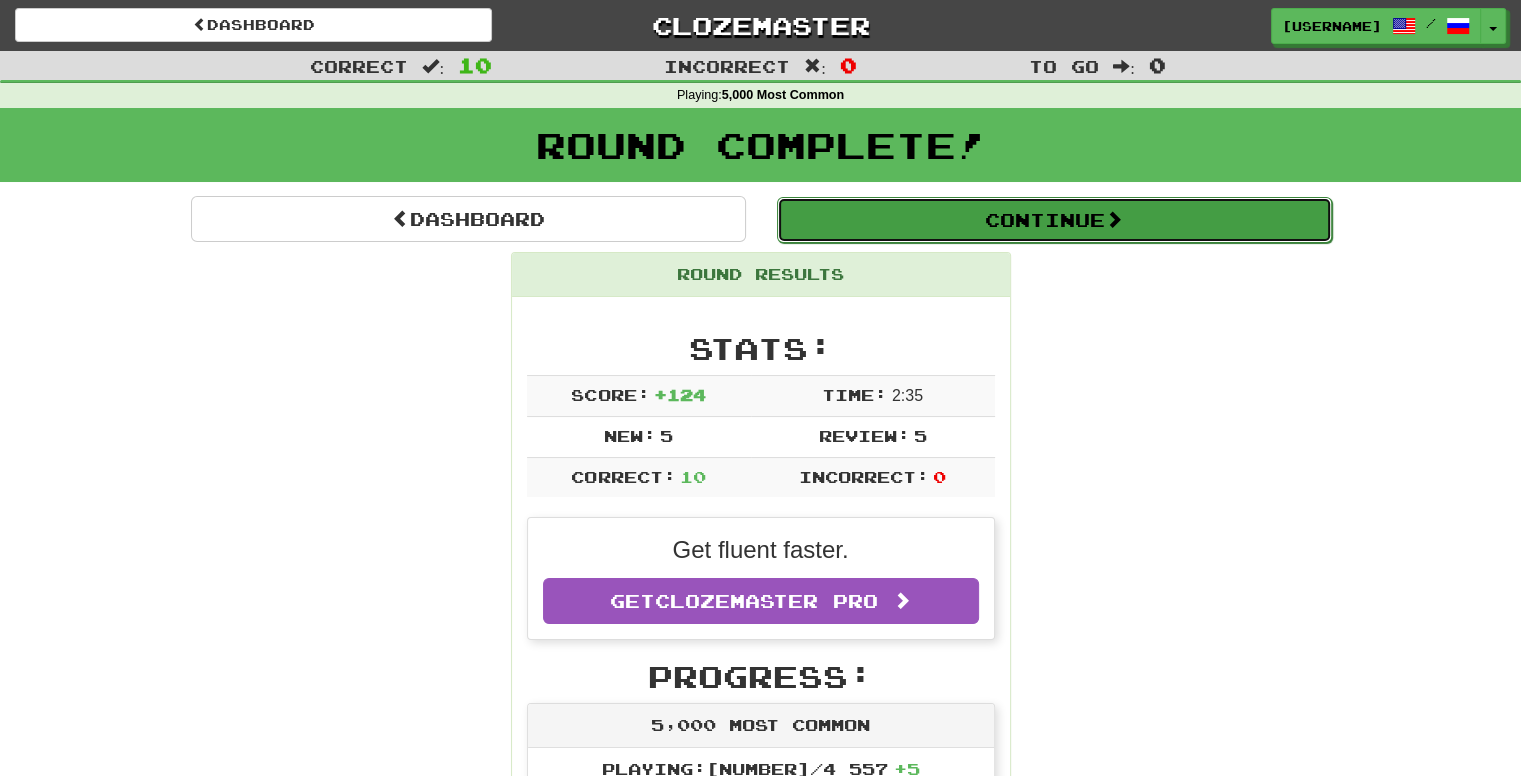 click on "Continue" at bounding box center (1054, 220) 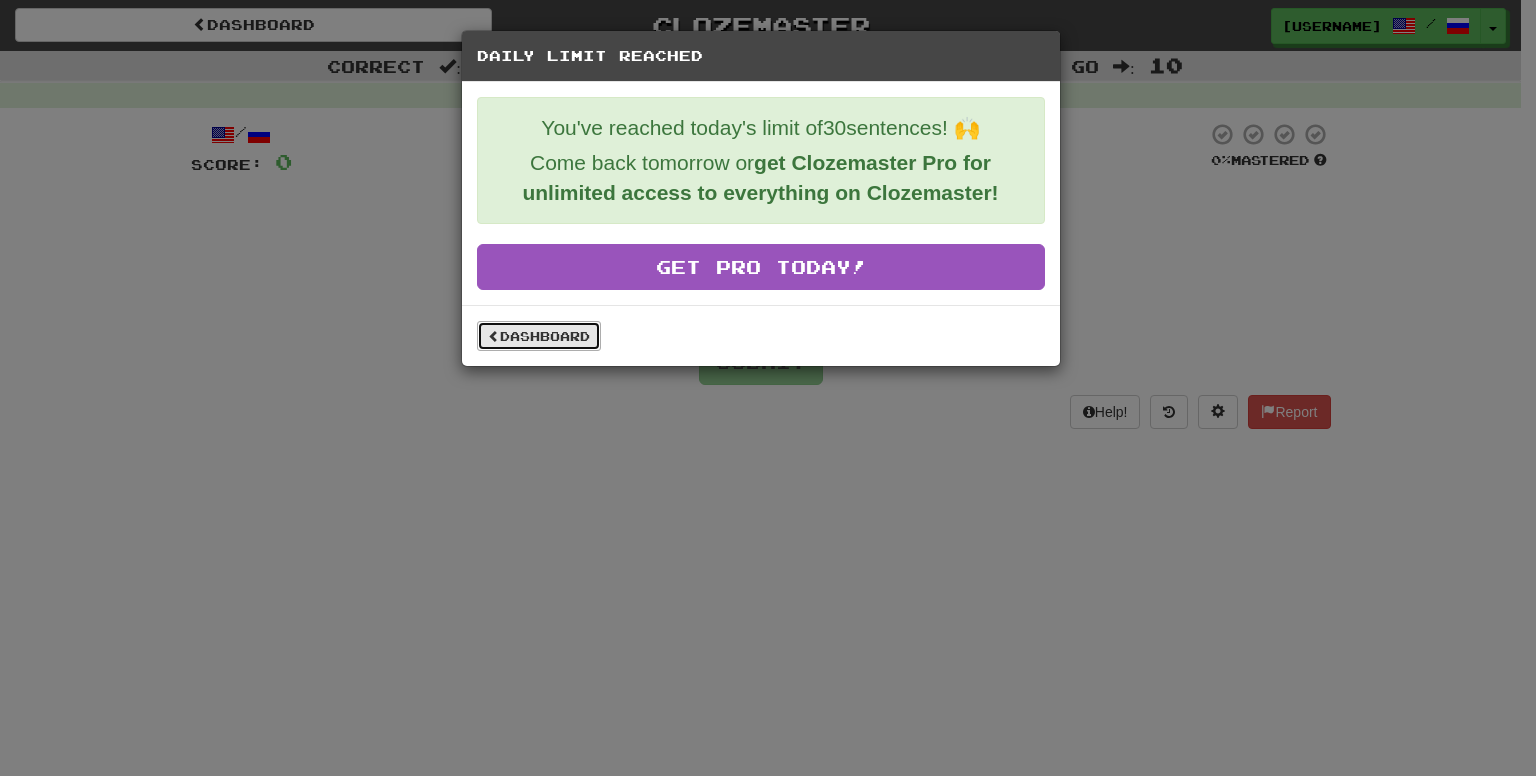 click on "Dashboard" at bounding box center (539, 336) 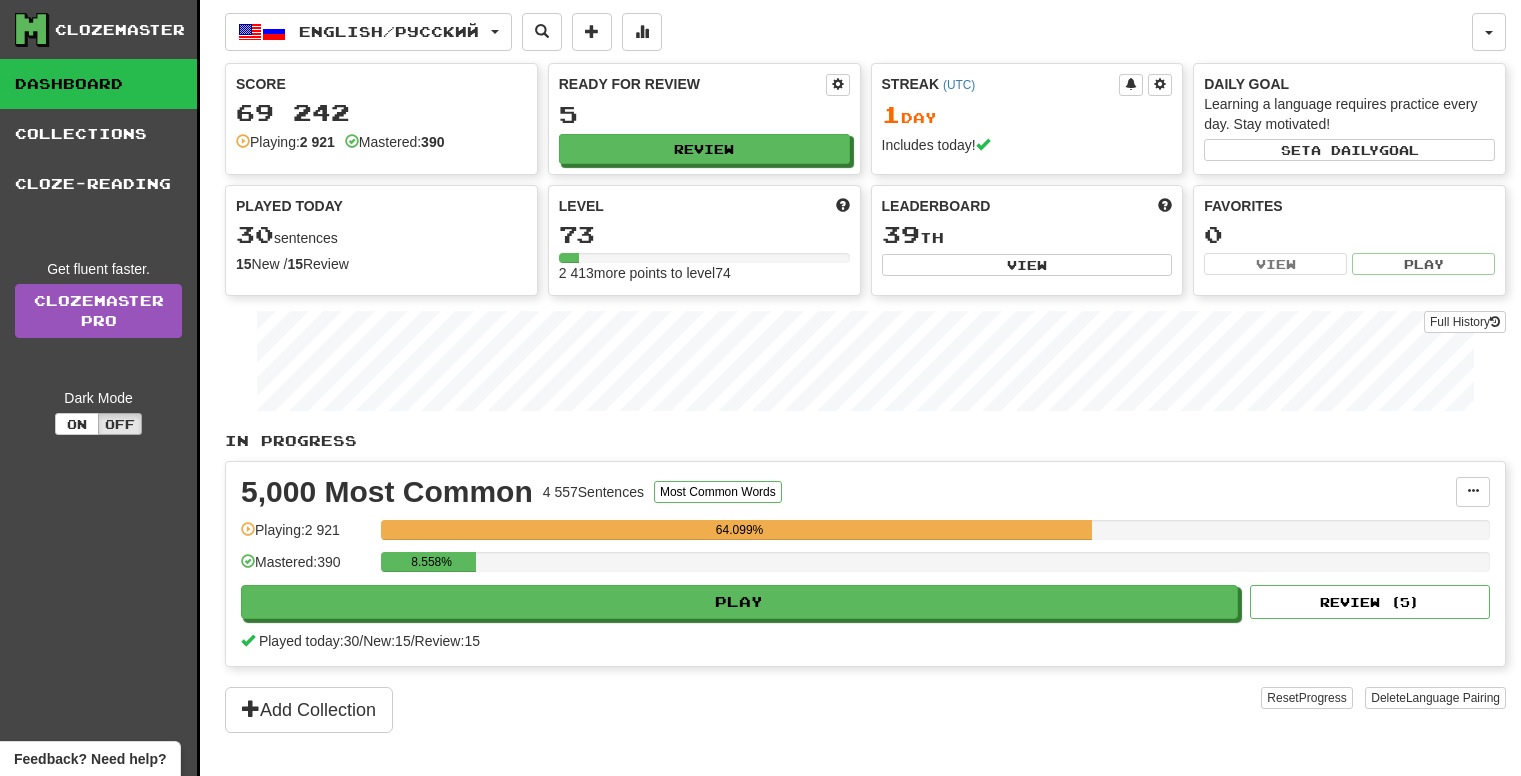 scroll, scrollTop: 0, scrollLeft: 0, axis: both 